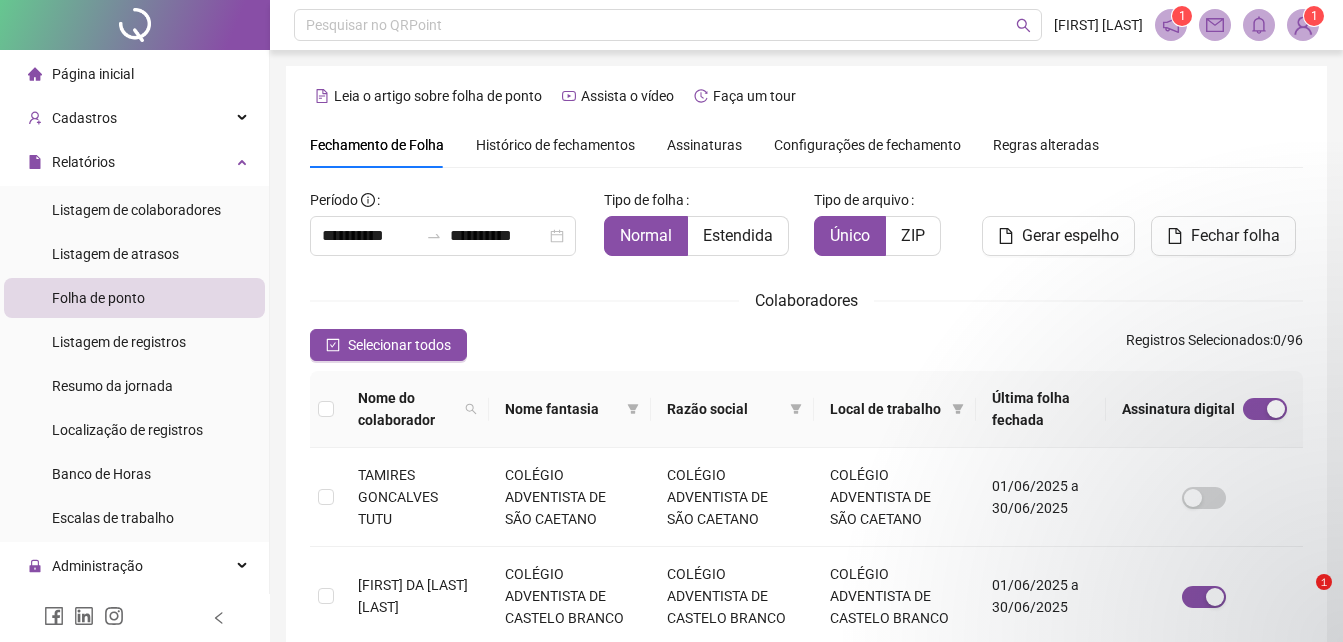 scroll, scrollTop: 89, scrollLeft: 0, axis: vertical 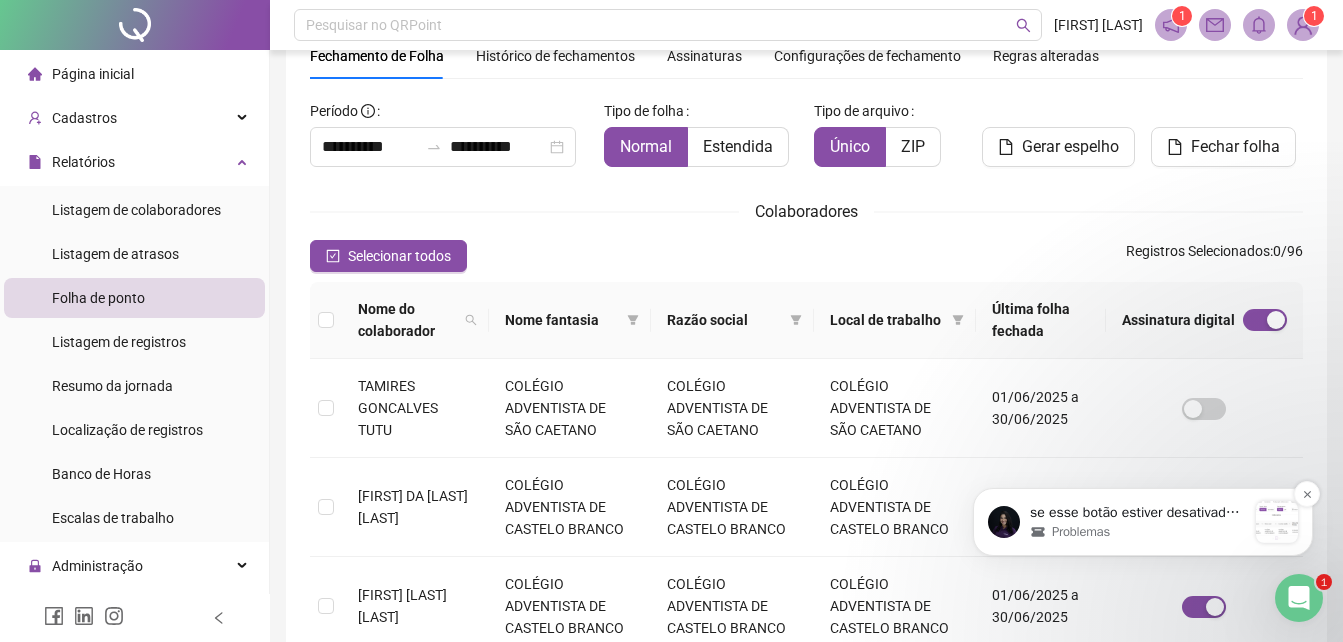 click on "Problemas" at bounding box center [1138, 532] 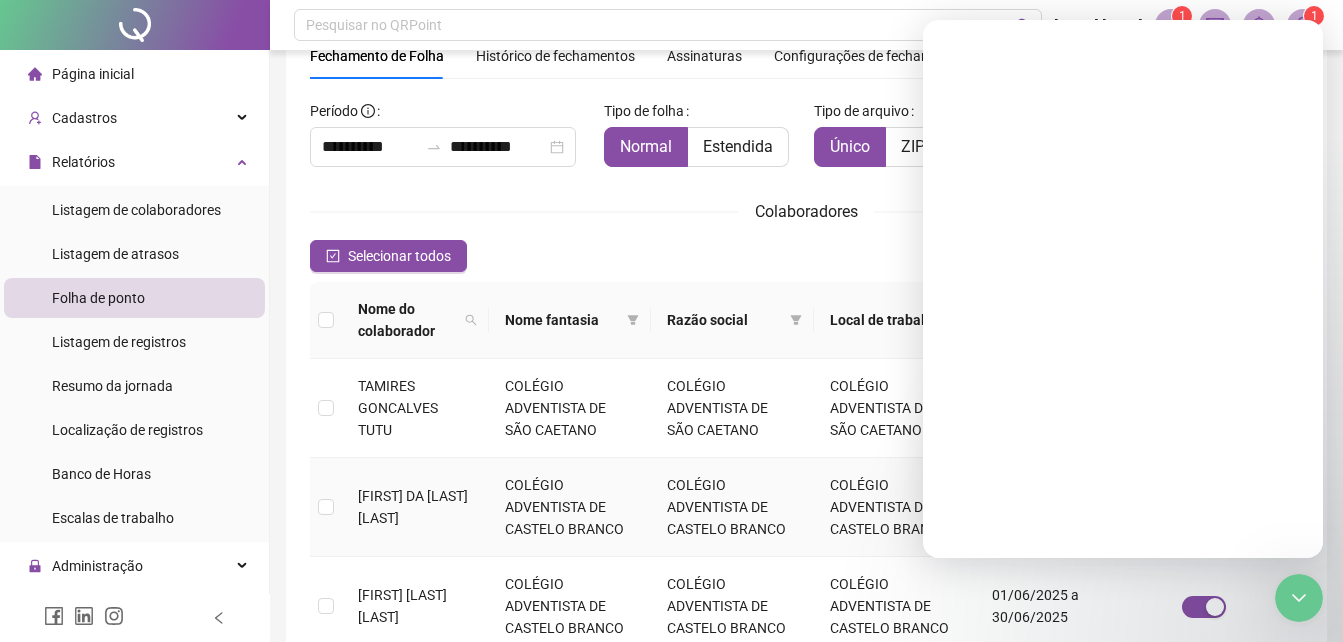 scroll, scrollTop: 0, scrollLeft: 0, axis: both 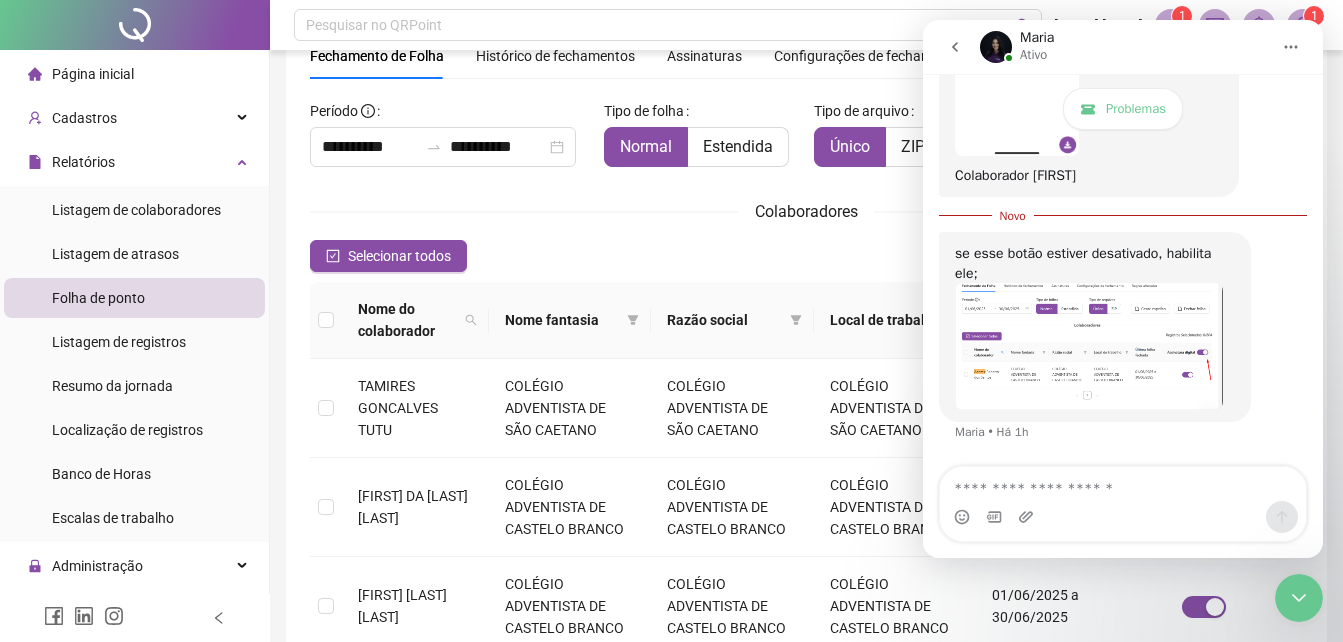 click 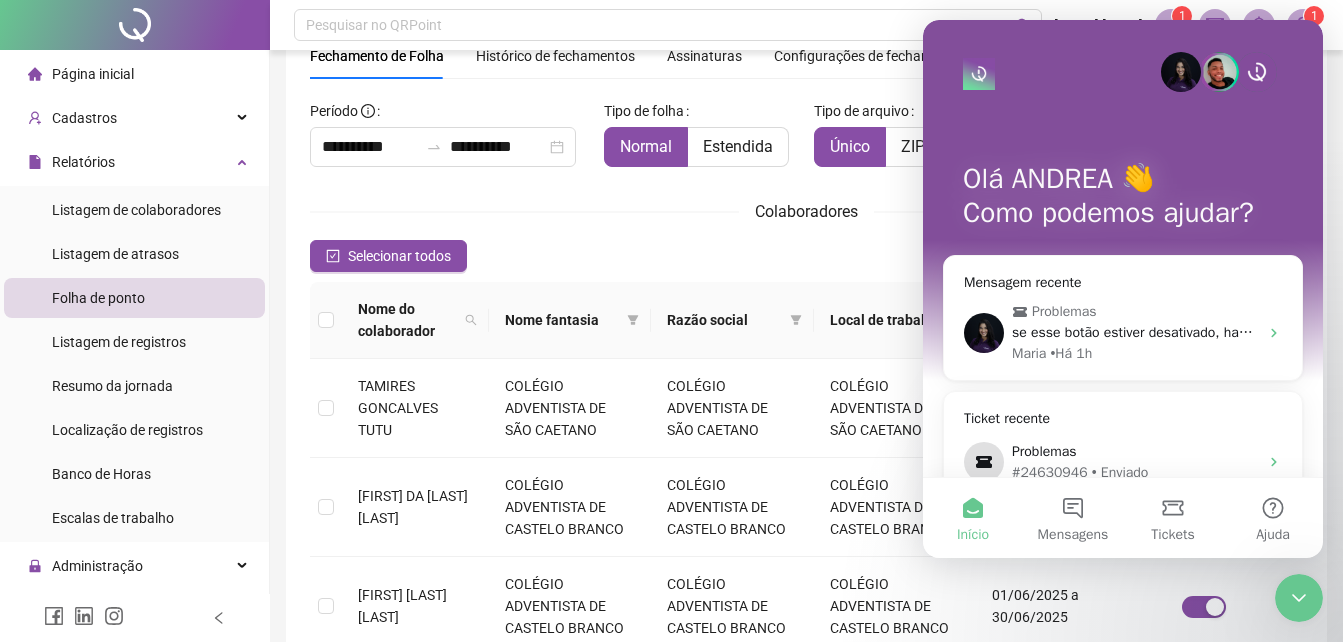 click 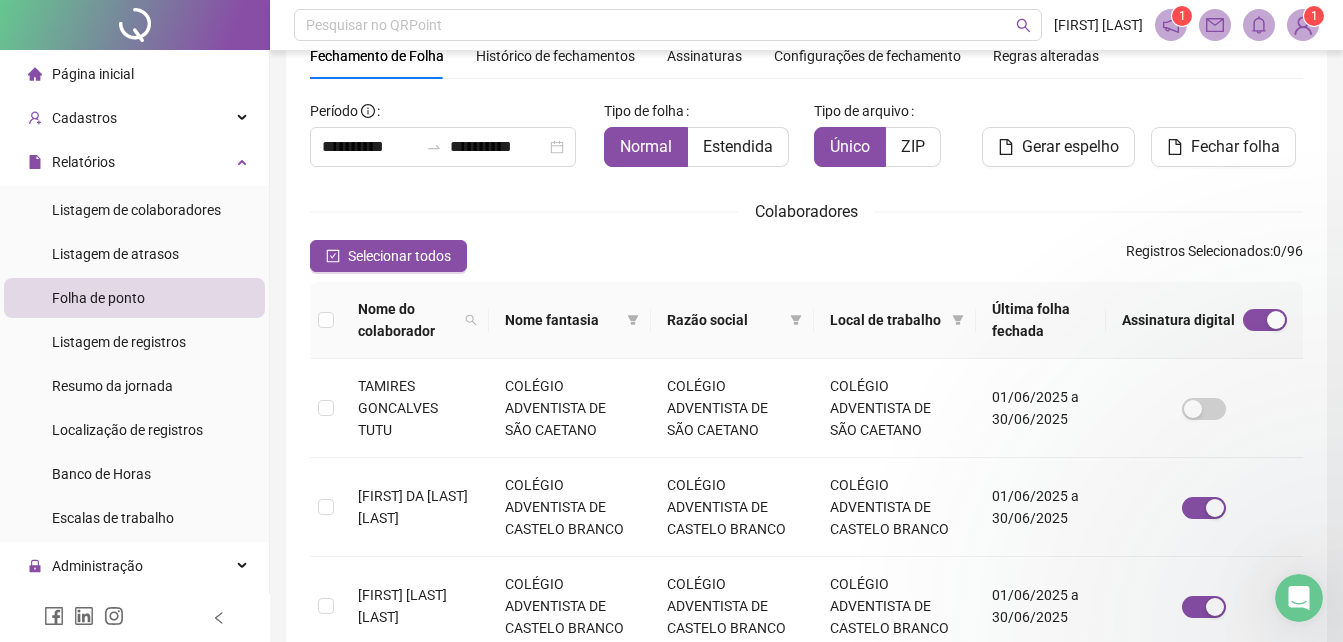 scroll, scrollTop: 0, scrollLeft: 0, axis: both 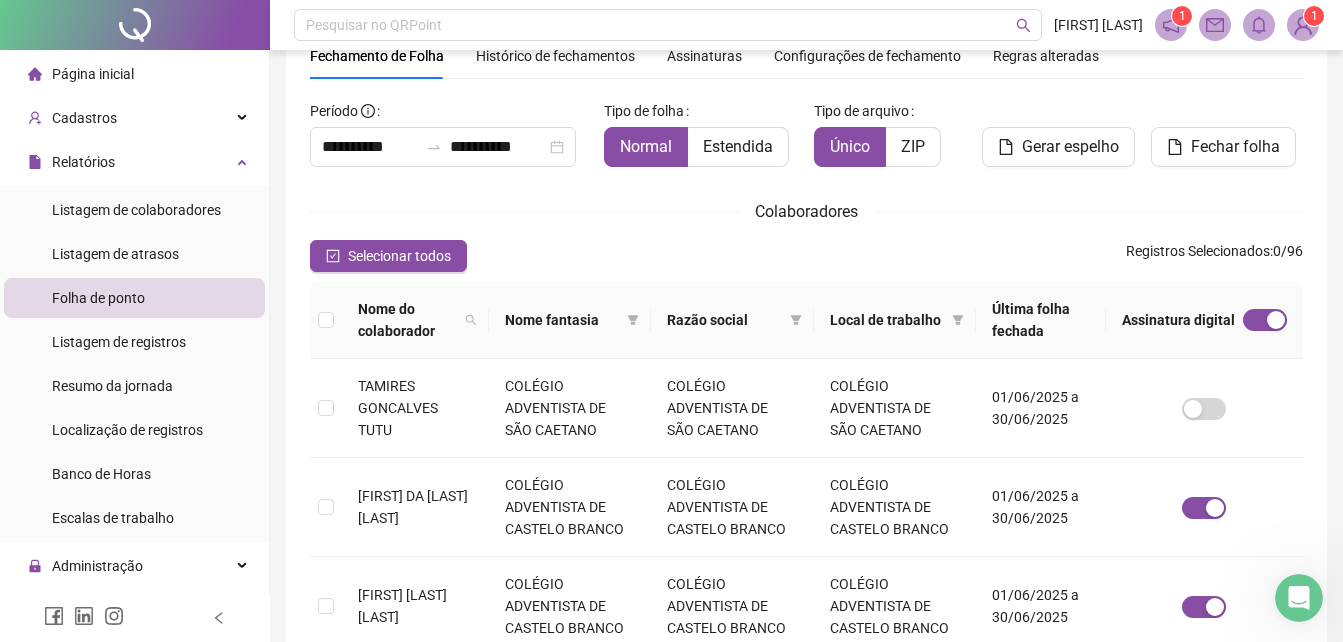 click at bounding box center [1303, 25] 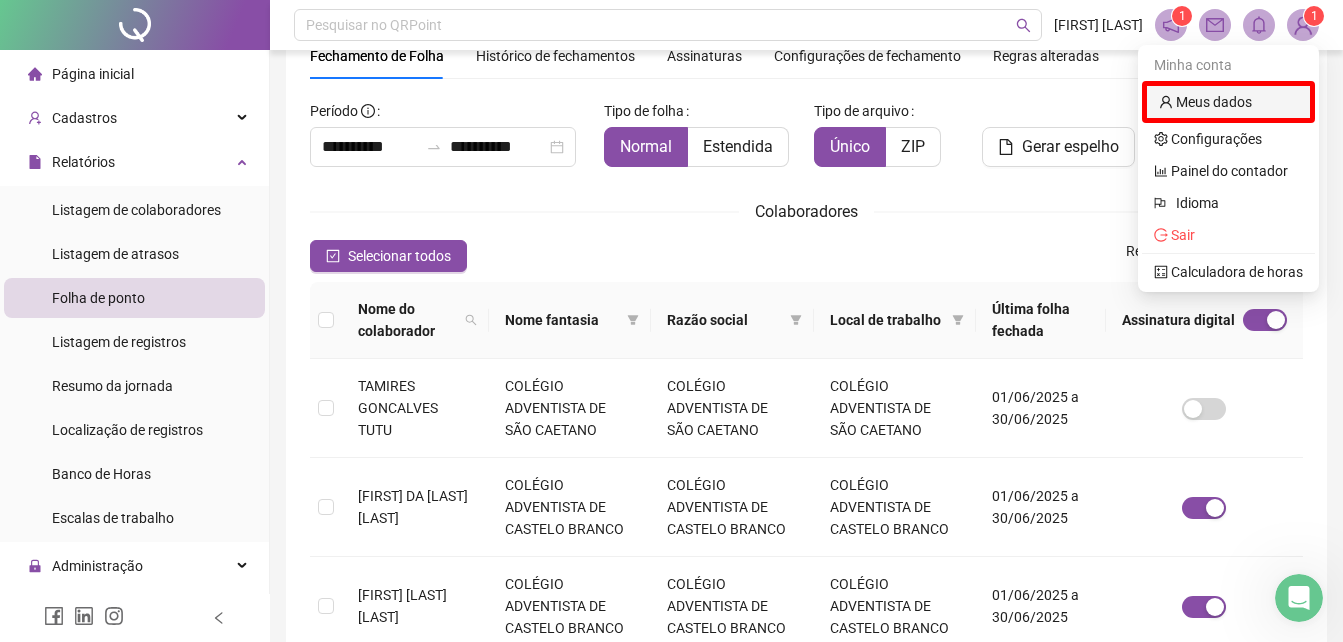 click on "Meus dados" at bounding box center [1205, 102] 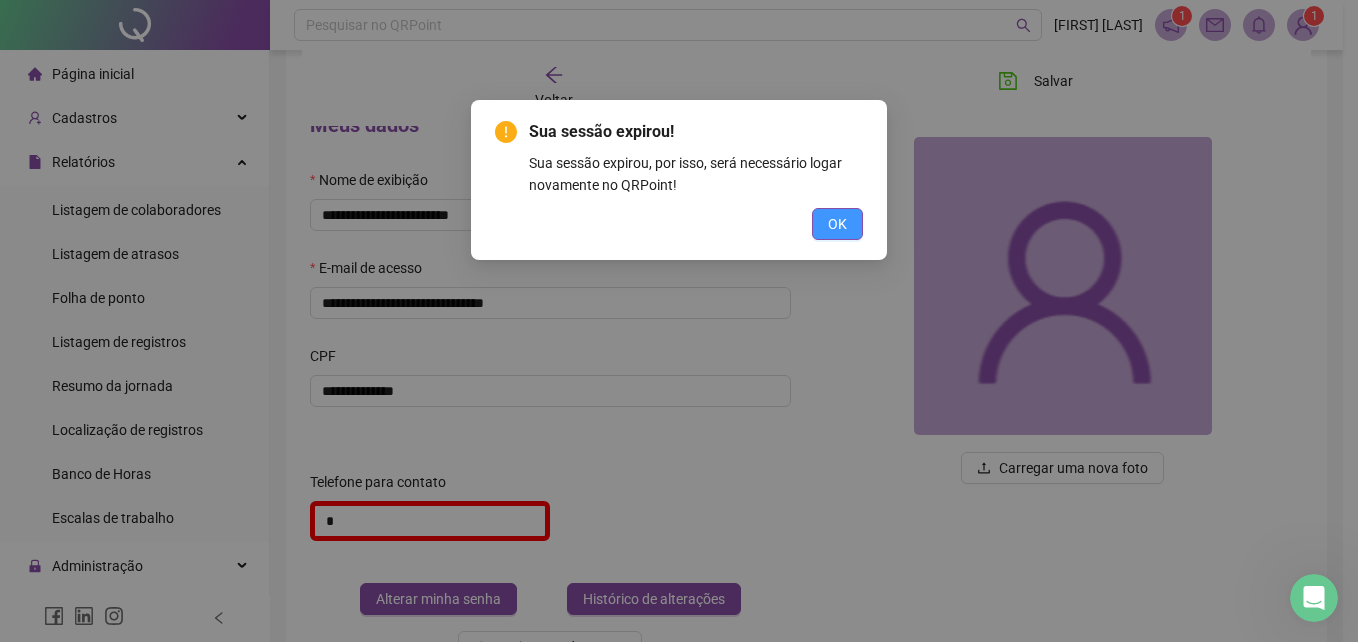 click on "OK" at bounding box center [837, 224] 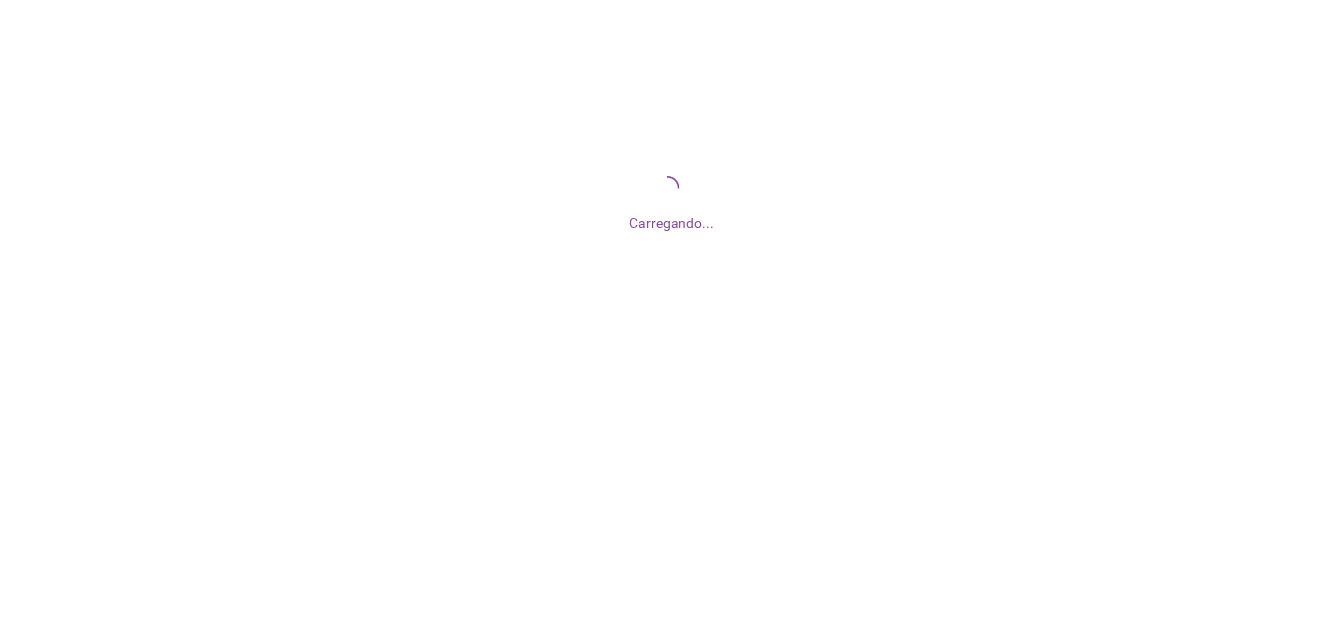 scroll, scrollTop: 0, scrollLeft: 0, axis: both 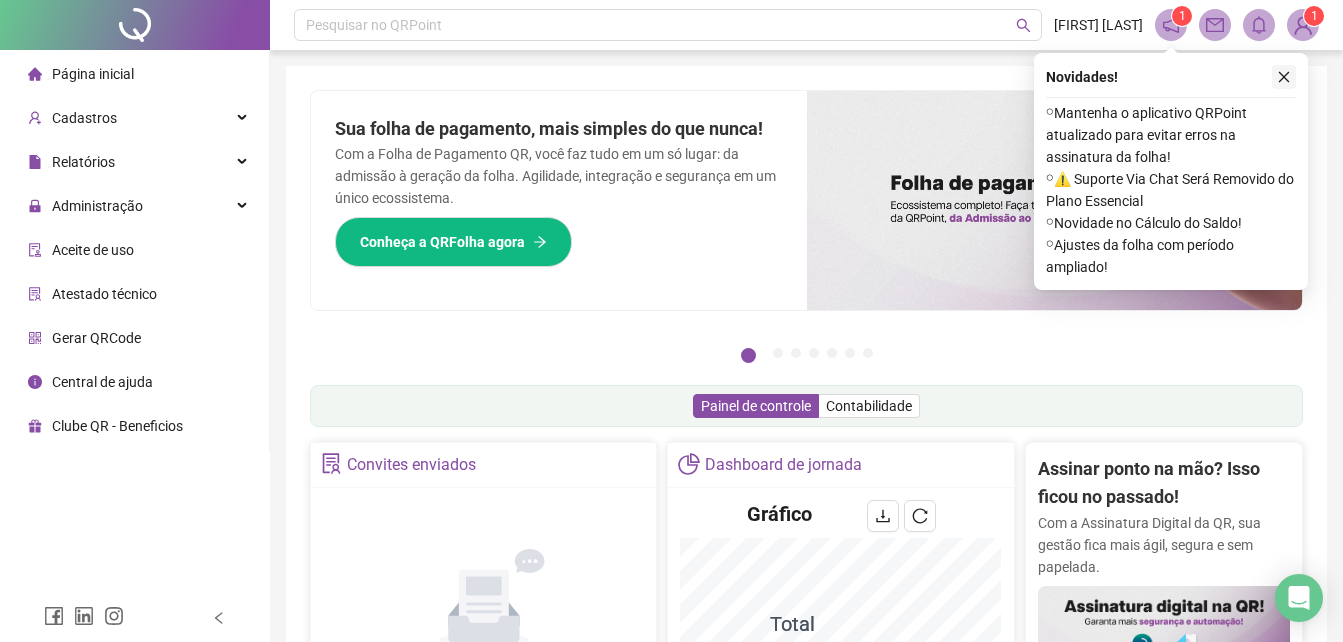 click 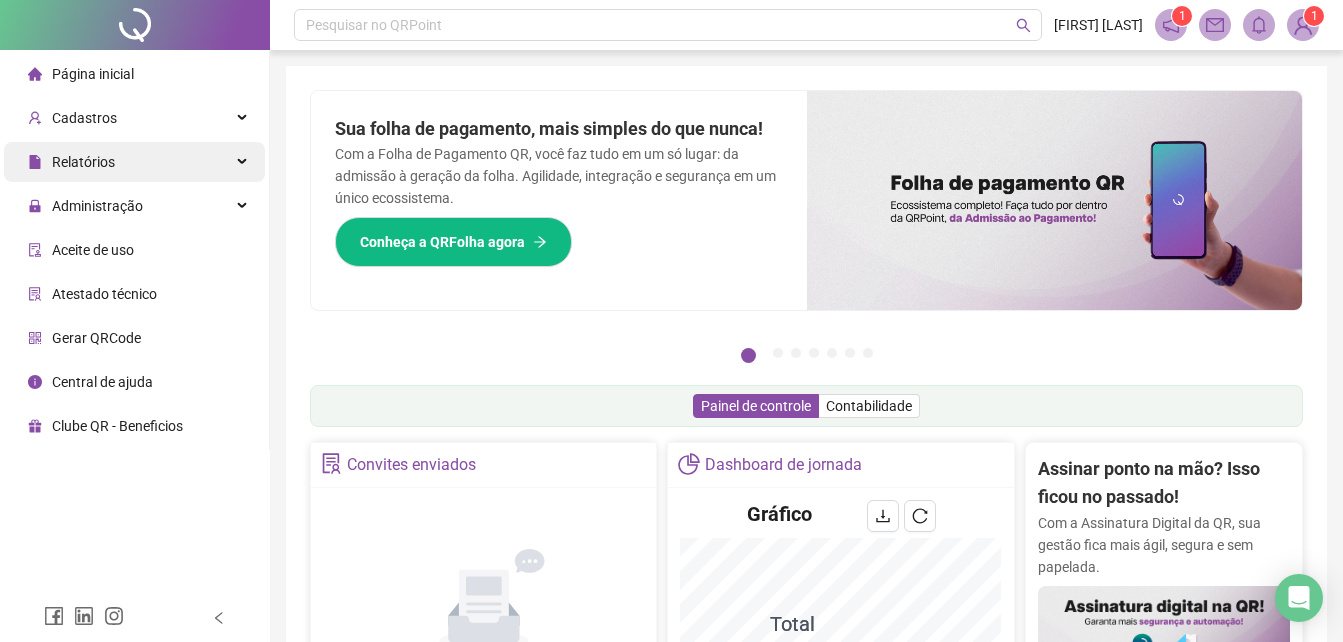 click on "Relatórios" at bounding box center [71, 162] 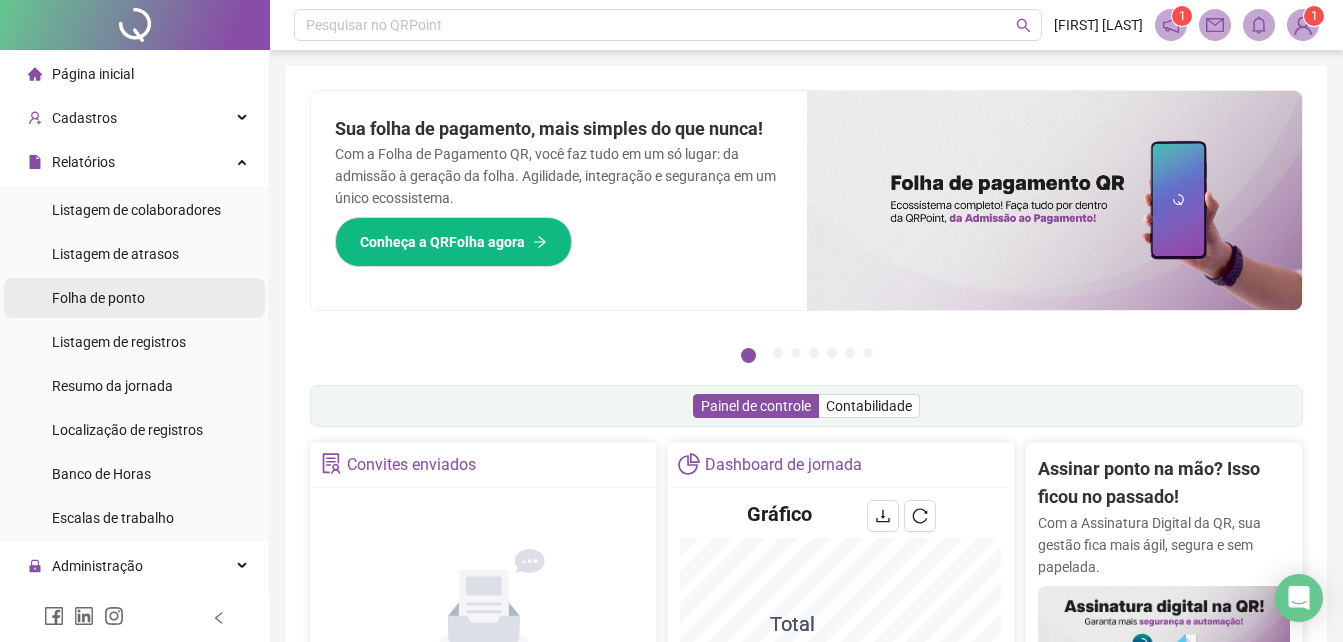 click on "Folha de ponto" at bounding box center [98, 298] 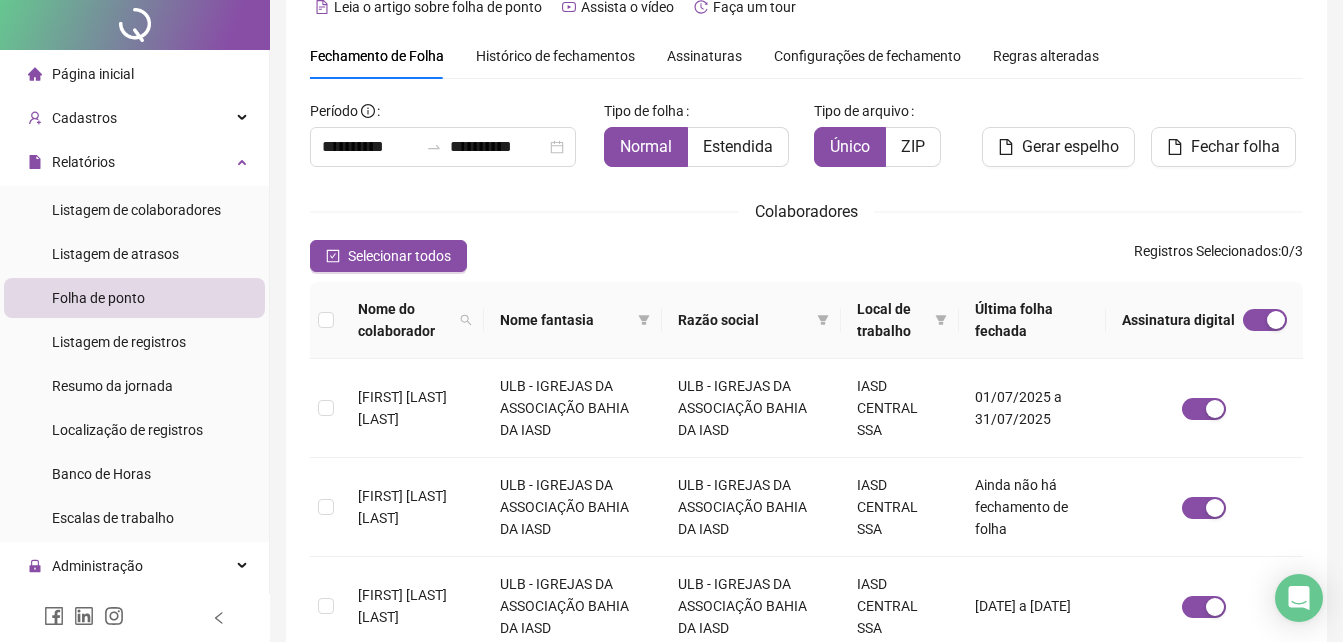 scroll, scrollTop: 0, scrollLeft: 0, axis: both 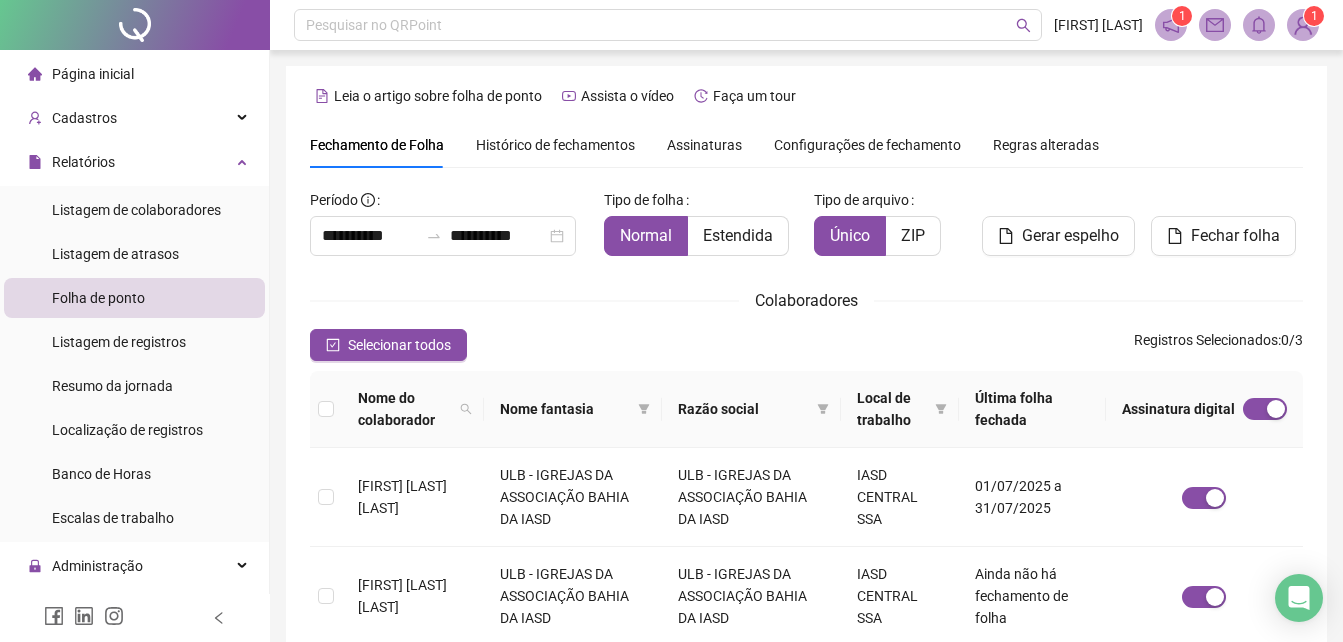 click on "Assinaturas" at bounding box center [704, 145] 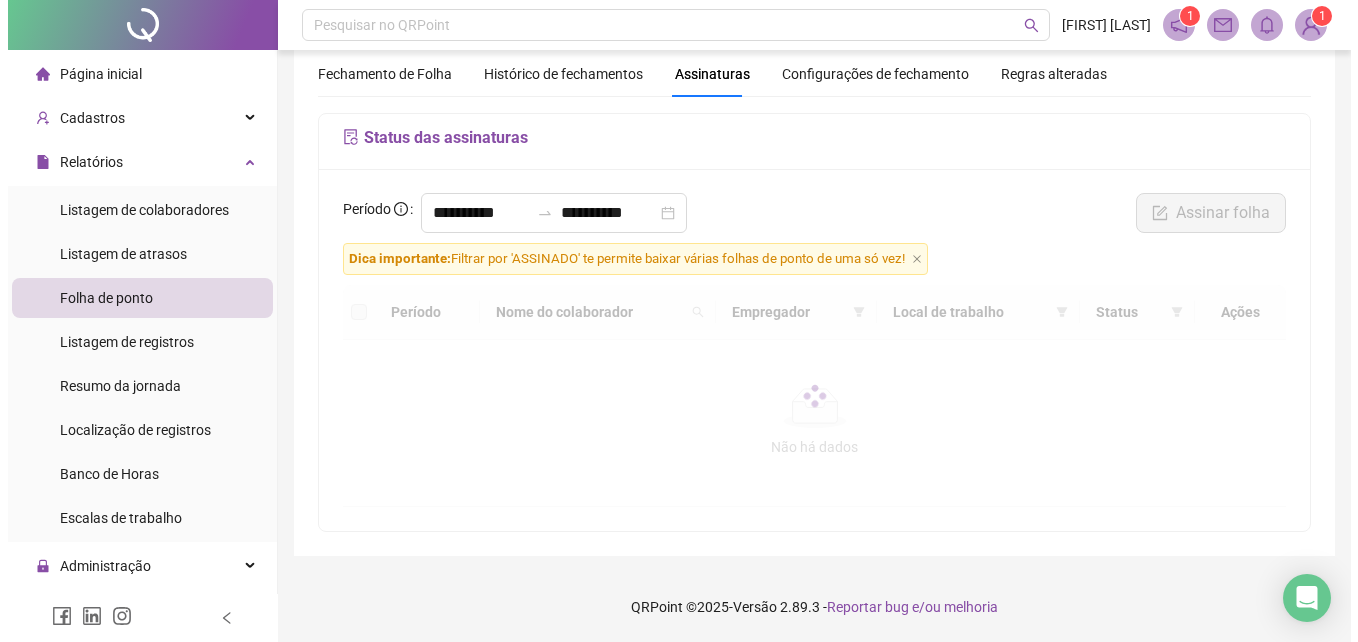 scroll, scrollTop: 67, scrollLeft: 0, axis: vertical 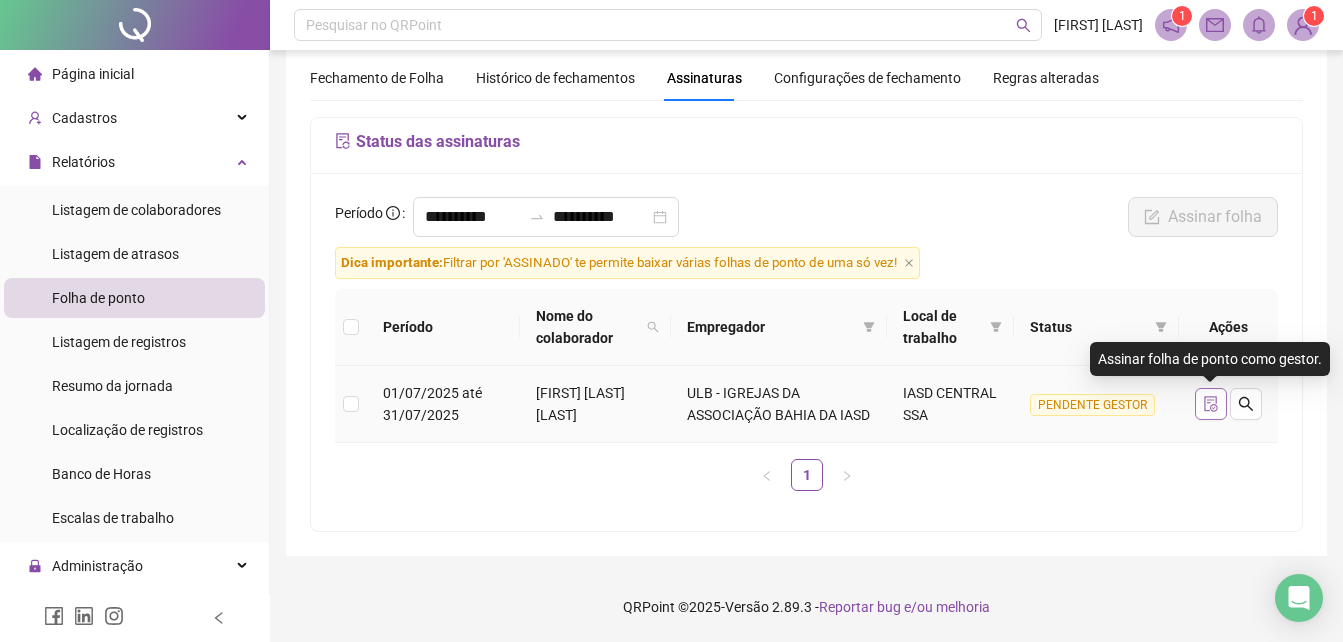 click 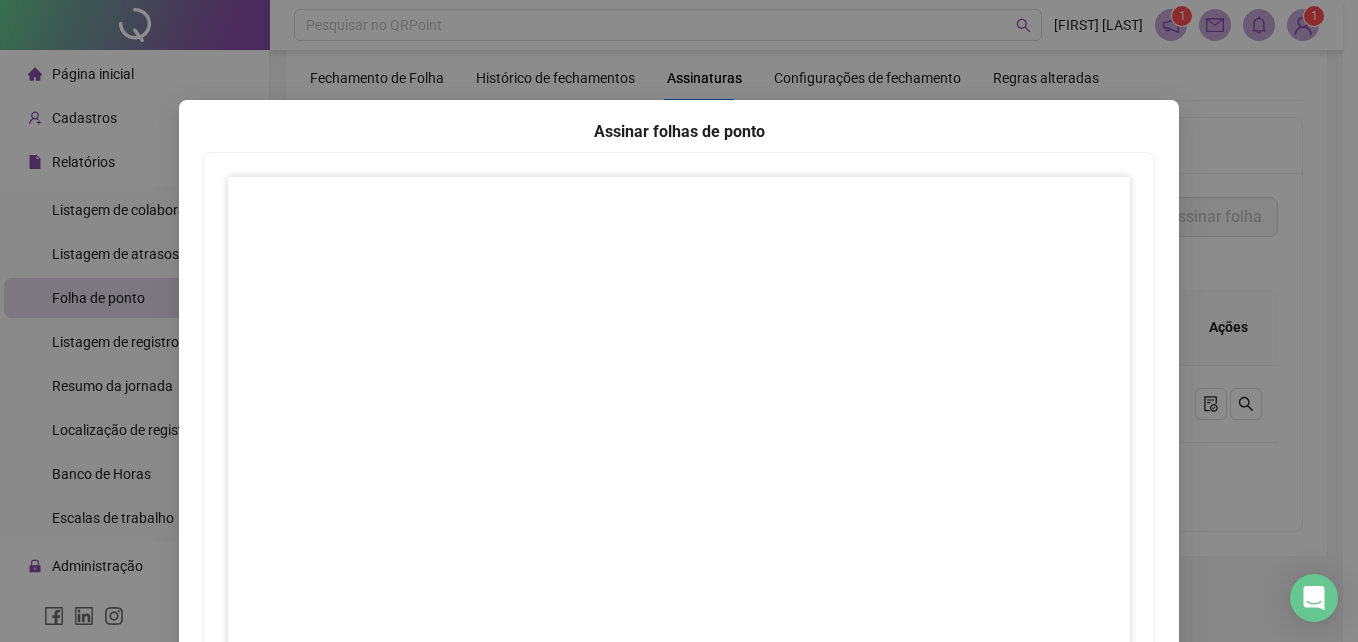 scroll, scrollTop: 288, scrollLeft: 0, axis: vertical 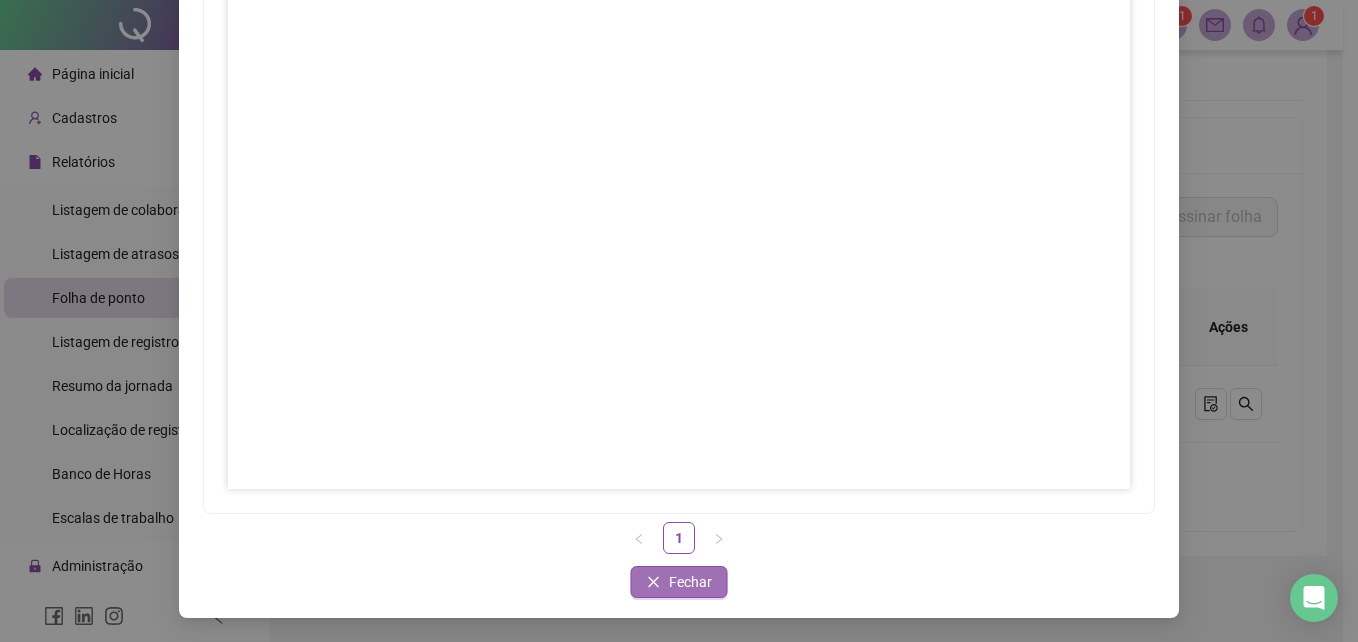 click on "Fechar" at bounding box center (690, 582) 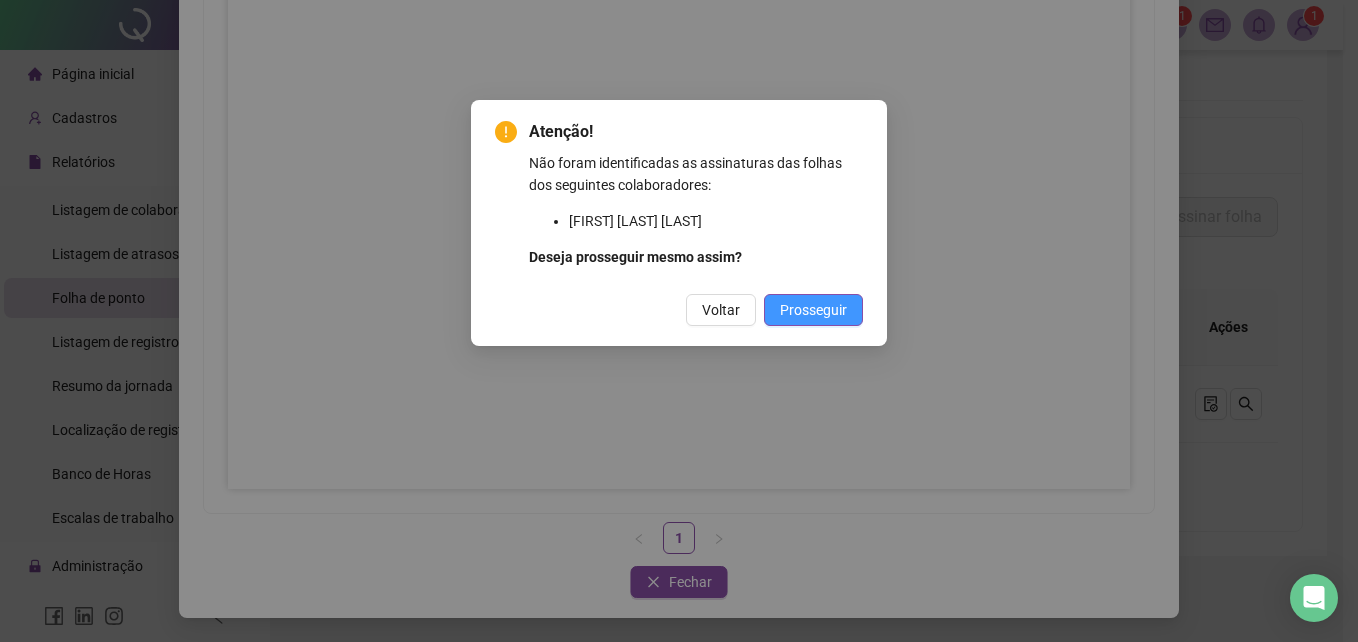 click on "Prosseguir" at bounding box center (813, 310) 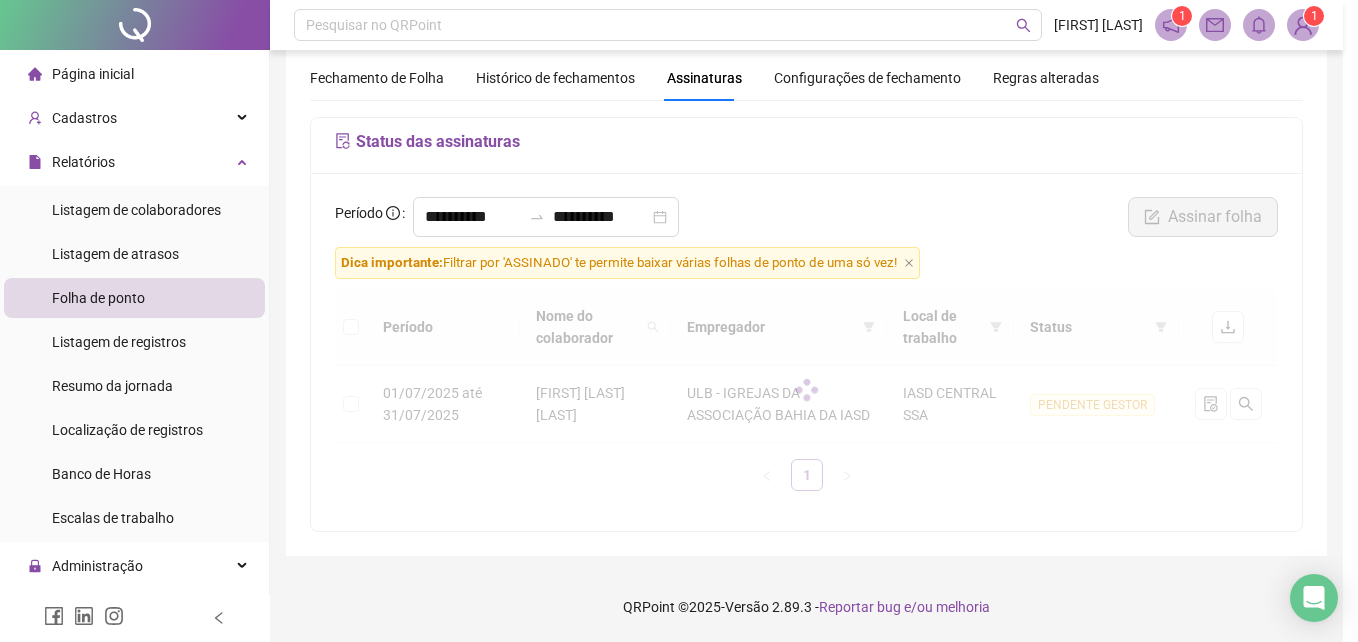 scroll, scrollTop: 188, scrollLeft: 0, axis: vertical 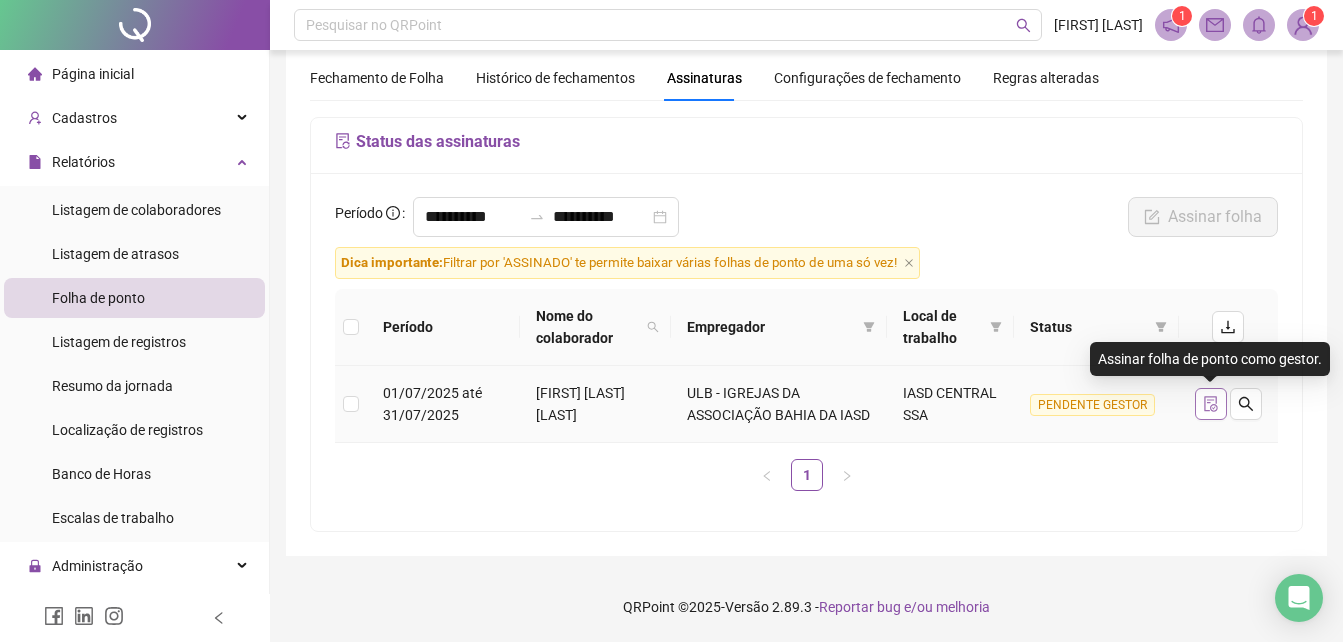 click 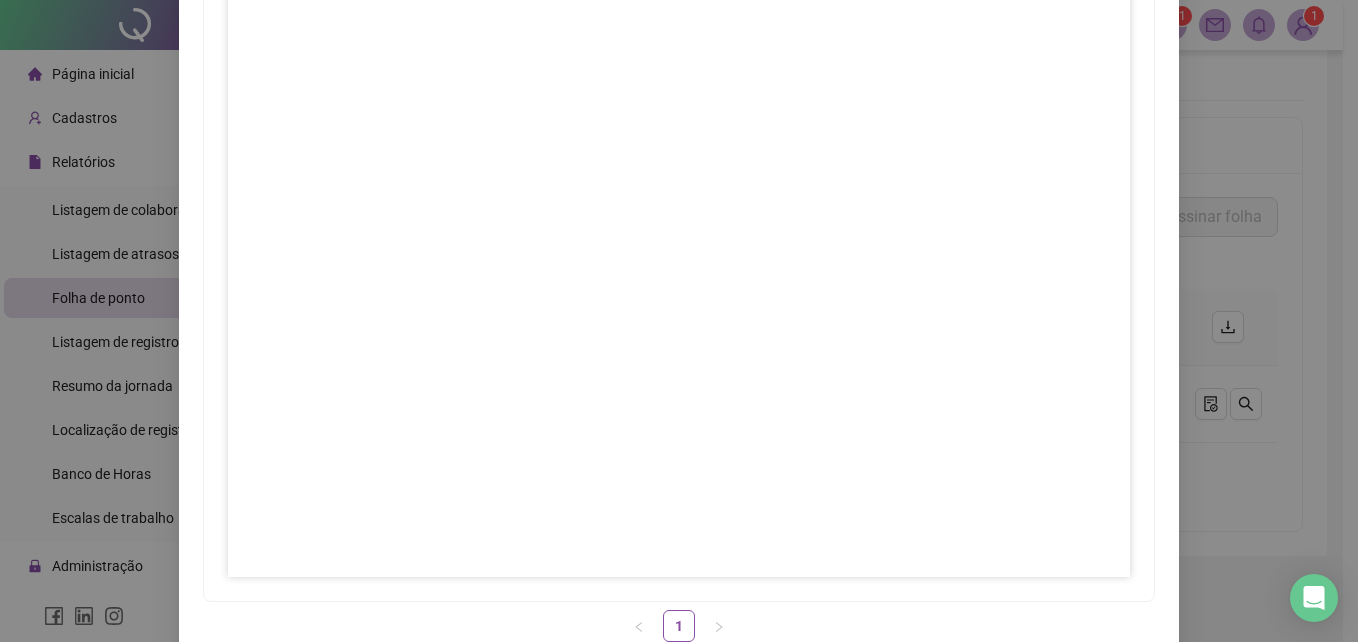 scroll, scrollTop: 288, scrollLeft: 0, axis: vertical 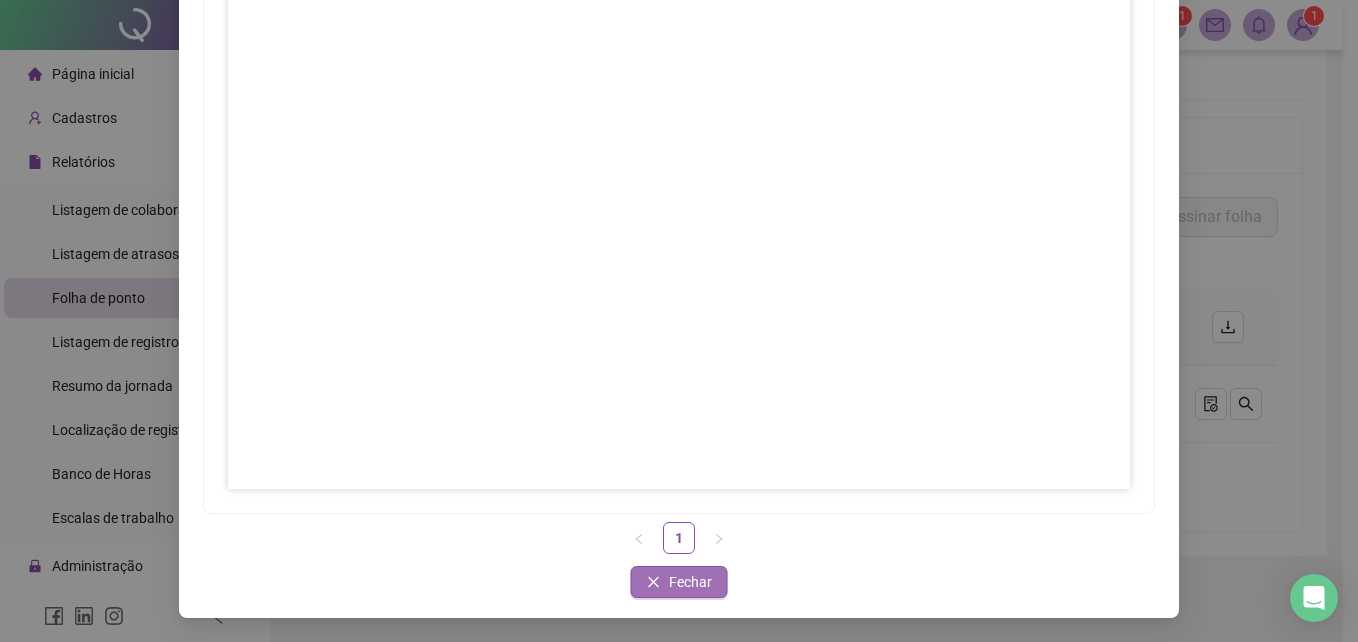 click 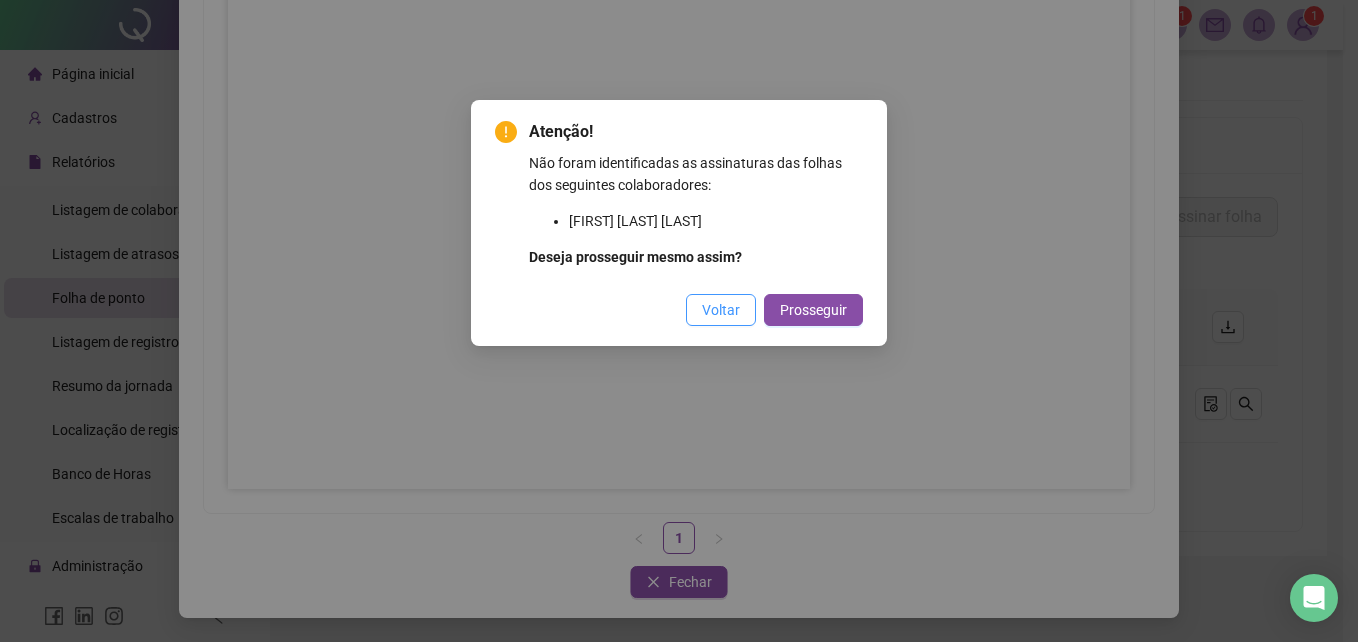 click on "Voltar" at bounding box center [721, 310] 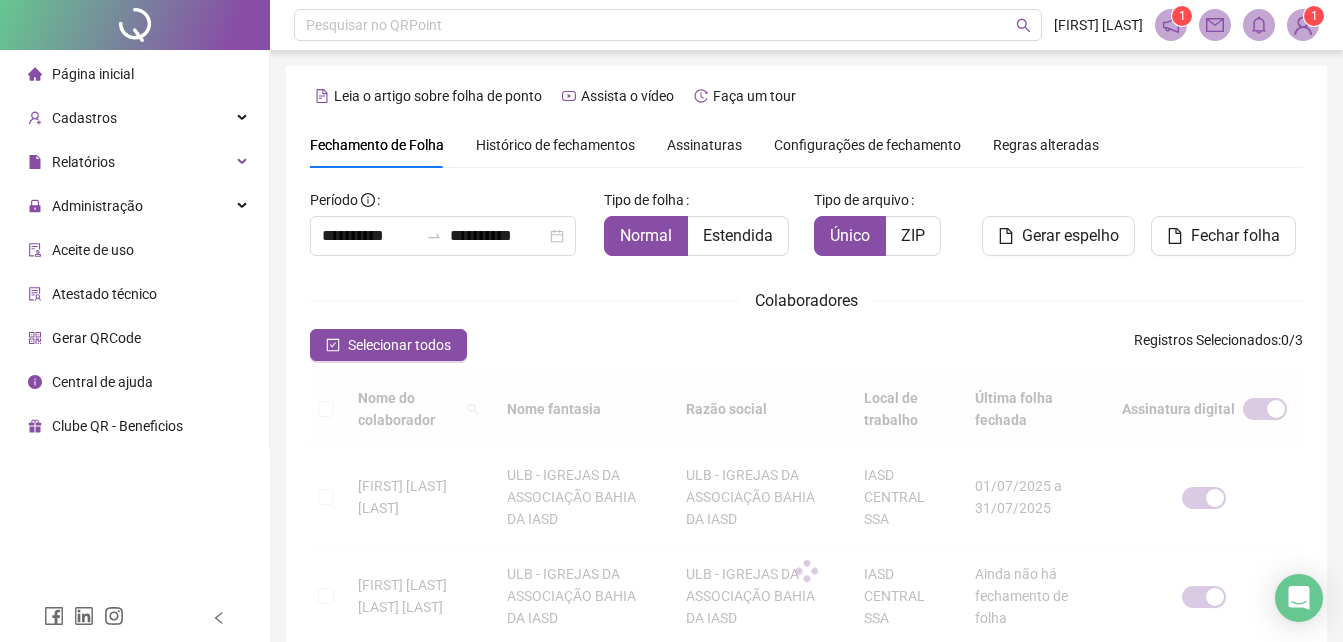 scroll, scrollTop: 89, scrollLeft: 0, axis: vertical 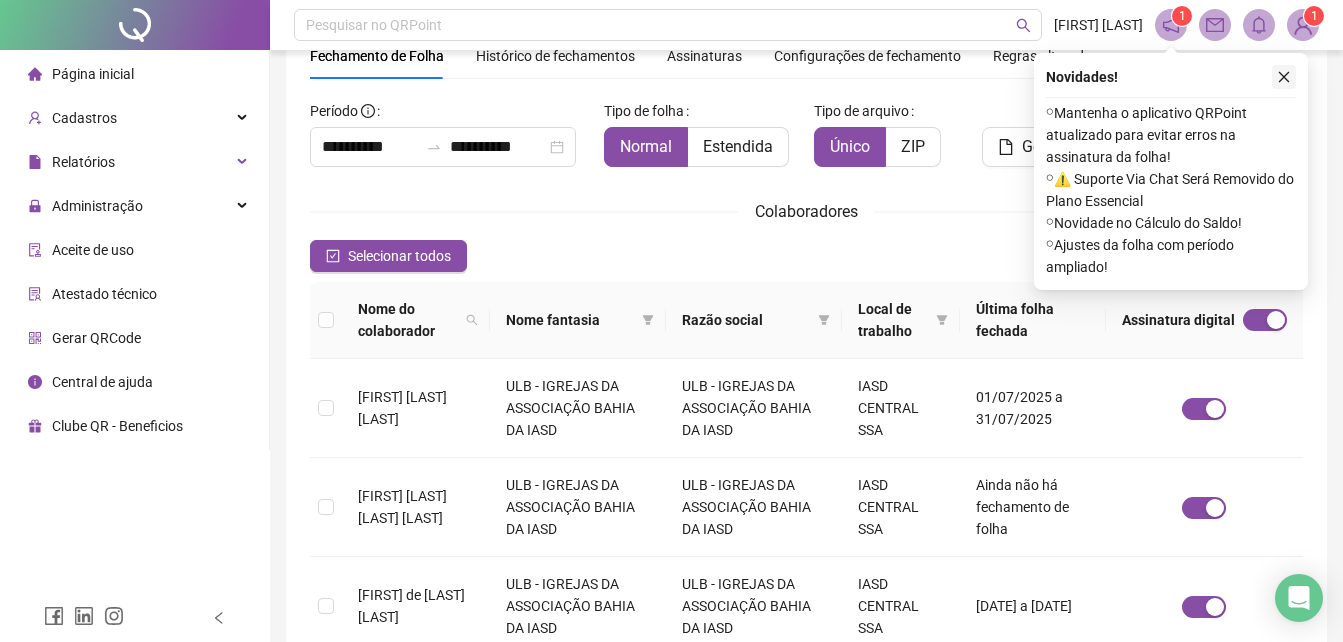 click 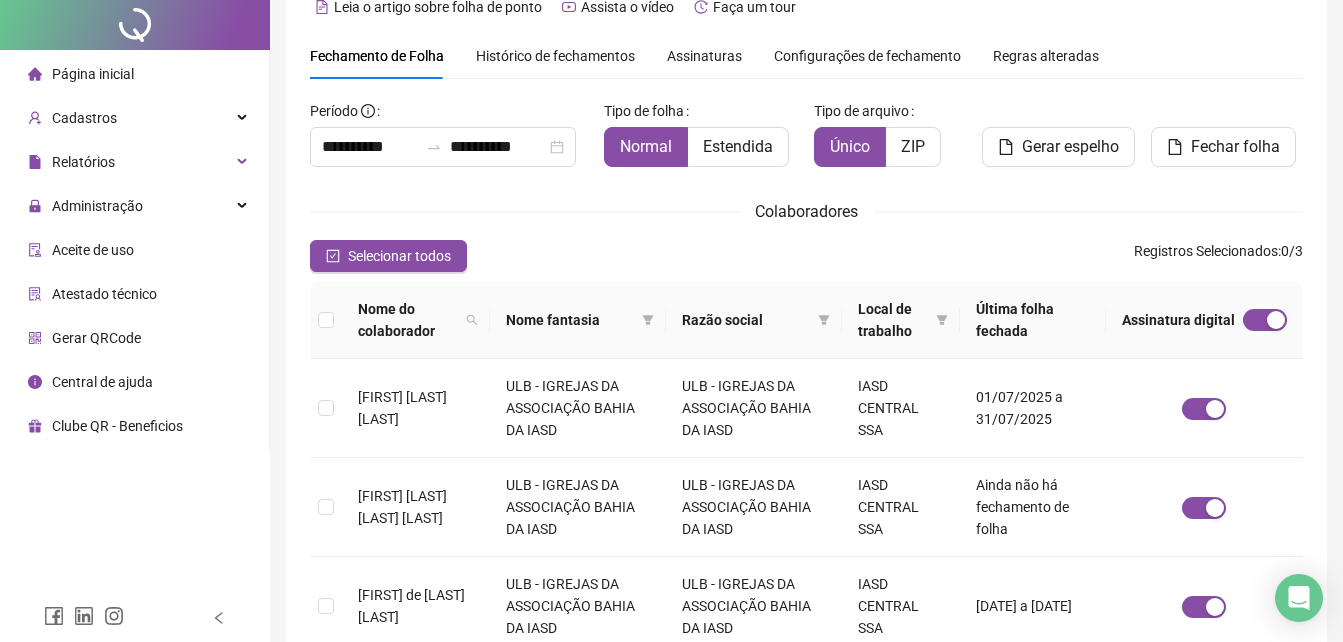 scroll, scrollTop: 0, scrollLeft: 0, axis: both 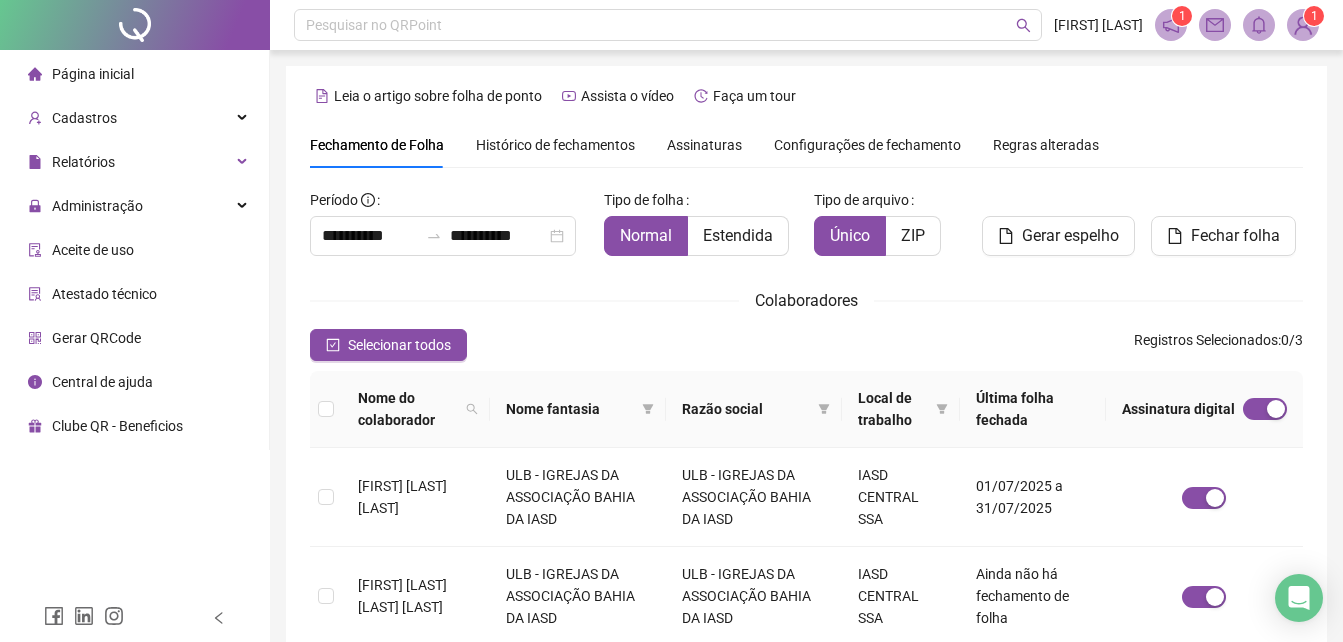 click on "Página inicial" at bounding box center [93, 74] 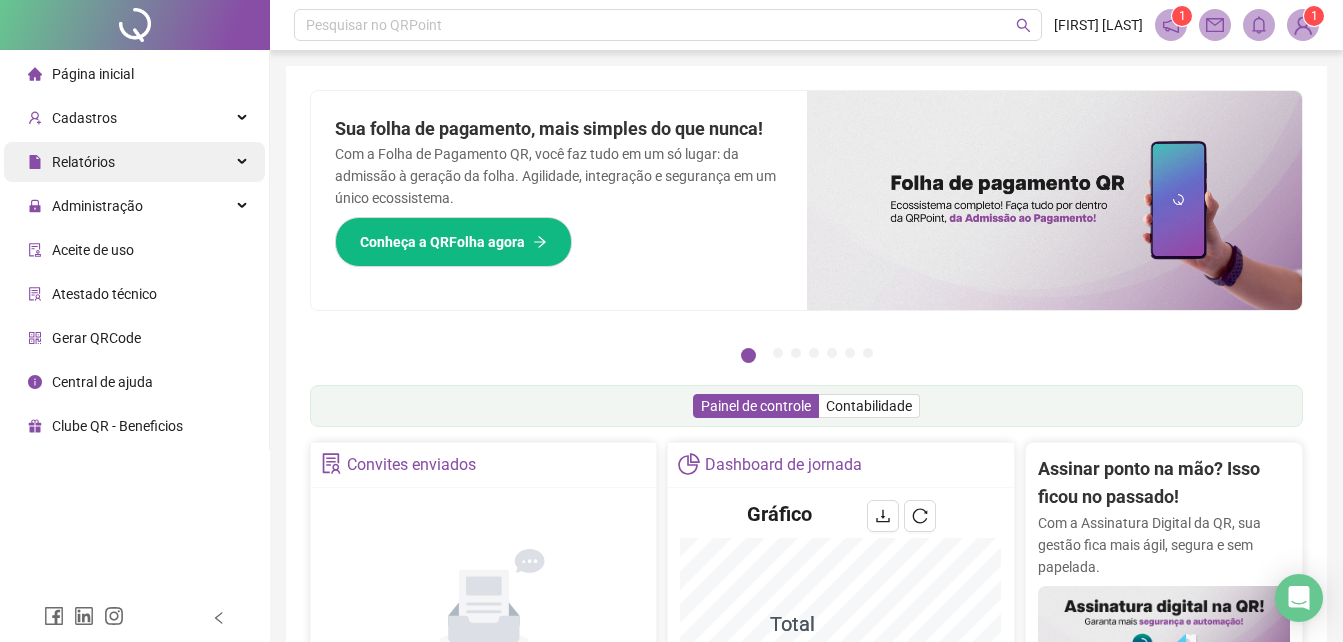 click on "Relatórios" at bounding box center (83, 162) 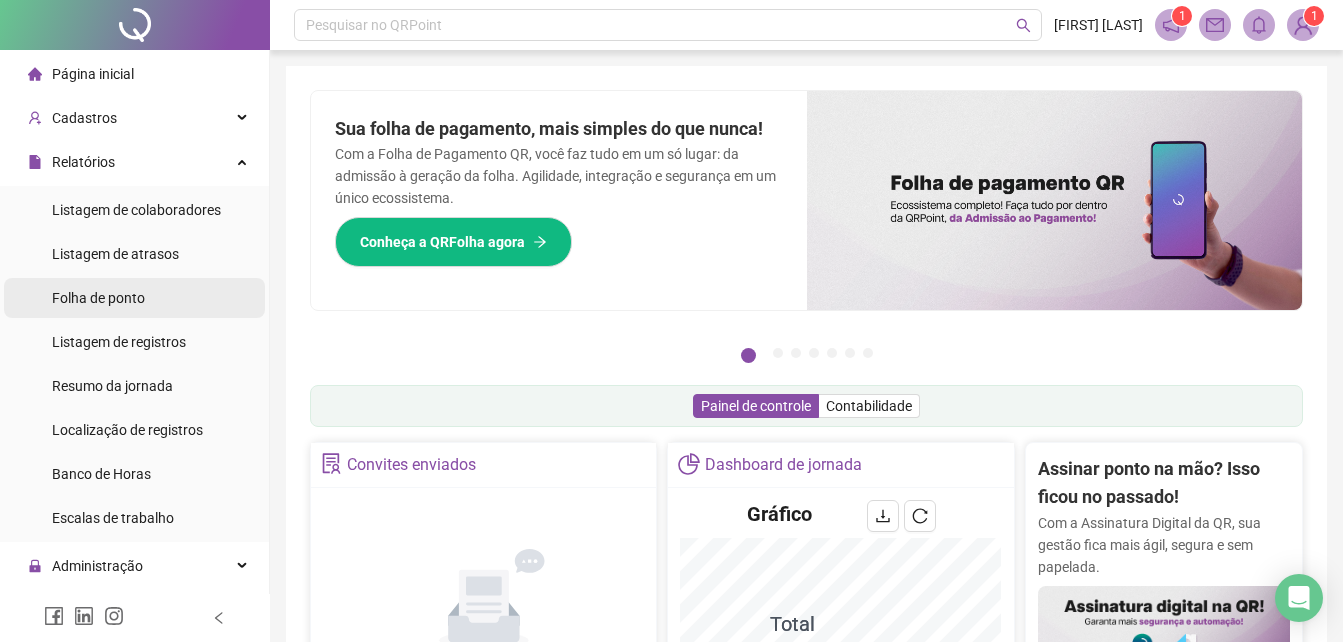 click on "Folha de ponto" at bounding box center (98, 298) 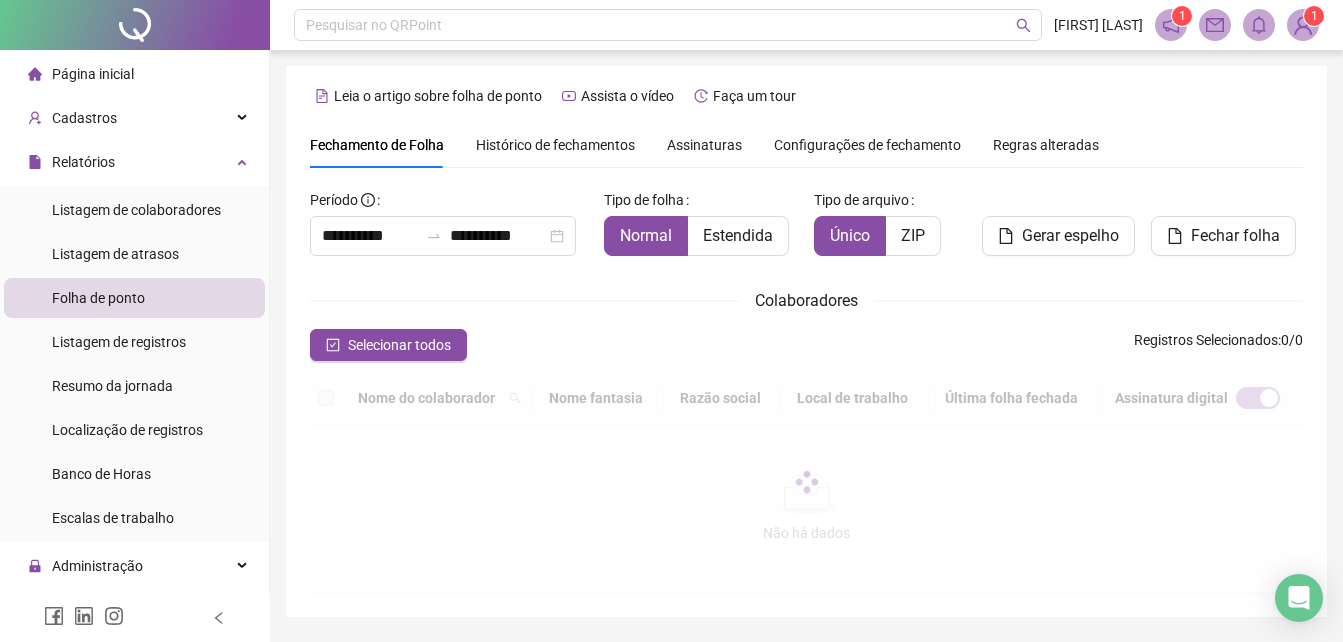 click on "Assinaturas" at bounding box center (704, 145) 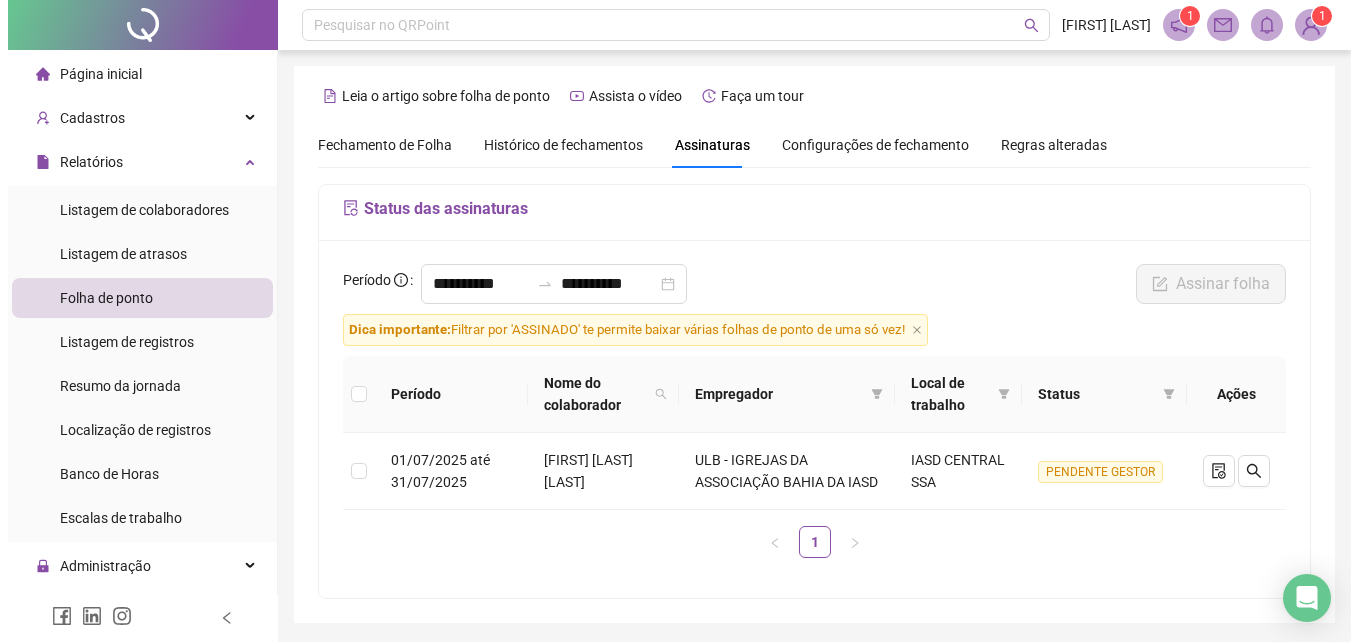 scroll, scrollTop: 67, scrollLeft: 0, axis: vertical 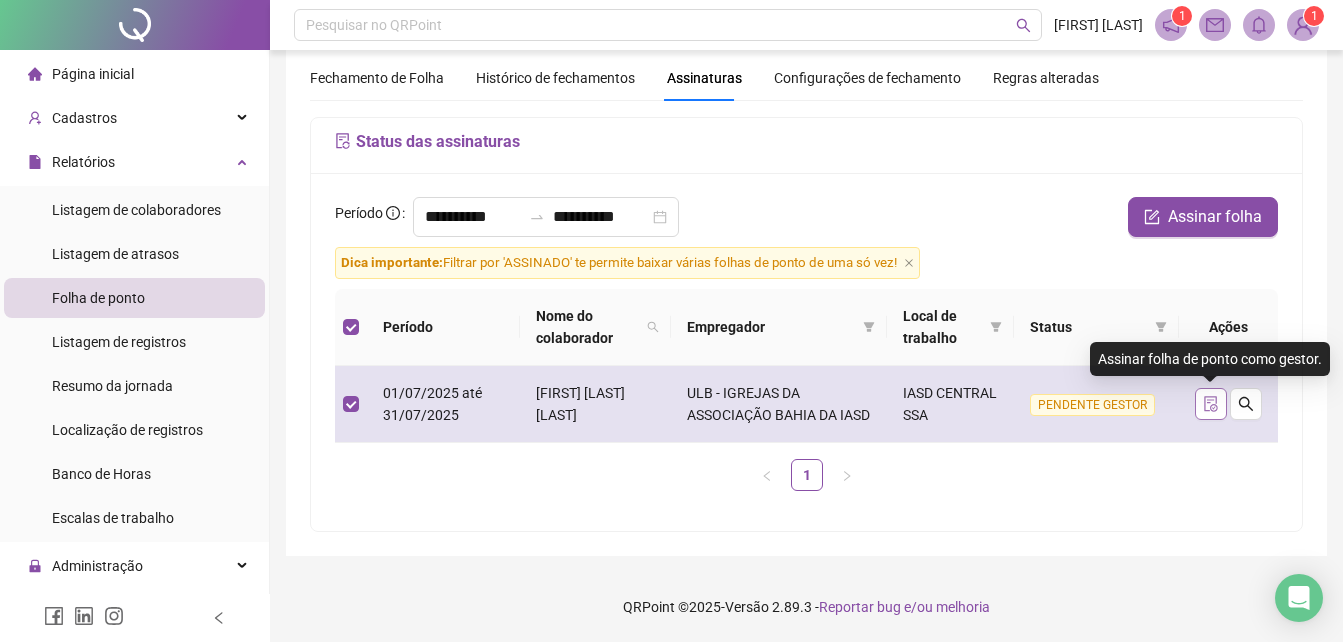 click 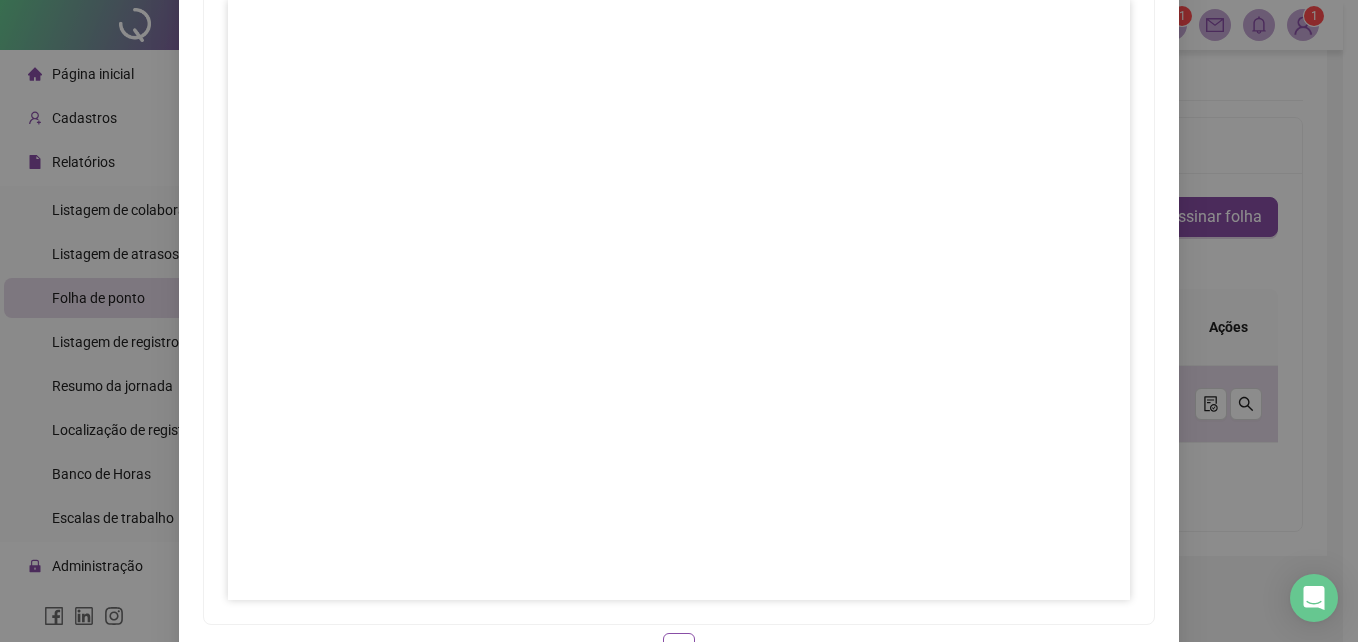 scroll, scrollTop: 0, scrollLeft: 0, axis: both 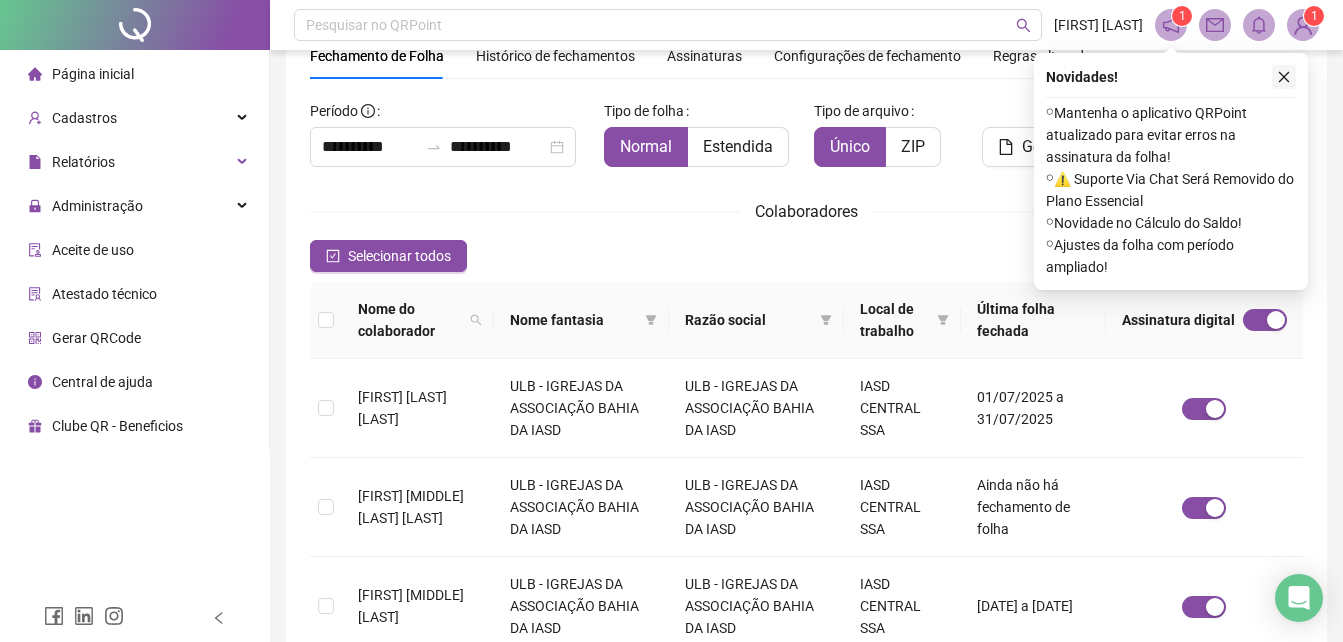 click 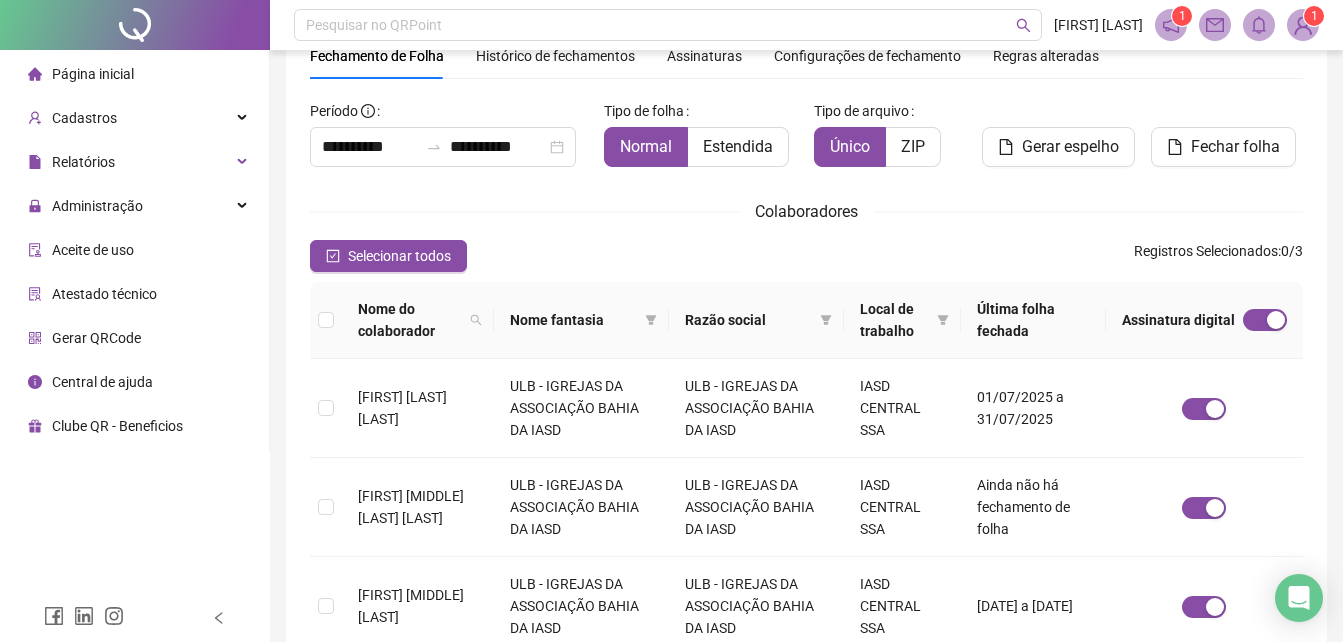 scroll, scrollTop: 277, scrollLeft: 0, axis: vertical 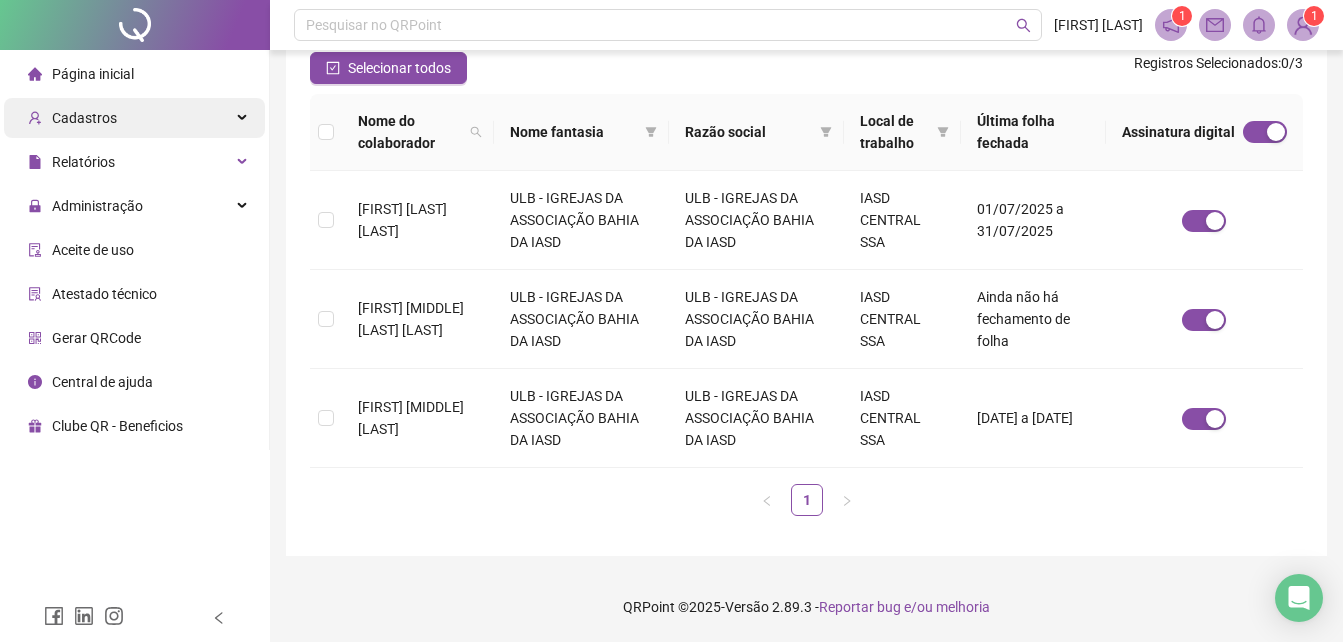 click on "Cadastros" at bounding box center [84, 118] 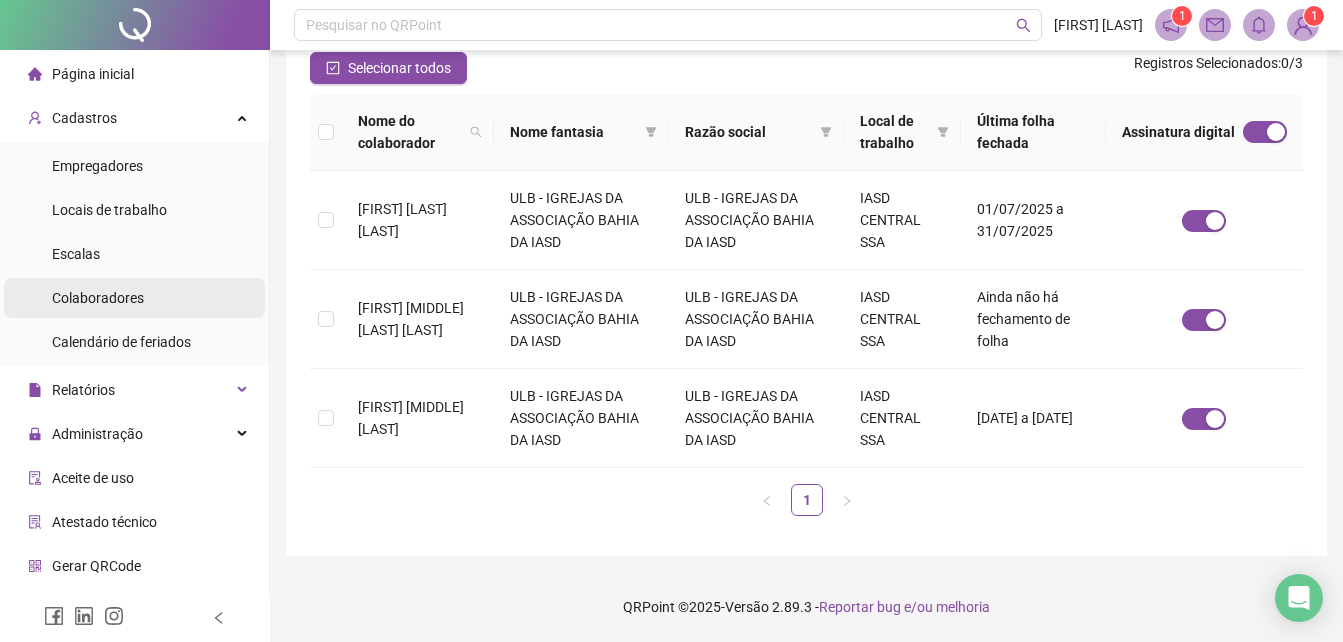 click on "Colaboradores" at bounding box center (98, 298) 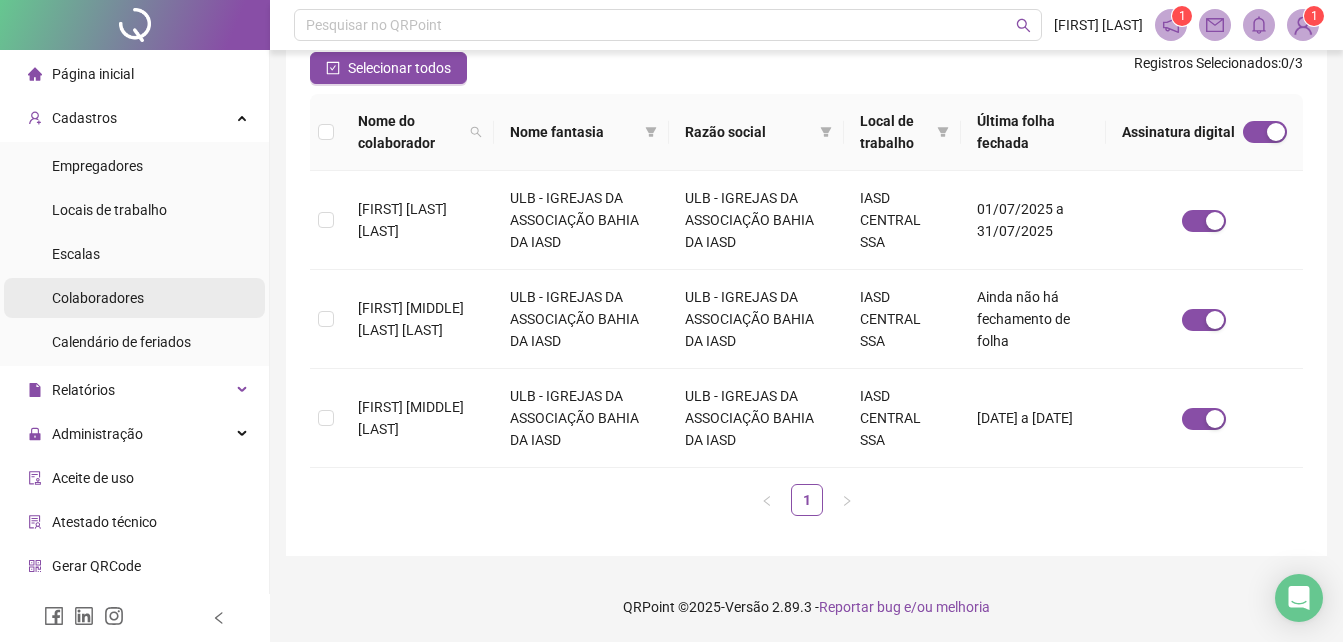 scroll, scrollTop: 0, scrollLeft: 0, axis: both 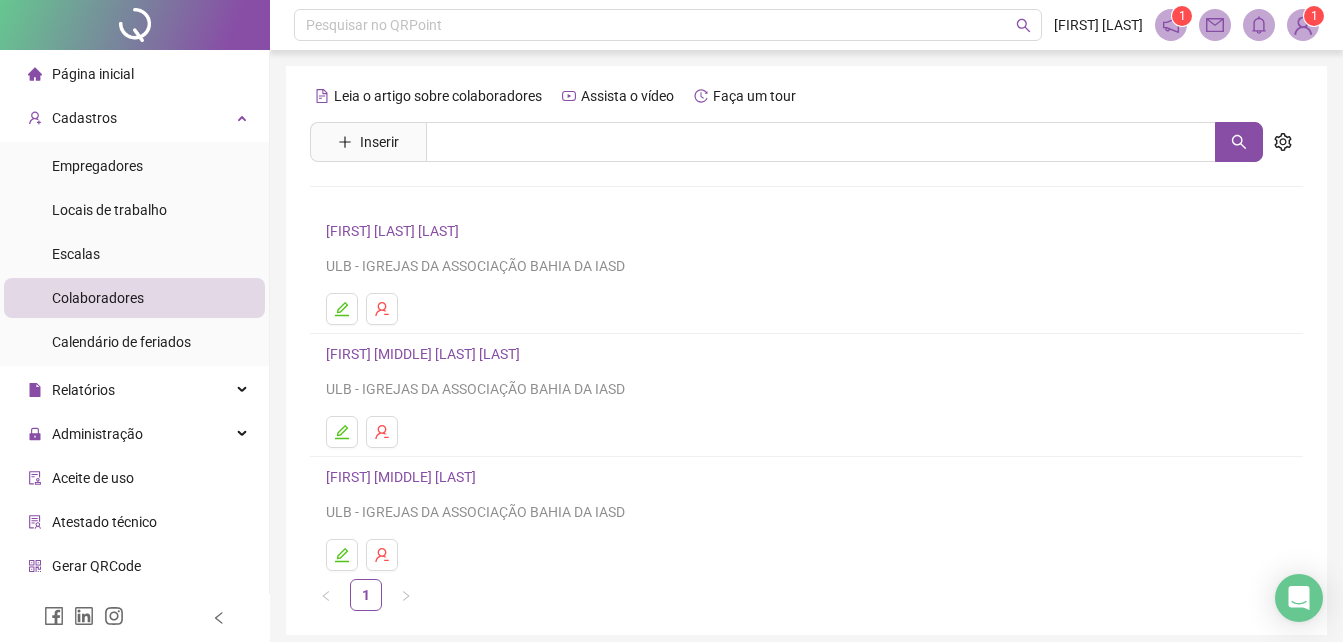 click on "MARCOS DE JESUS SANTOS" at bounding box center [404, 477] 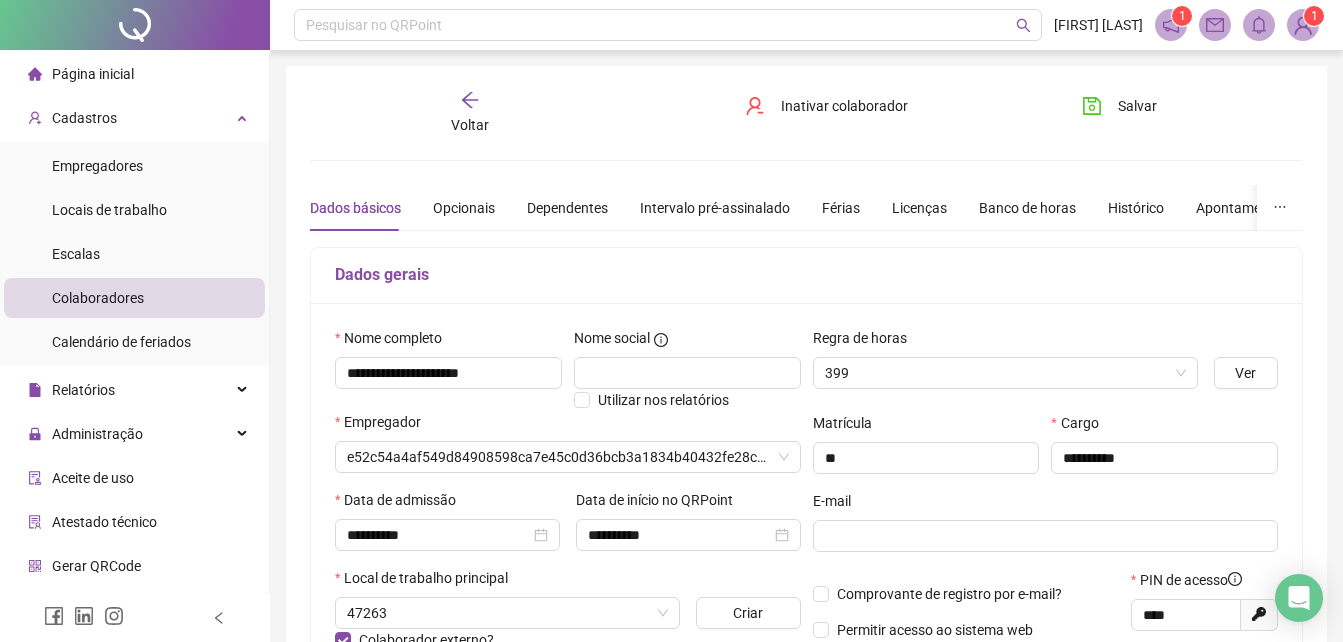 type on "**********" 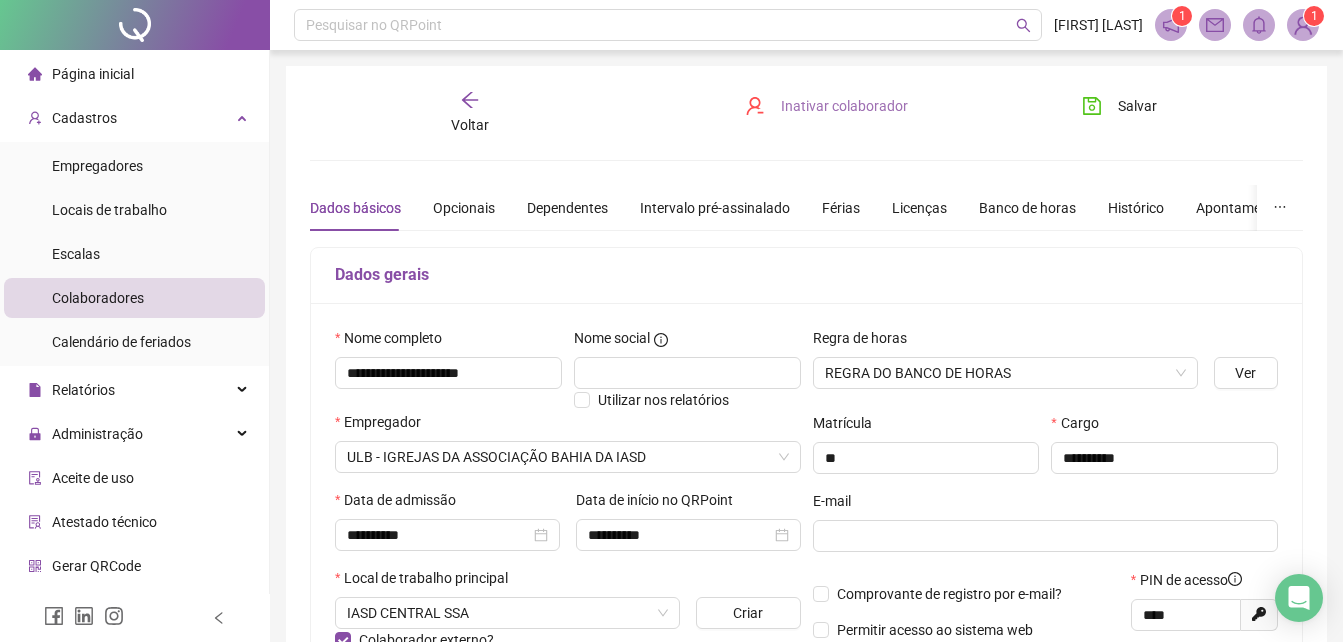 click on "Inativar colaborador" at bounding box center [844, 106] 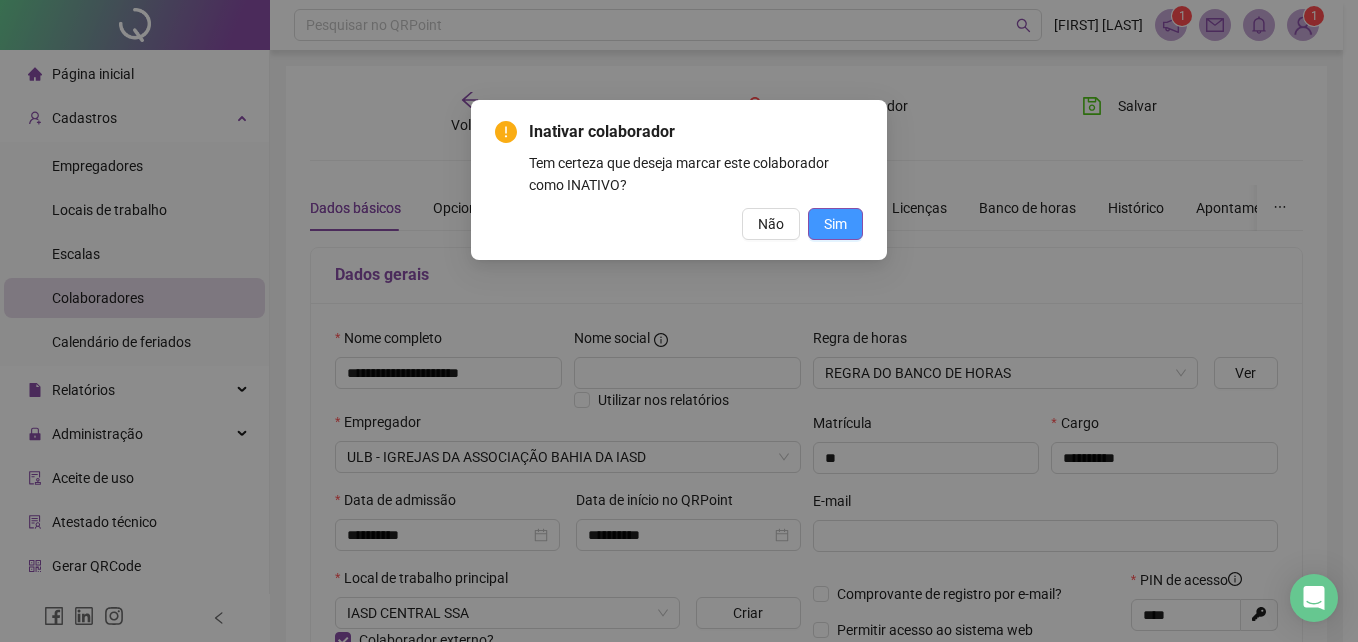 click on "Sim" at bounding box center [835, 224] 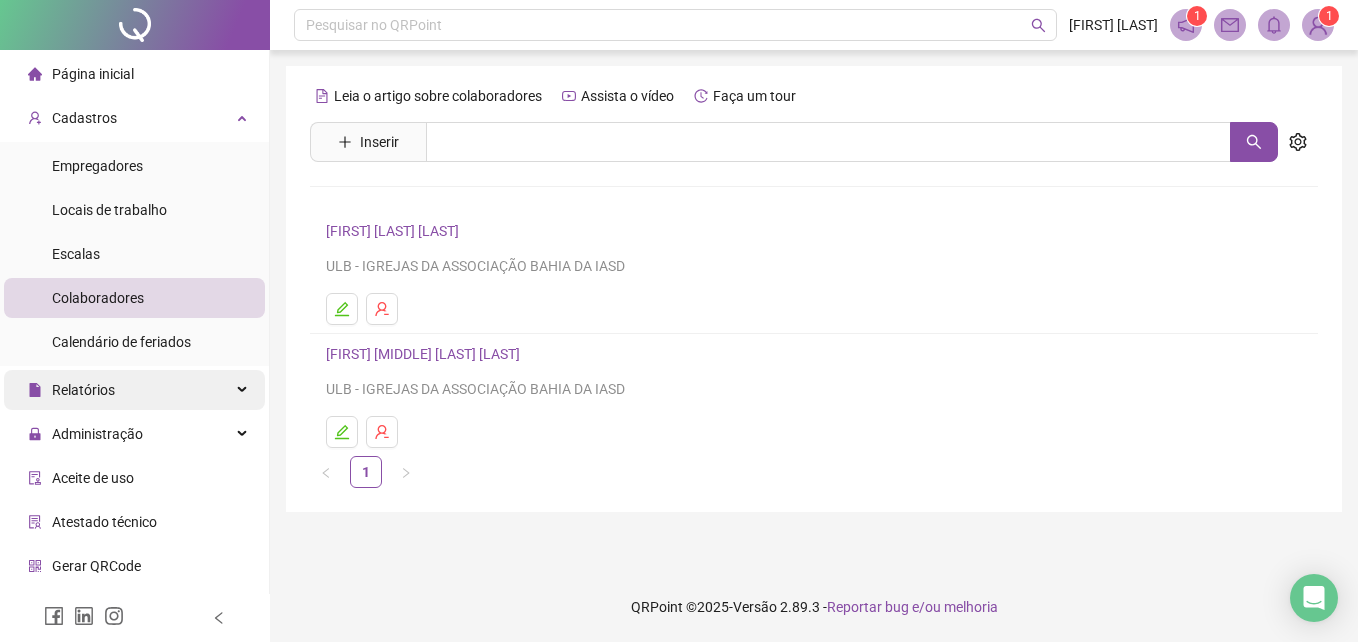 click on "Relatórios" at bounding box center (83, 390) 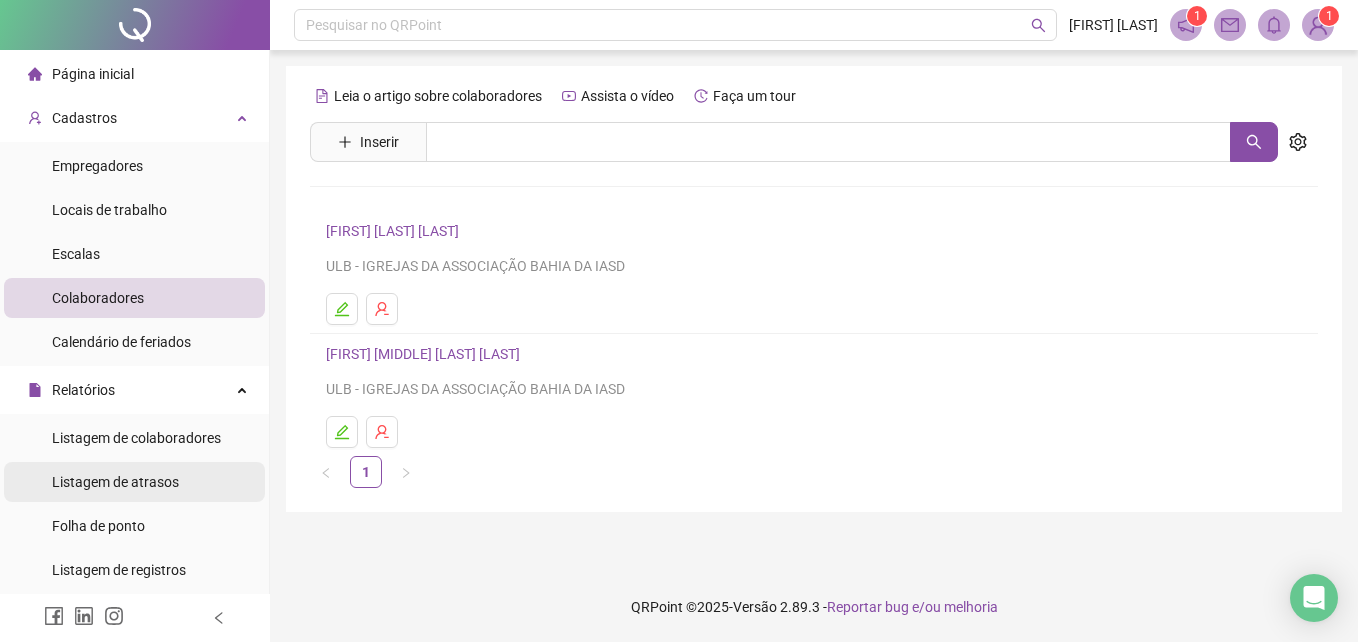 drag, startPoint x: 109, startPoint y: 528, endPoint x: 175, endPoint y: 467, distance: 89.87213 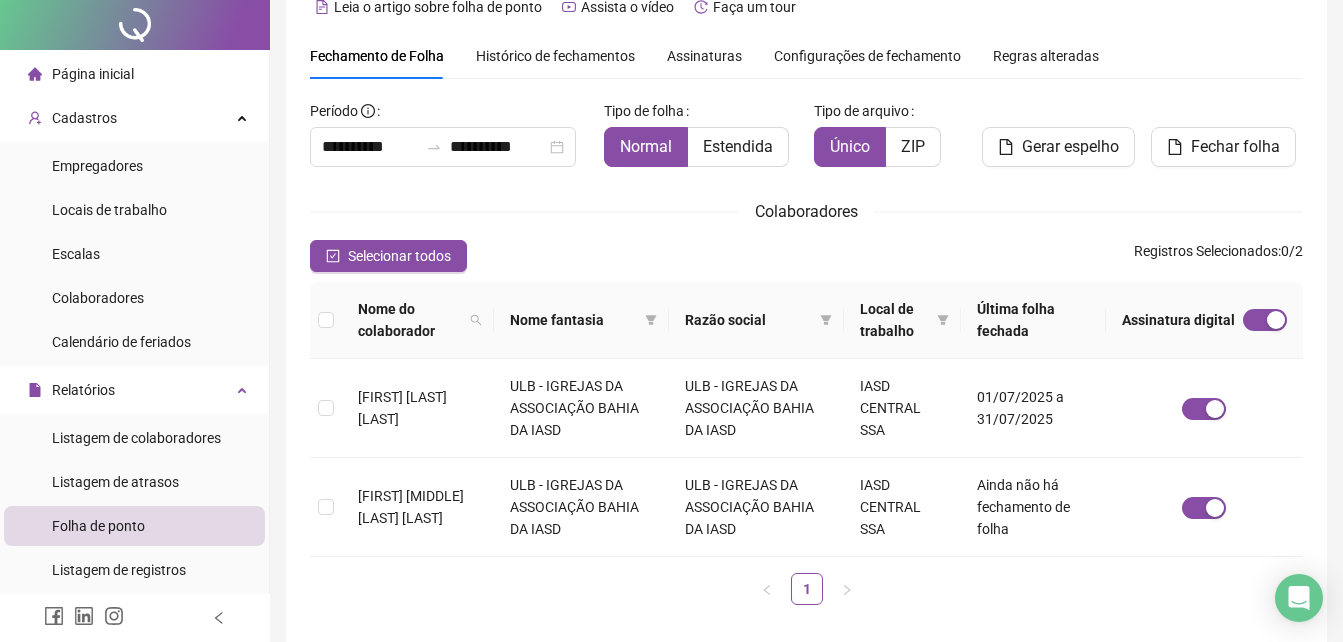 scroll, scrollTop: 0, scrollLeft: 0, axis: both 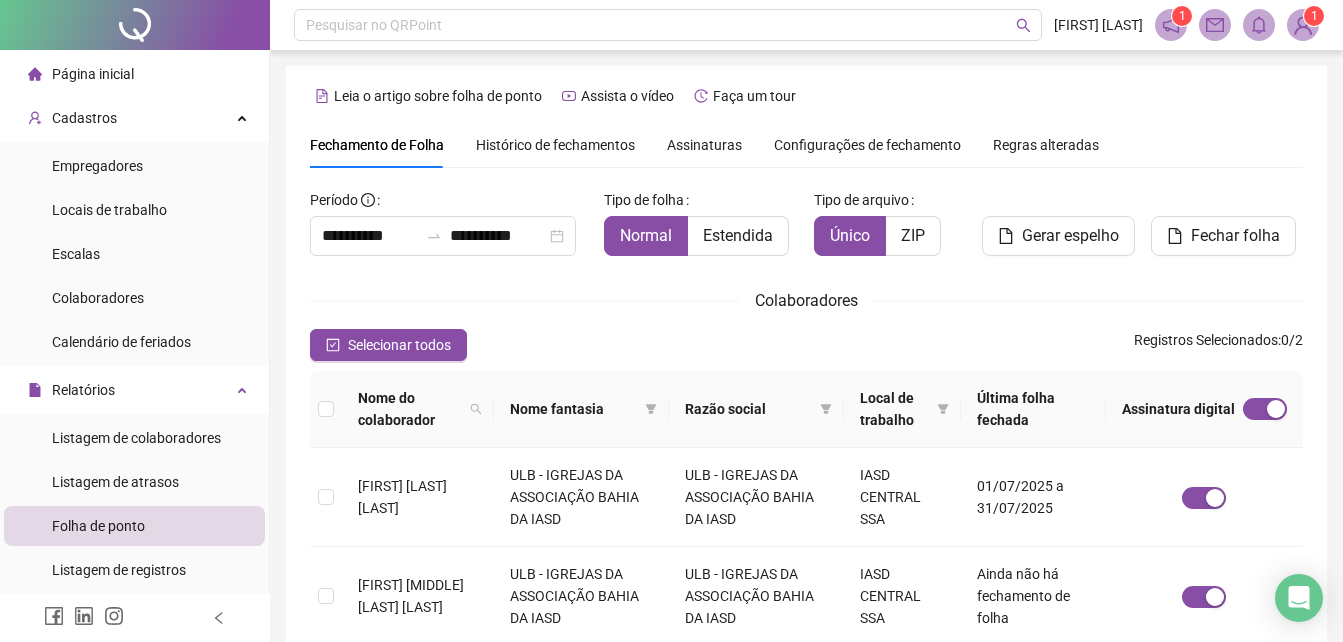 click on "Assinaturas" at bounding box center (704, 145) 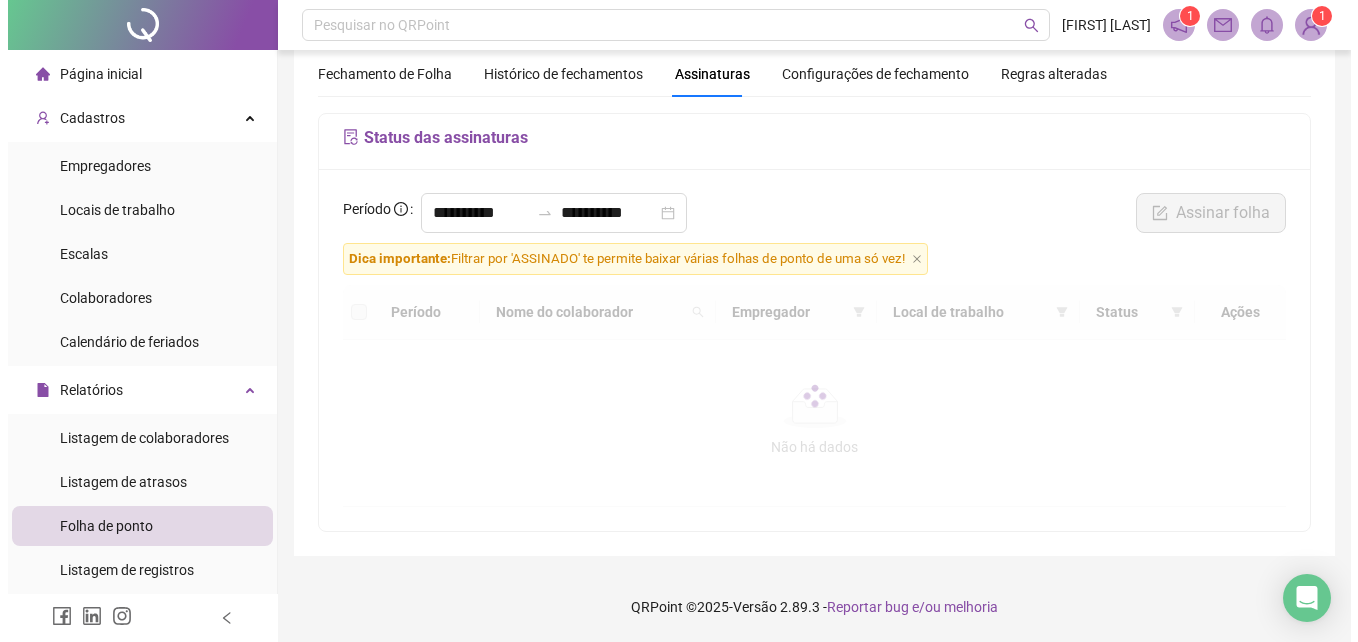 scroll, scrollTop: 67, scrollLeft: 0, axis: vertical 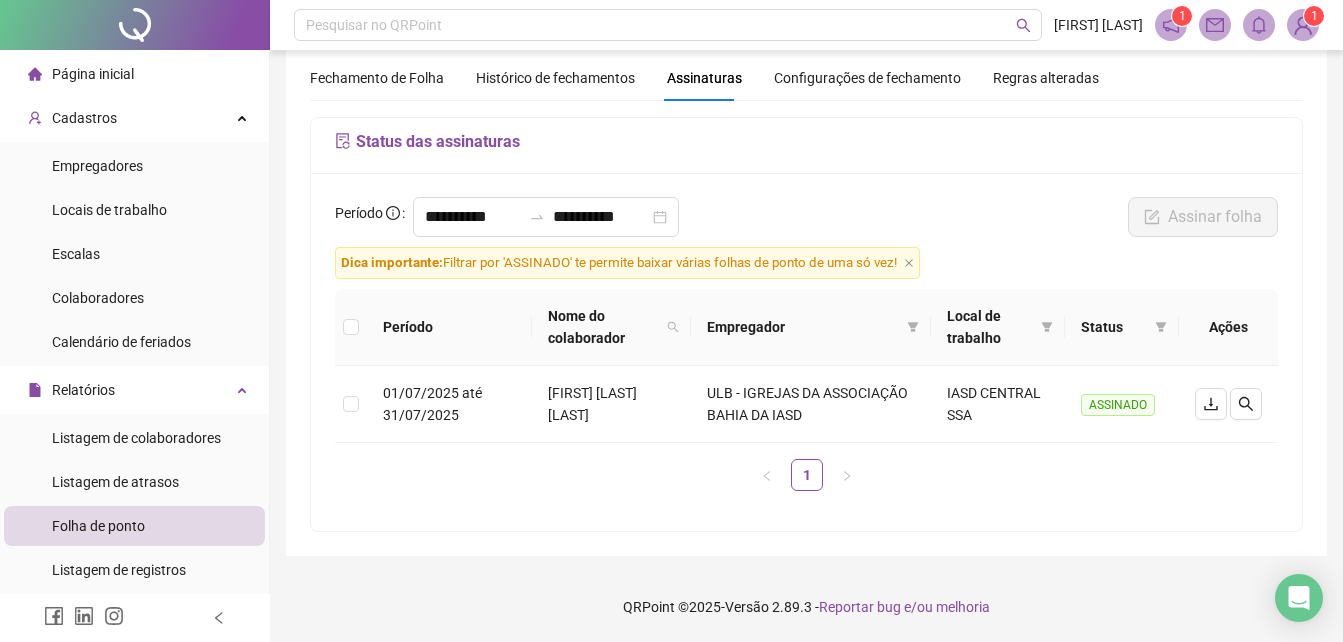 click at bounding box center (1303, 25) 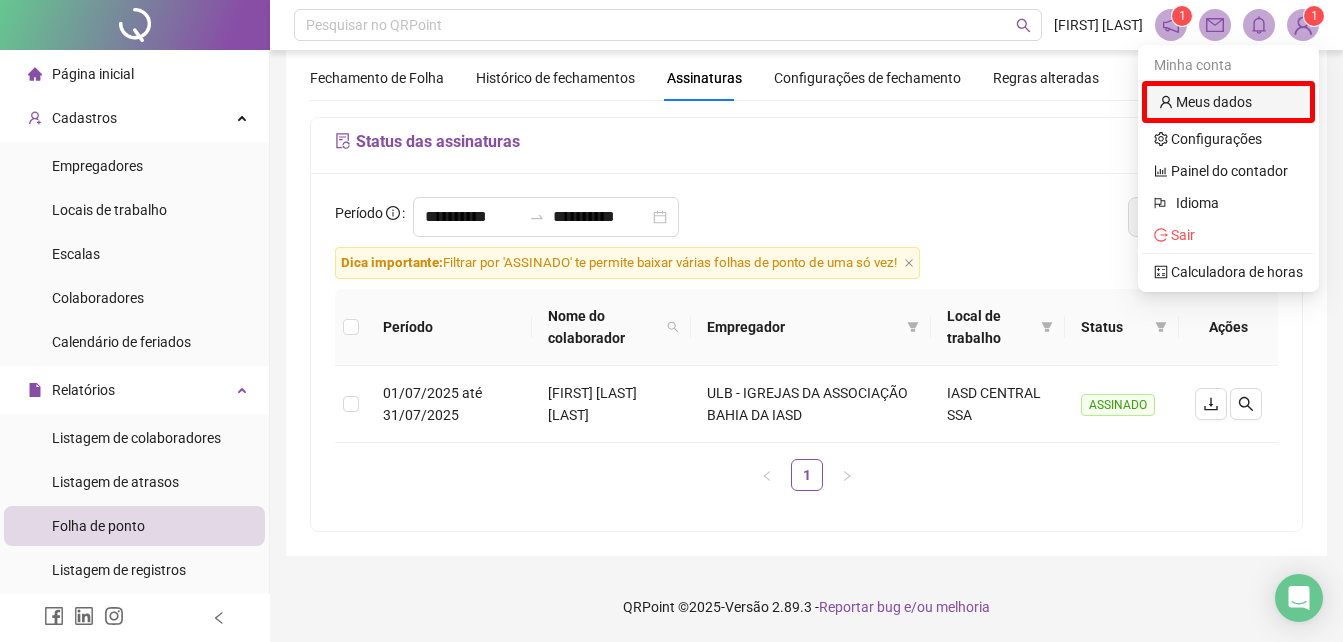 click on "Meus dados" at bounding box center [1205, 102] 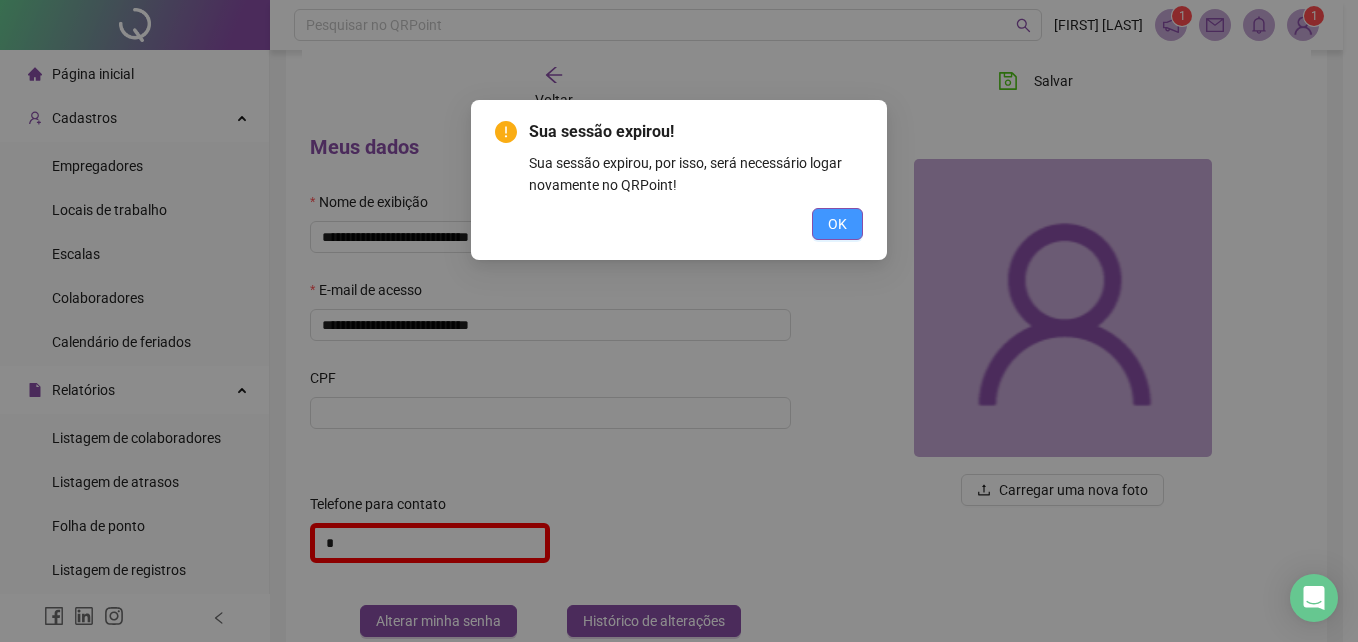 click on "OK" at bounding box center (837, 224) 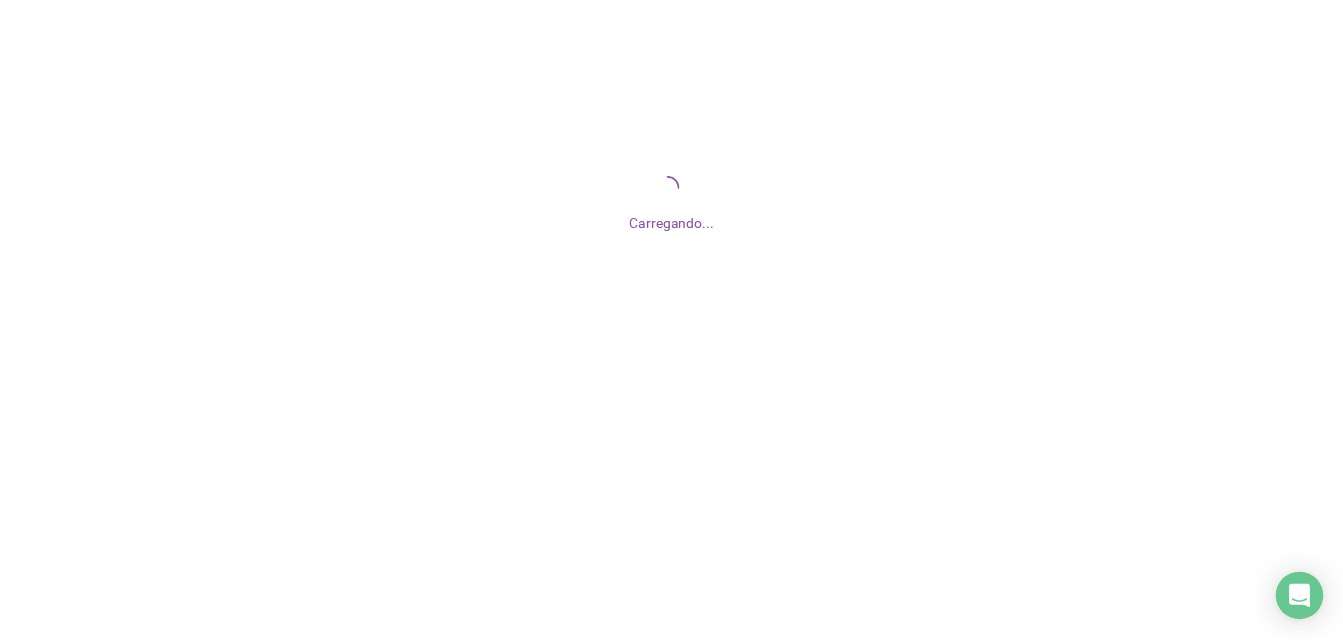 scroll, scrollTop: 0, scrollLeft: 0, axis: both 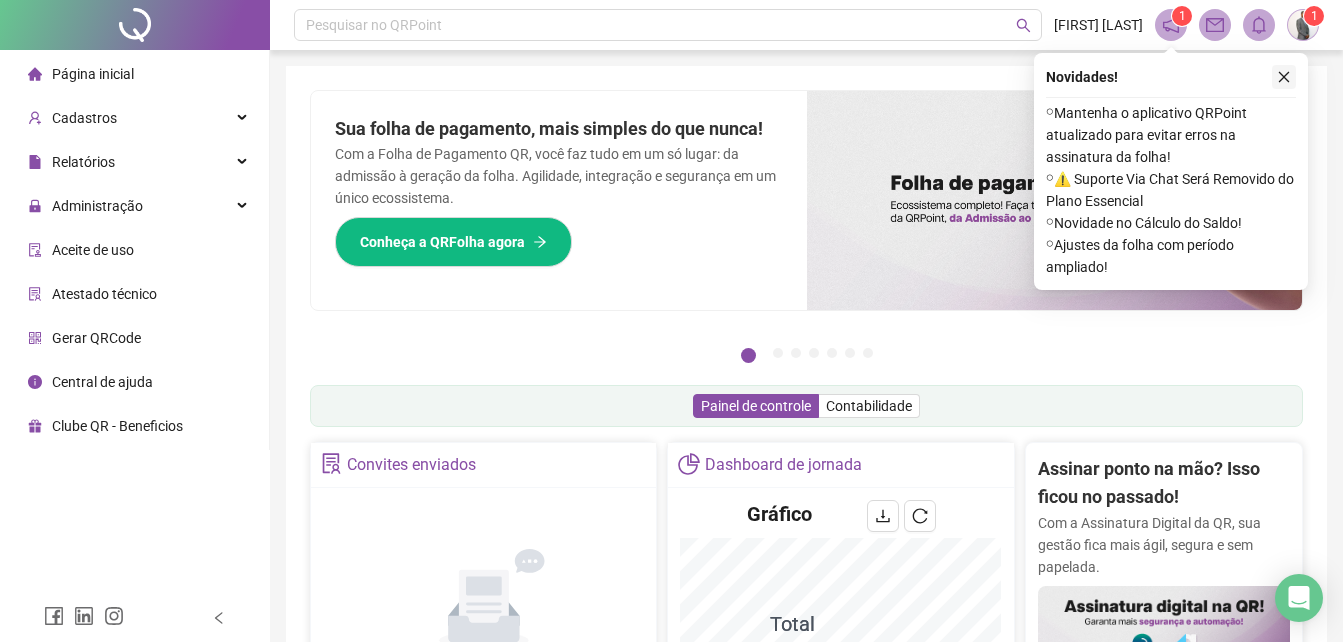click 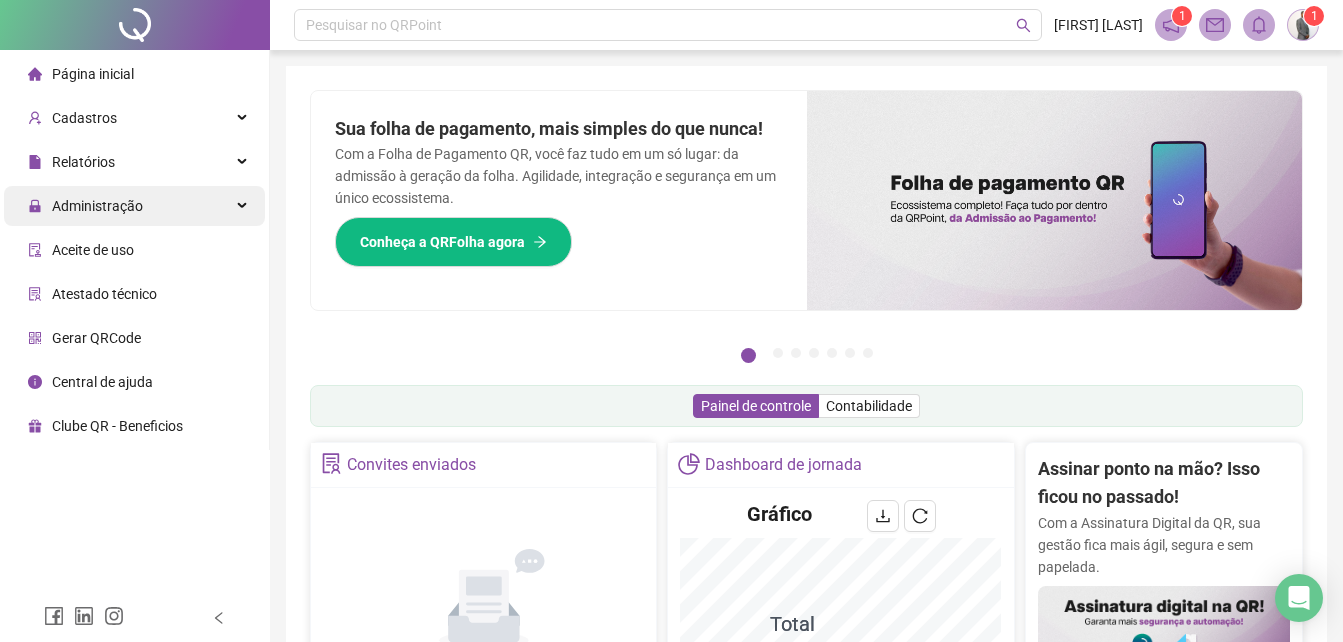 click on "Administração" at bounding box center [97, 206] 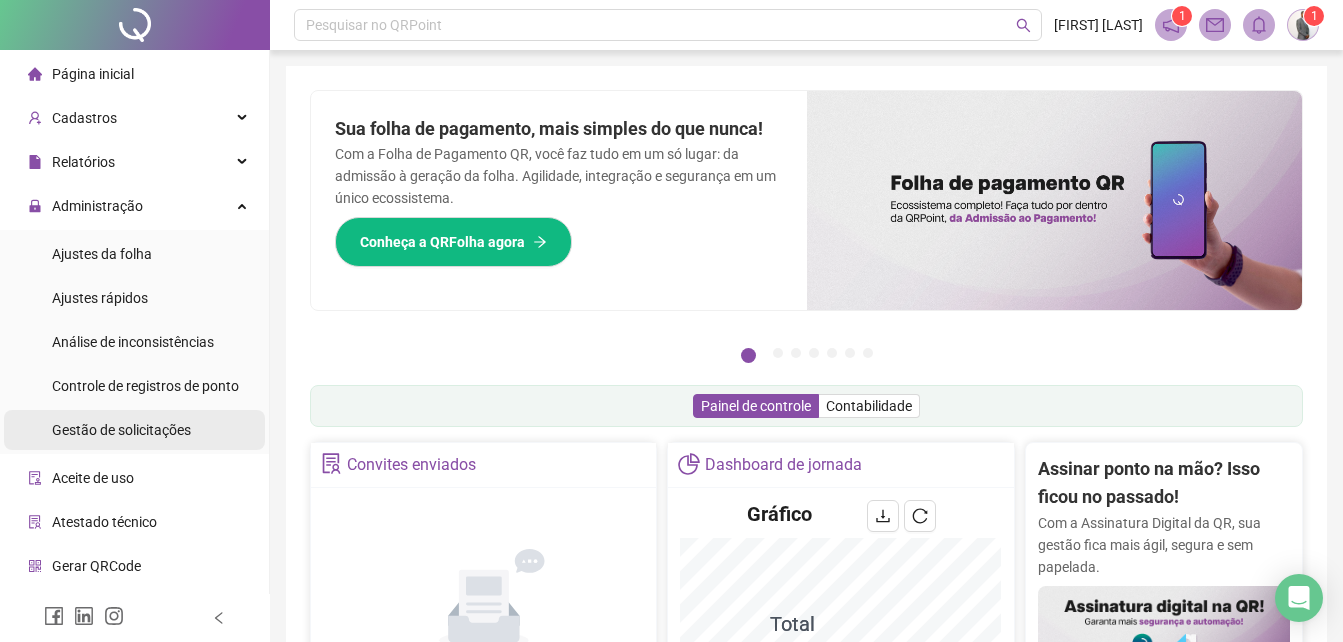 click on "Gestão de solicitações" at bounding box center [121, 430] 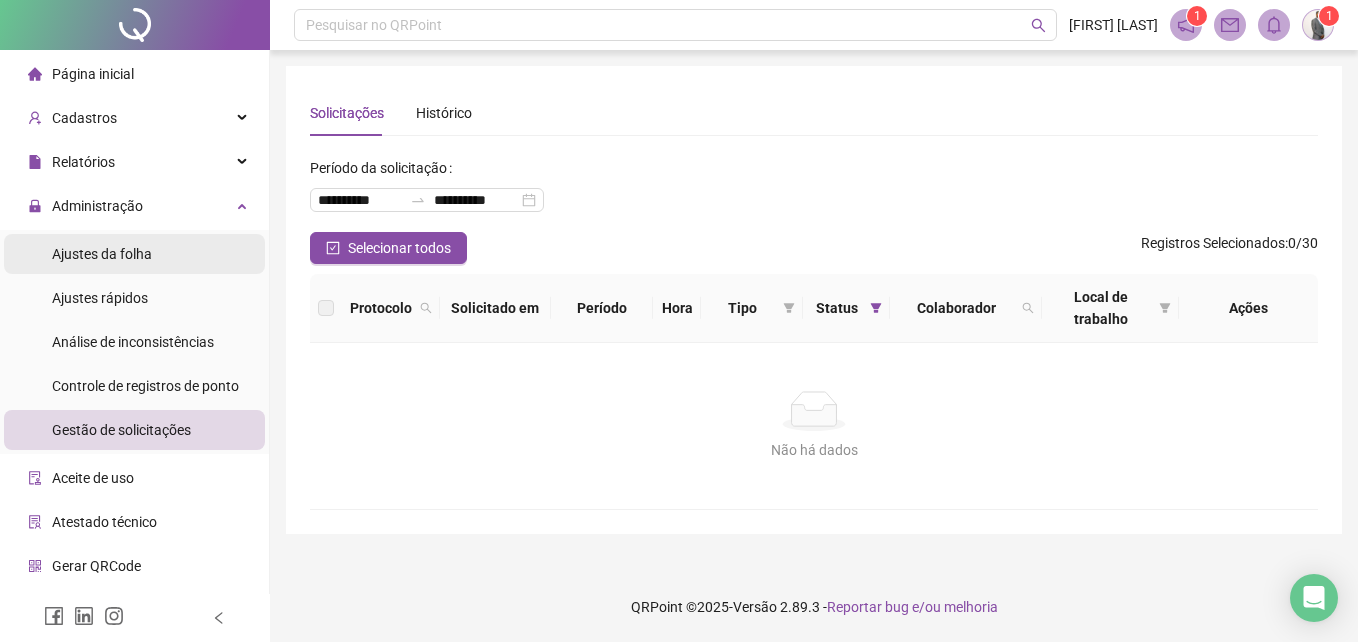 click on "Ajustes da folha" at bounding box center (102, 254) 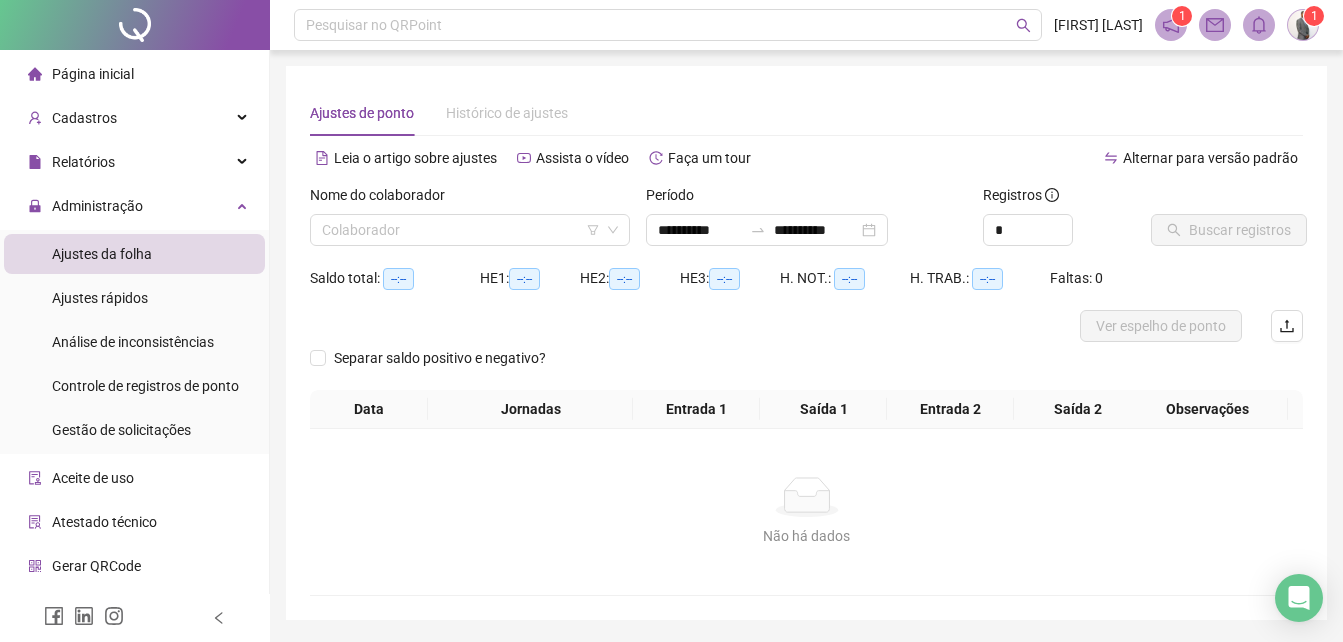 click on "Nome do colaborador Colaborador" at bounding box center [470, 223] 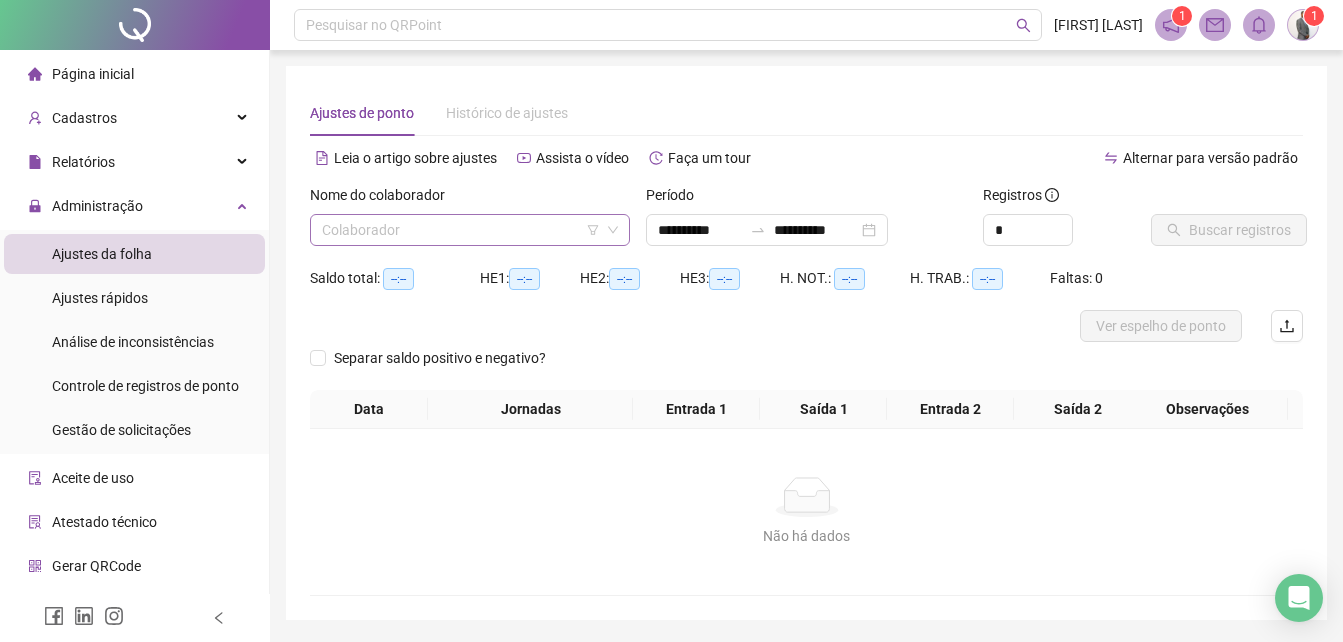 click at bounding box center [461, 230] 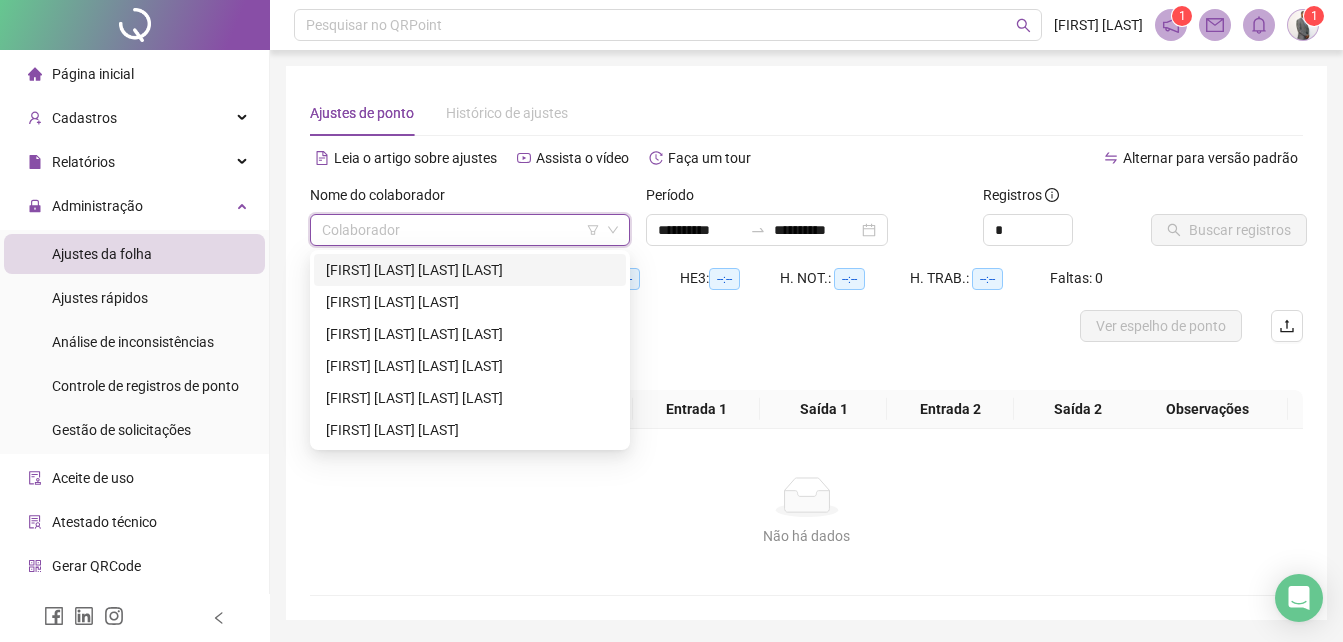 click on "[FIRST] [LAST] [LAST] [LAST]" at bounding box center (470, 270) 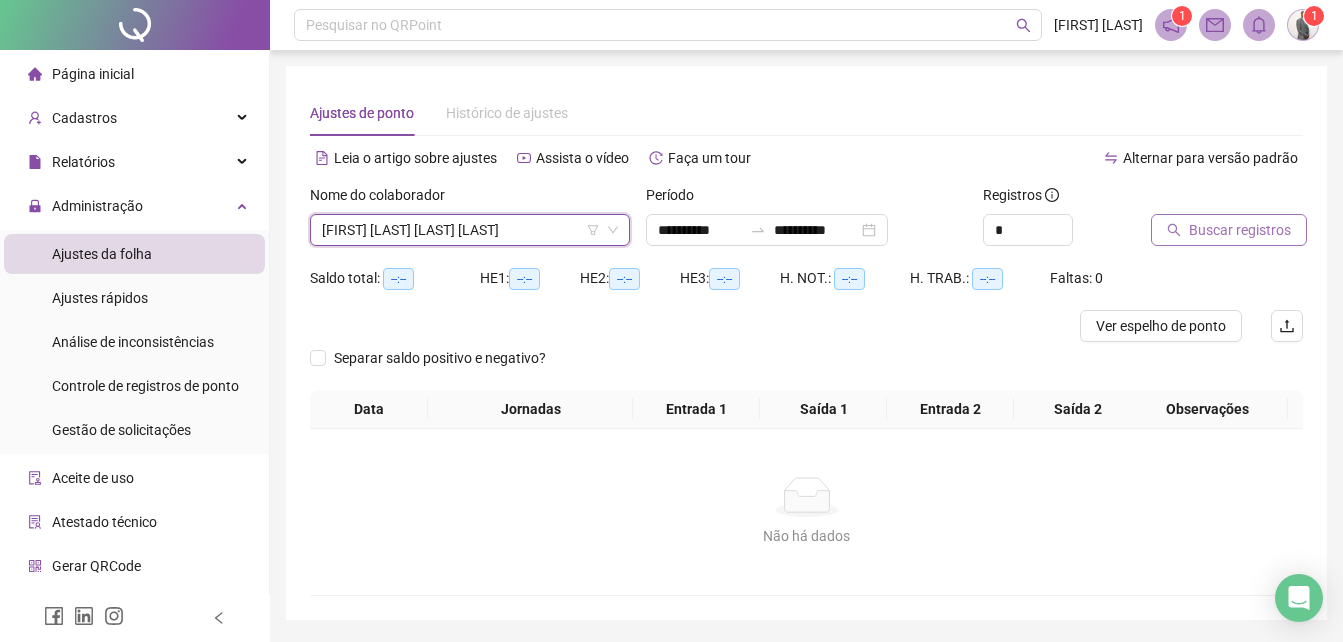 click on "Buscar registros" at bounding box center [1240, 230] 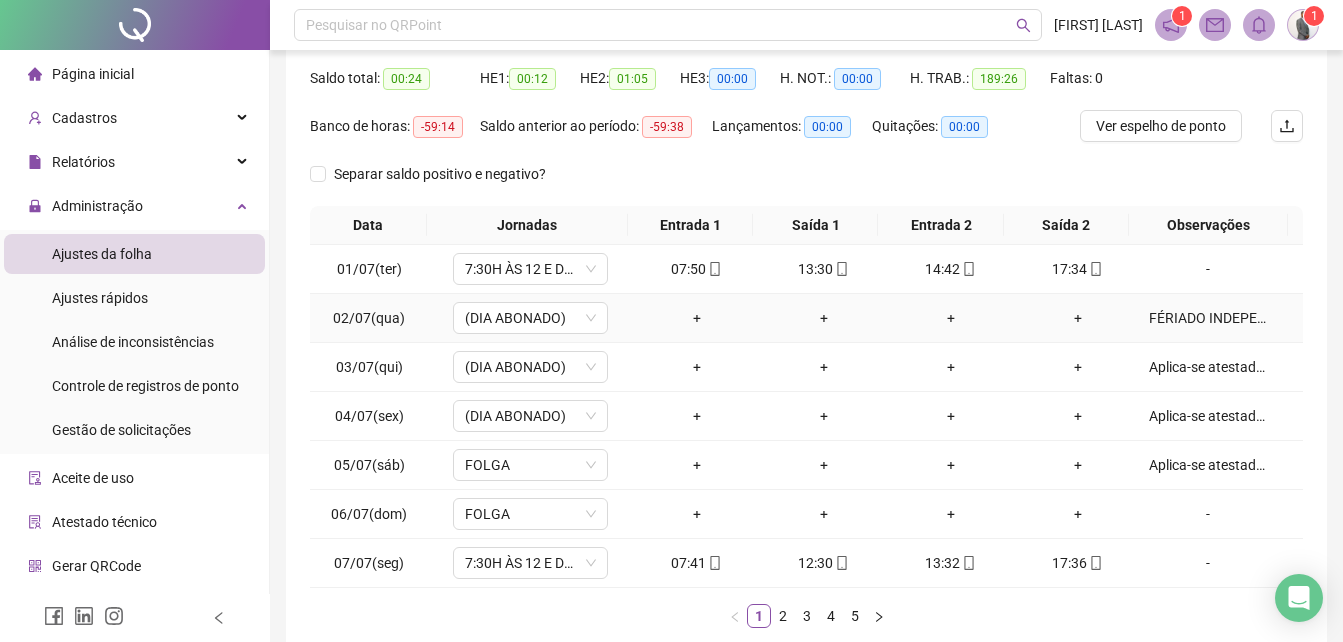 scroll, scrollTop: 300, scrollLeft: 0, axis: vertical 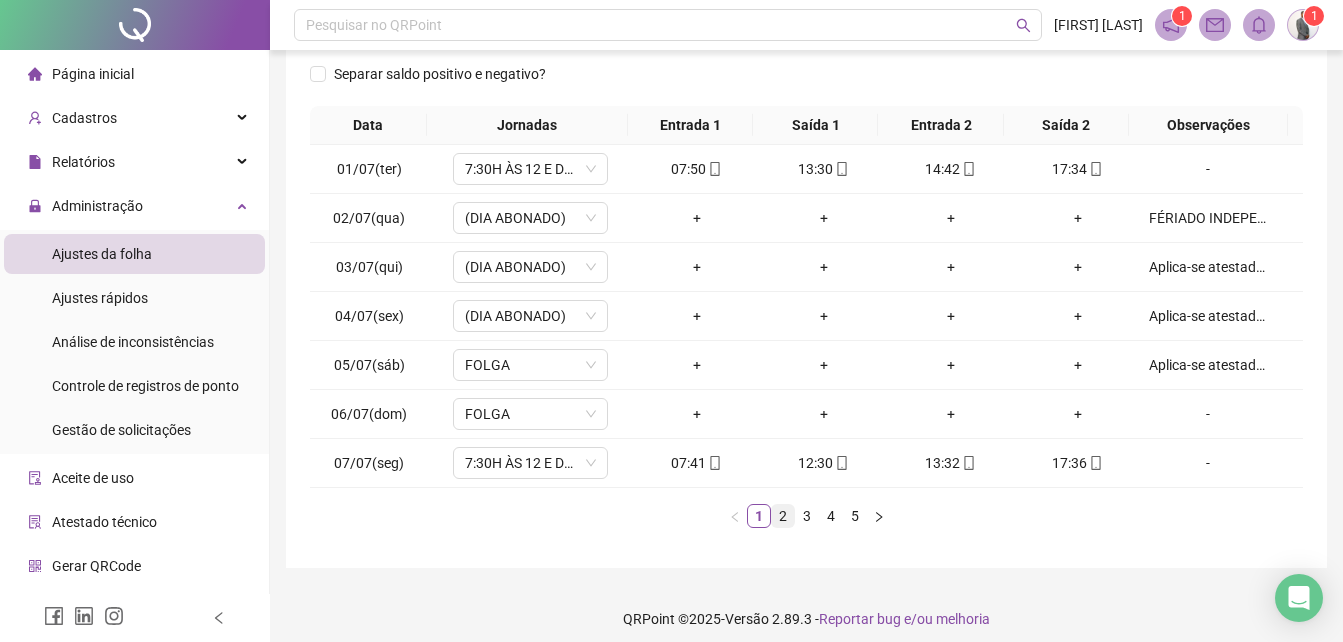 click on "2" at bounding box center (783, 516) 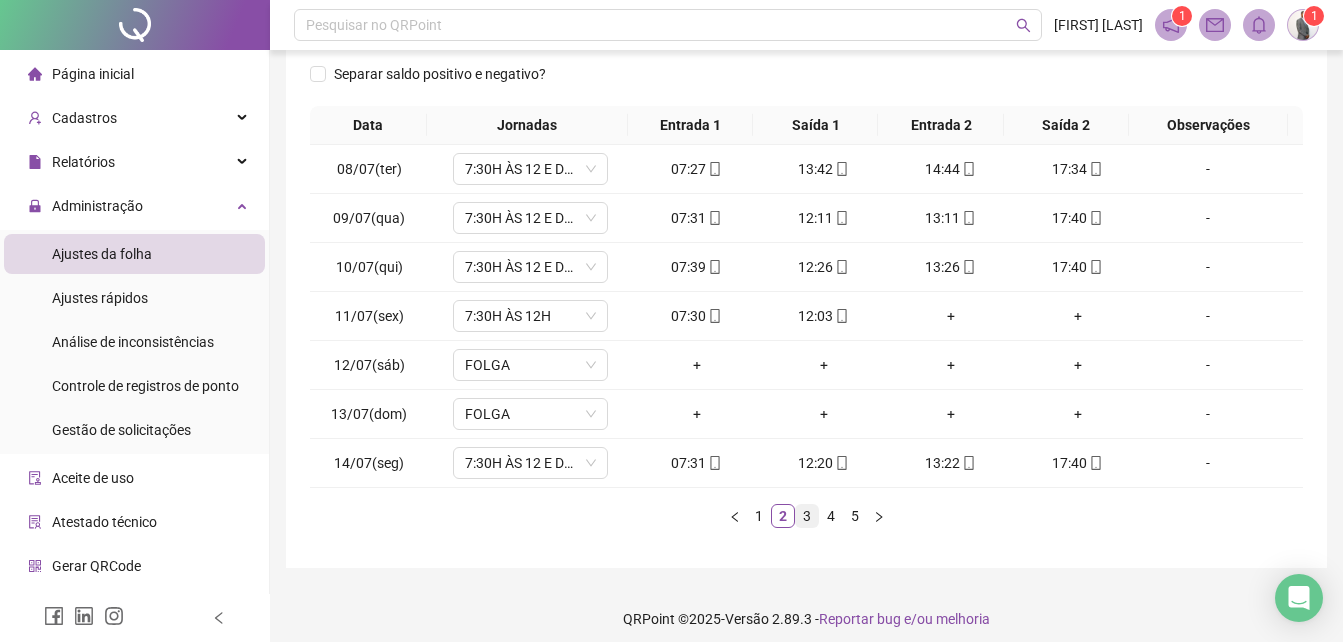 click on "3" at bounding box center [807, 516] 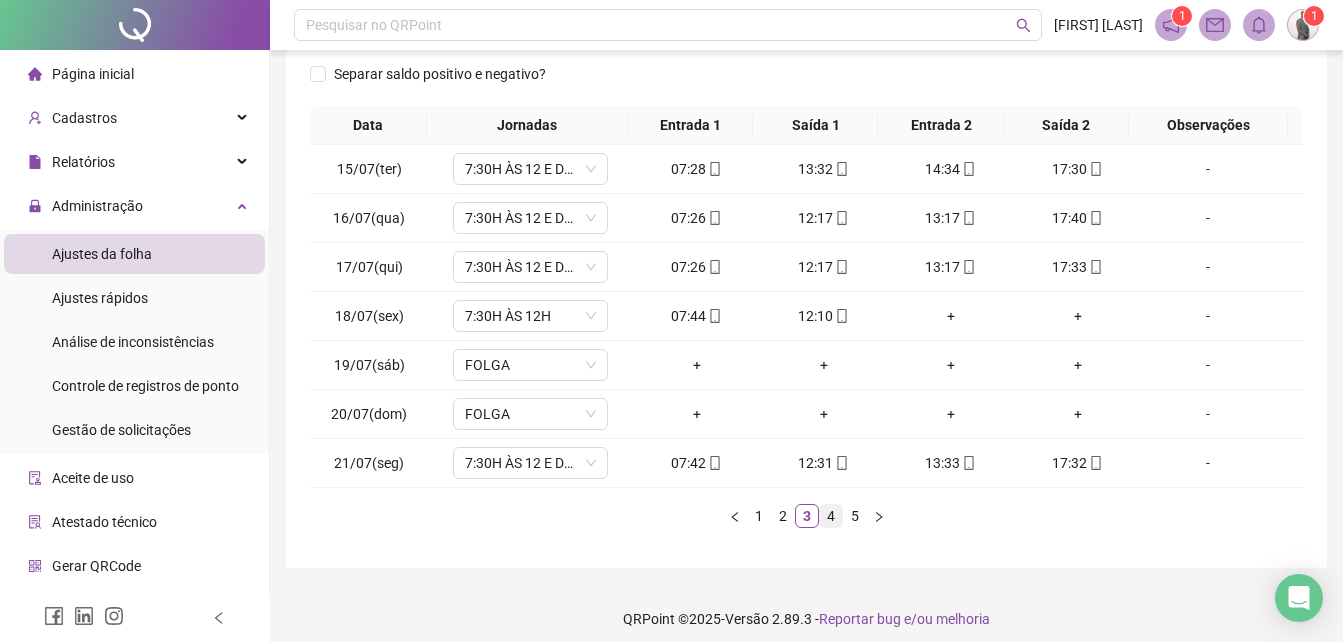click on "4" at bounding box center [831, 516] 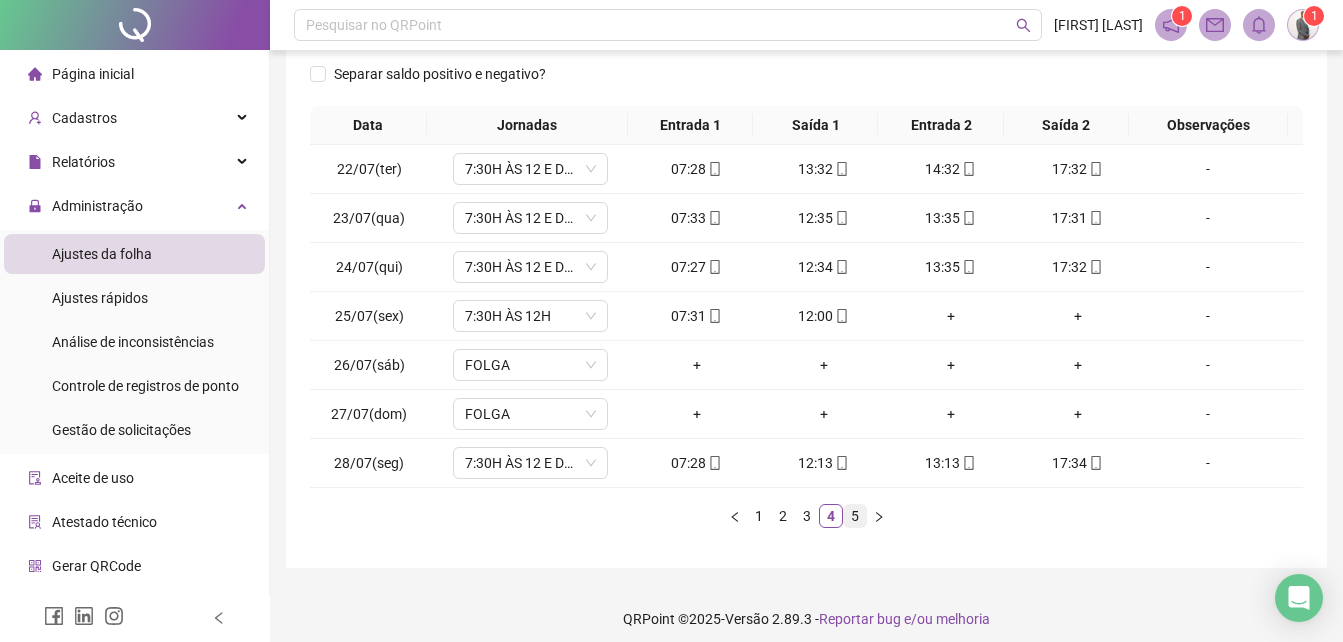 click on "5" at bounding box center (855, 516) 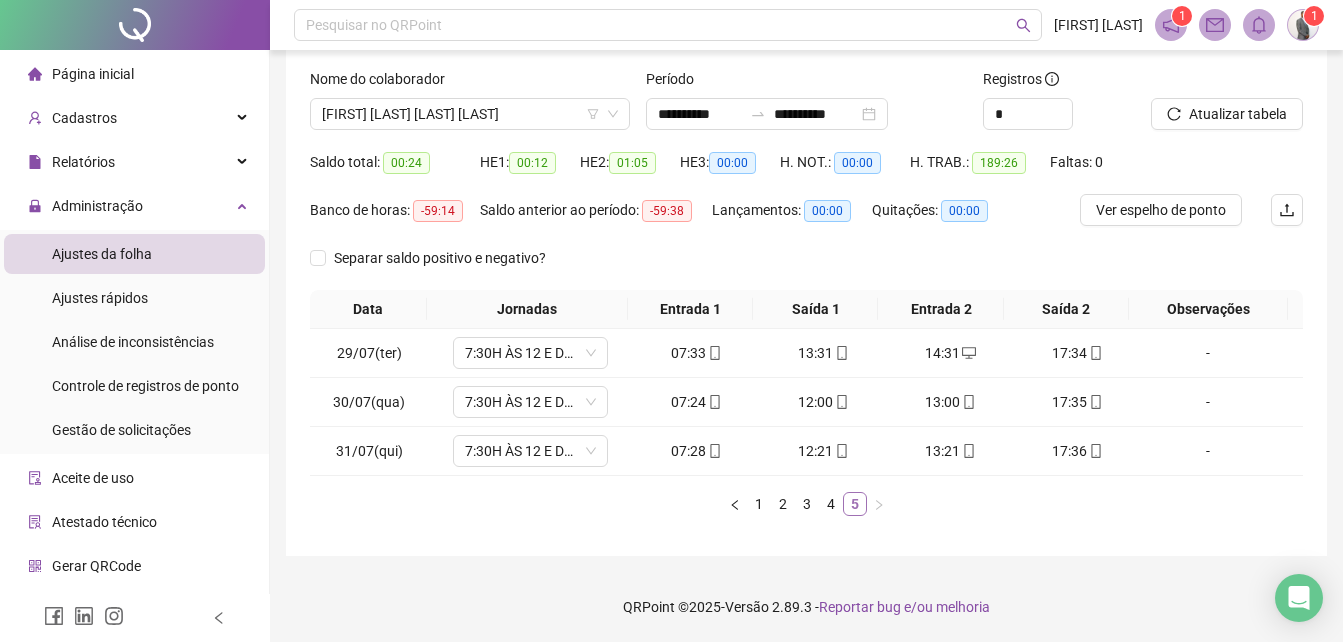 scroll, scrollTop: 116, scrollLeft: 0, axis: vertical 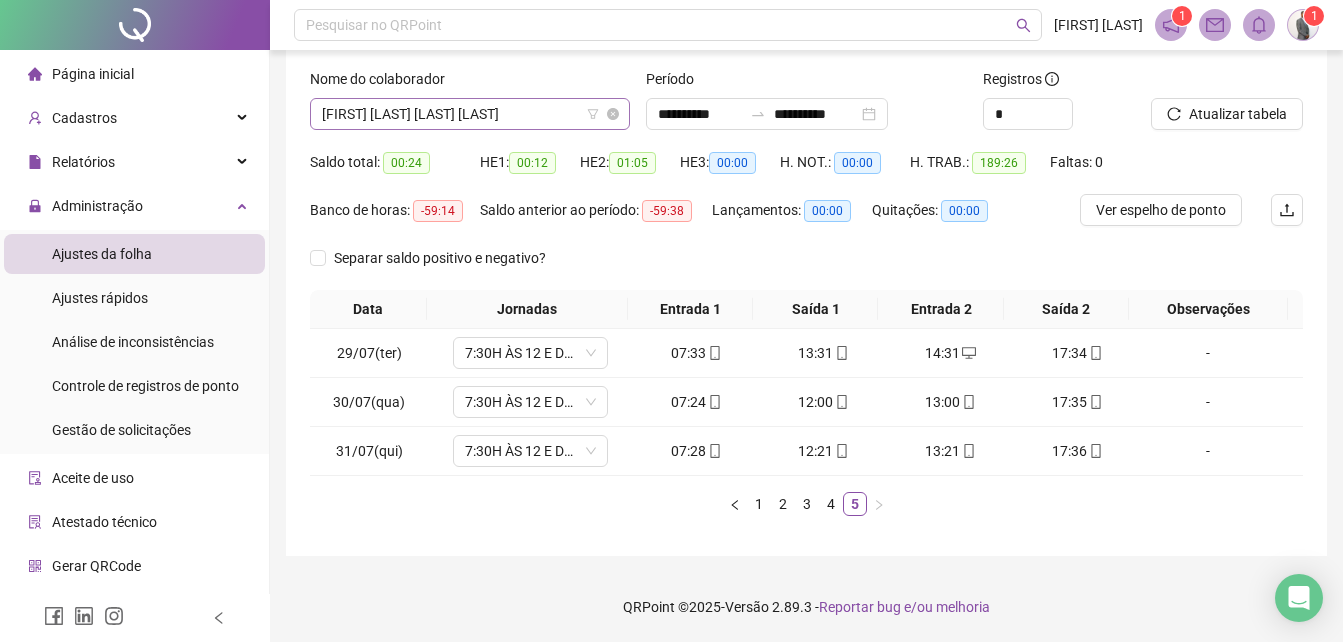 click on "[FIRST] [LAST] [LAST] [LAST]" at bounding box center (470, 114) 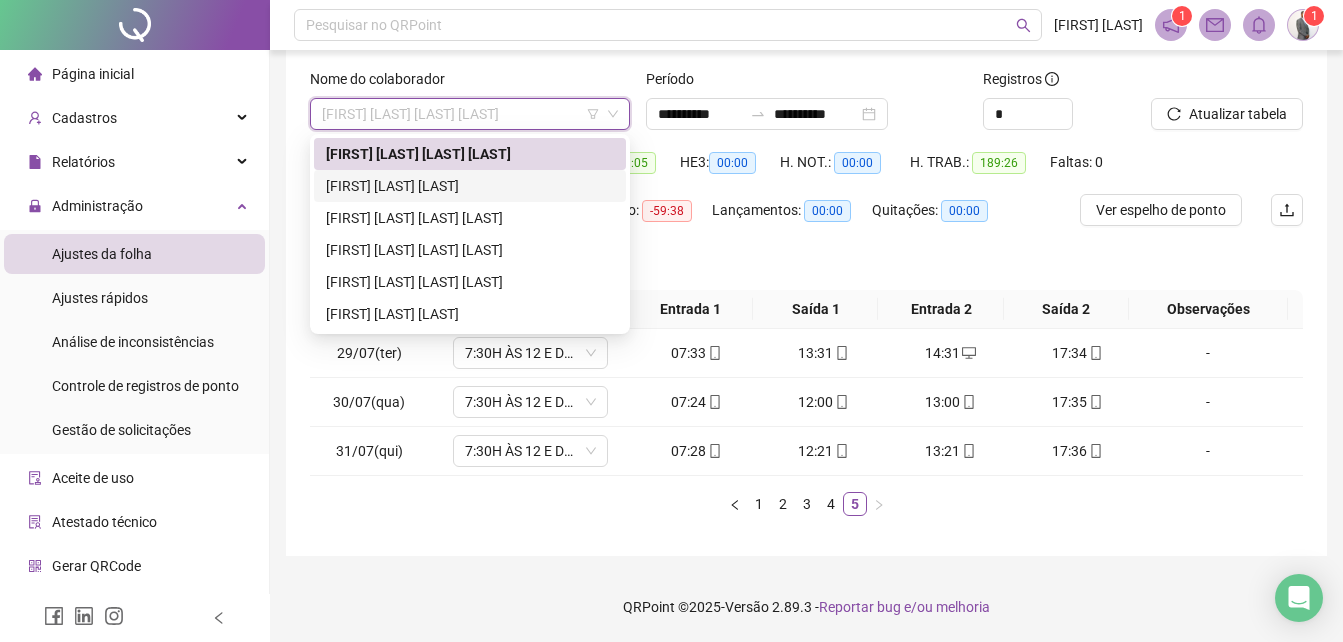click on "[FIRST] [LAST] [LAST]" at bounding box center (470, 186) 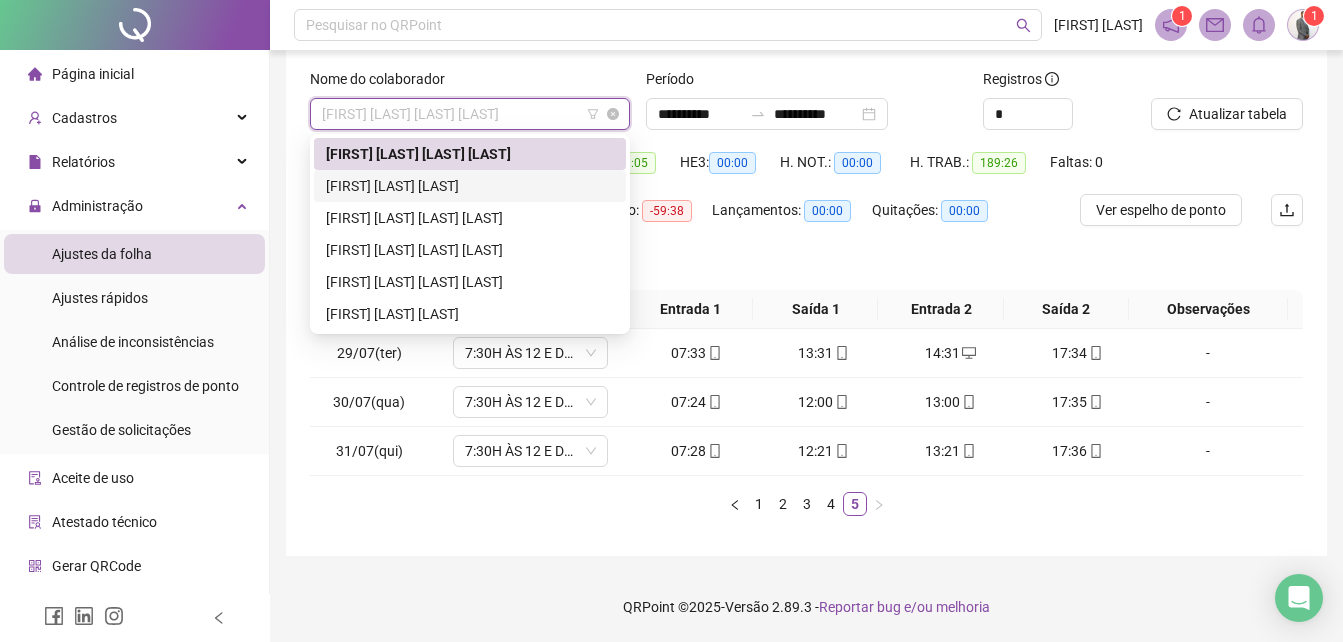 scroll, scrollTop: 64, scrollLeft: 0, axis: vertical 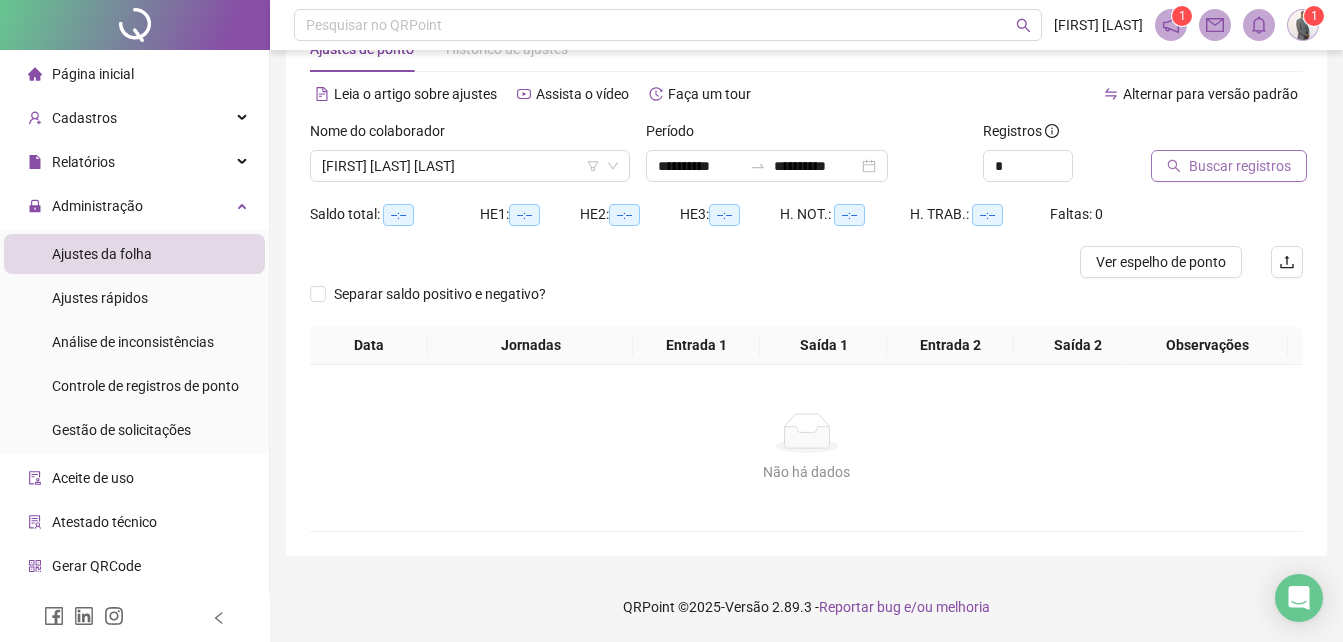 click on "Buscar registros" at bounding box center [1240, 166] 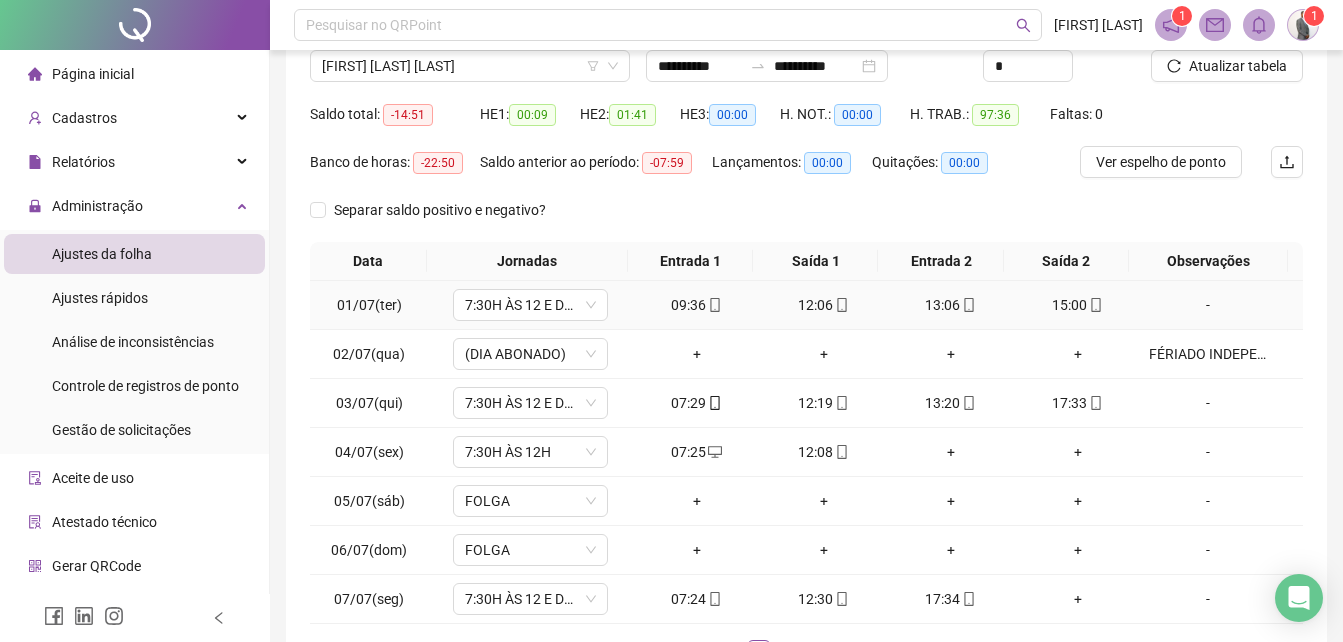 scroll, scrollTop: 264, scrollLeft: 0, axis: vertical 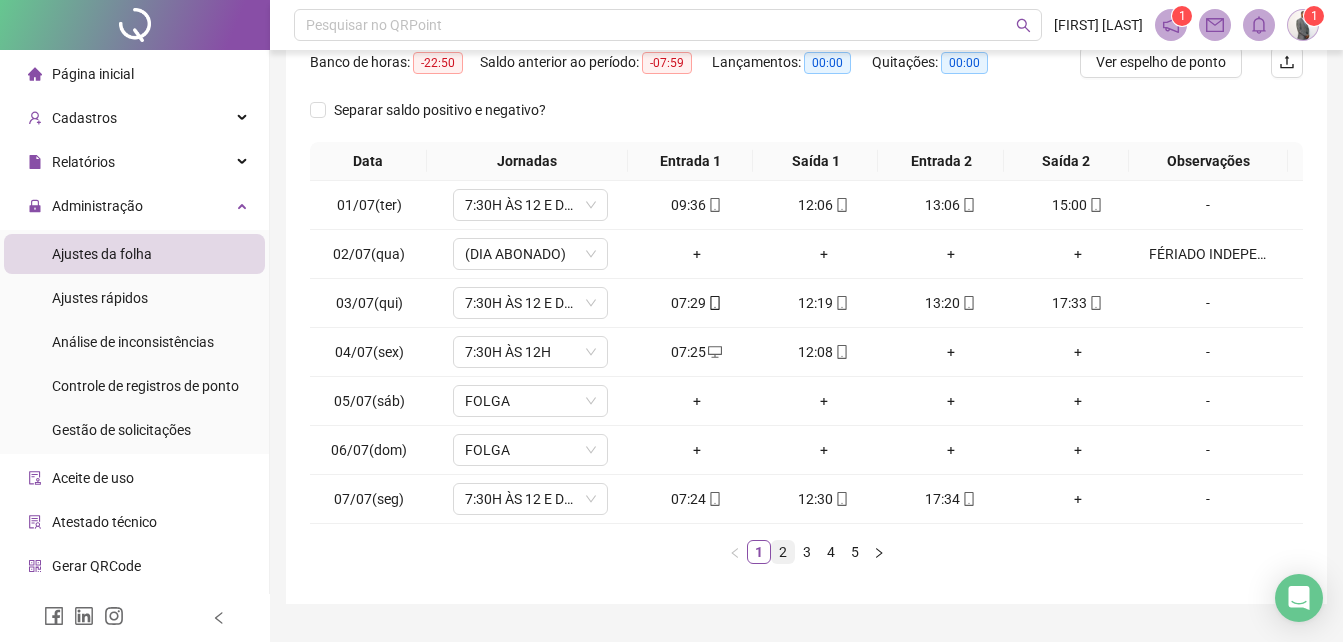 click on "2" at bounding box center [783, 552] 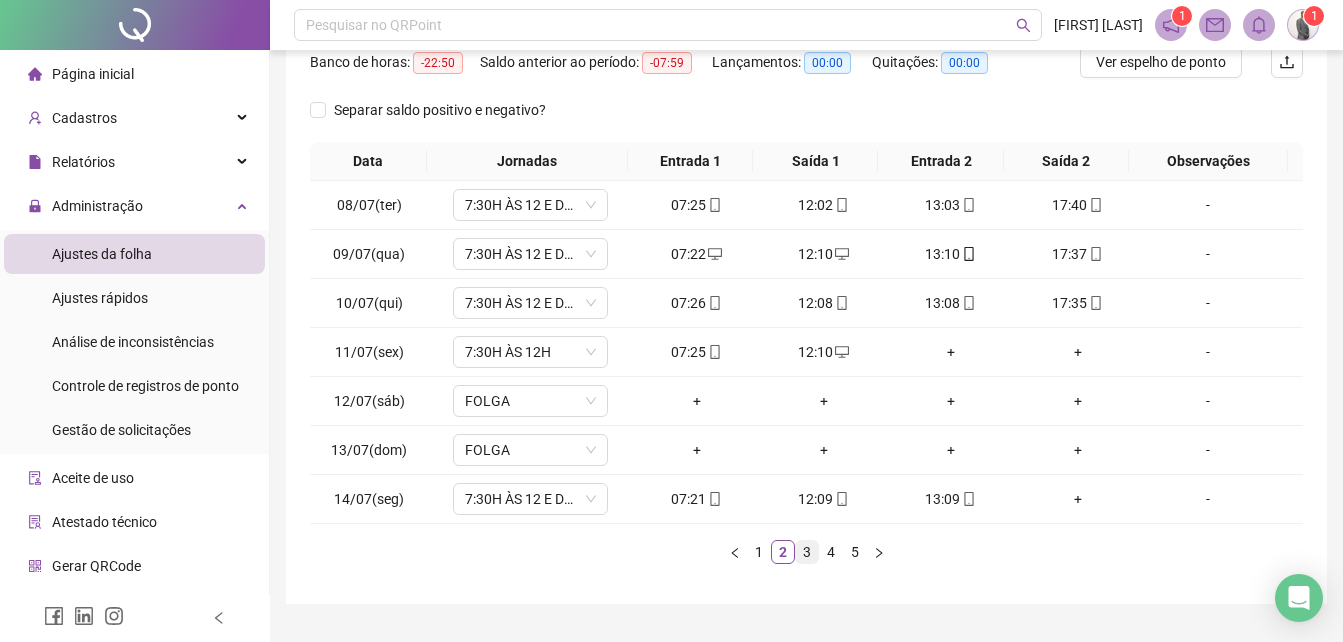 click on "3" at bounding box center [807, 552] 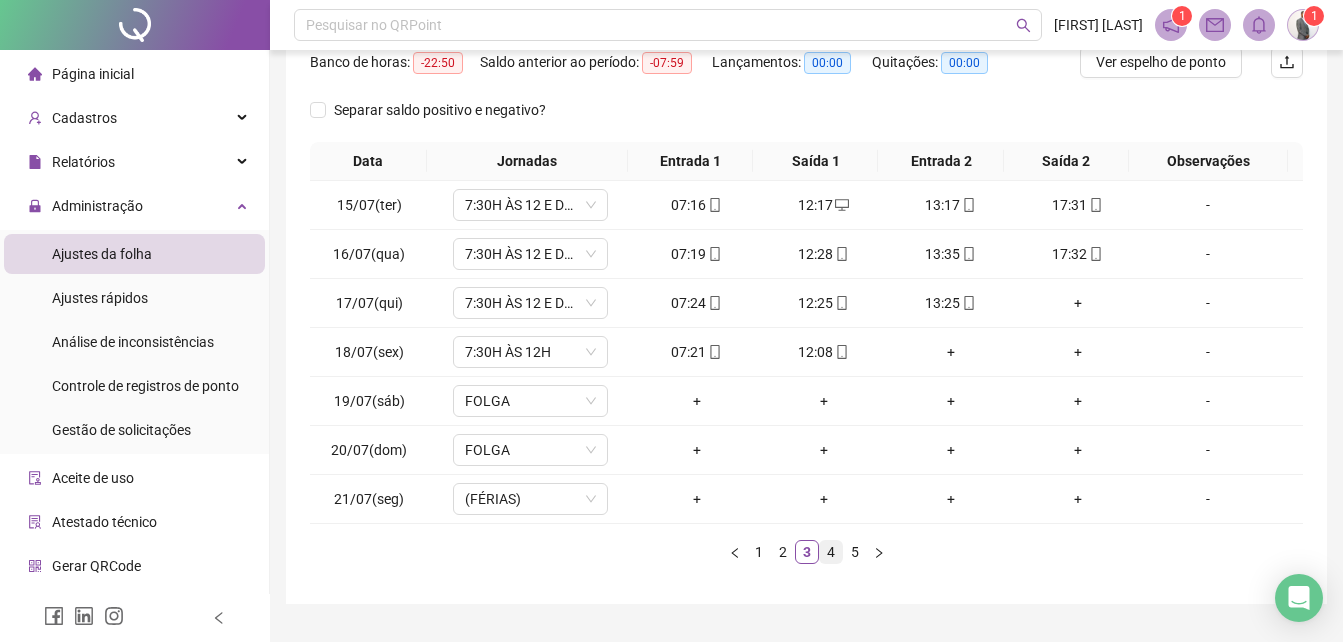 click on "4" at bounding box center [831, 552] 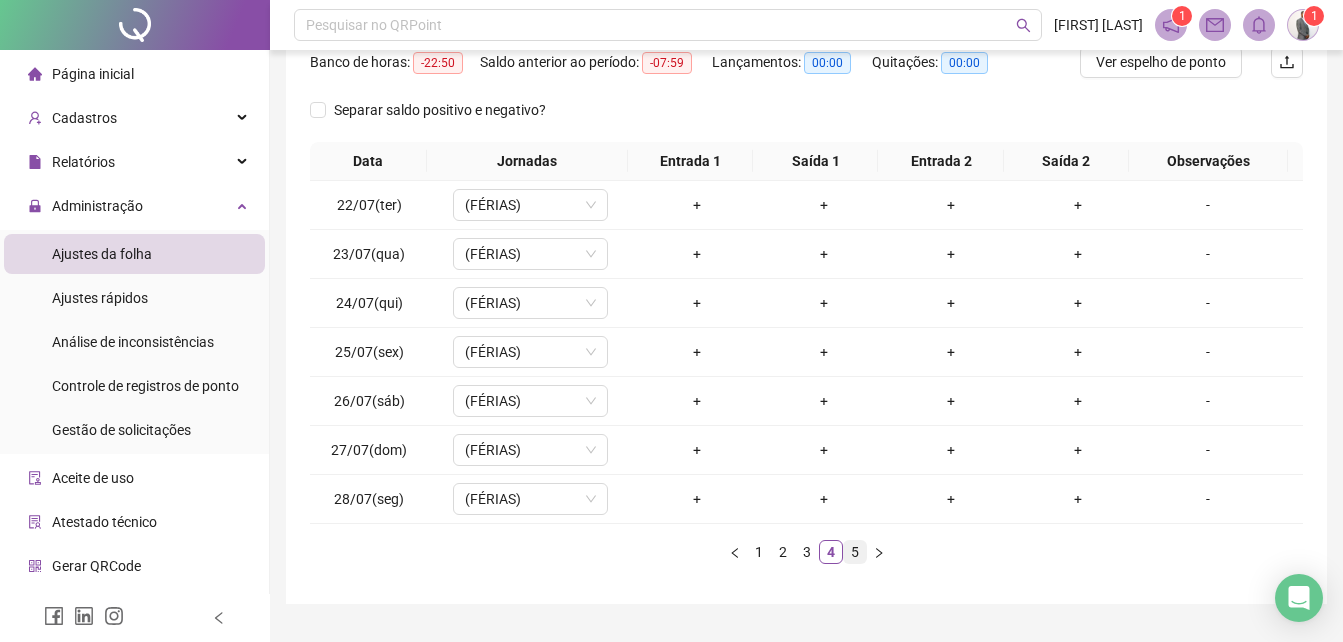 click on "5" at bounding box center (855, 552) 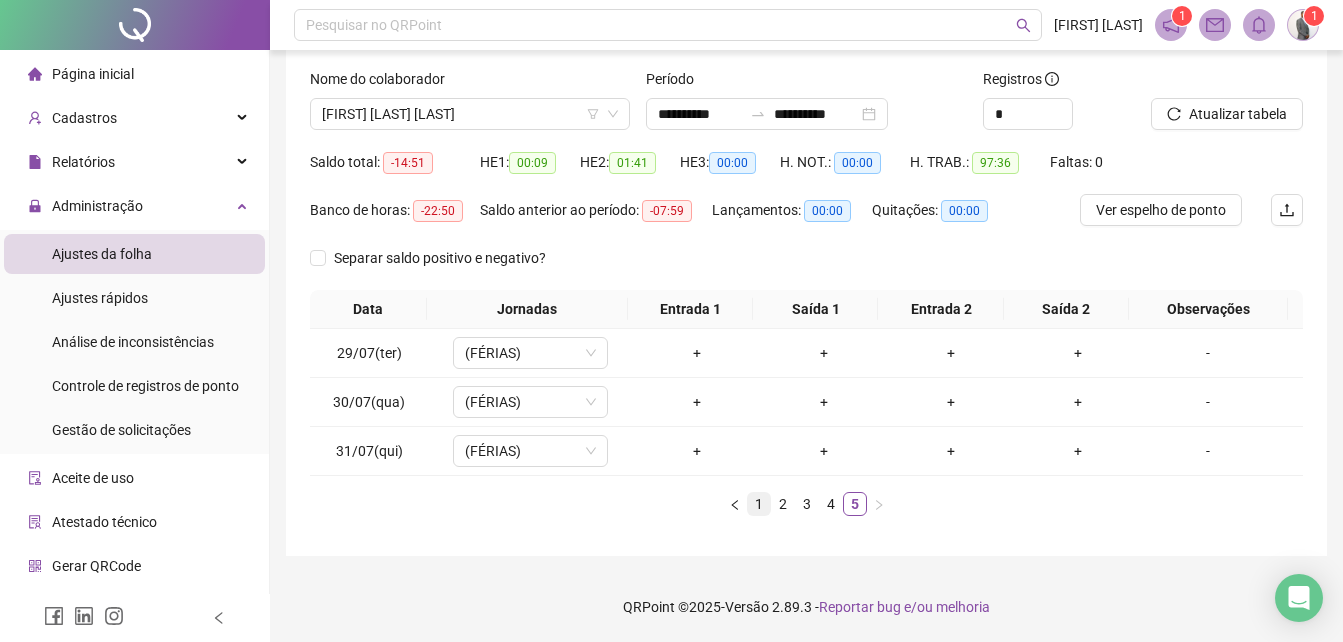 click on "1" at bounding box center [759, 504] 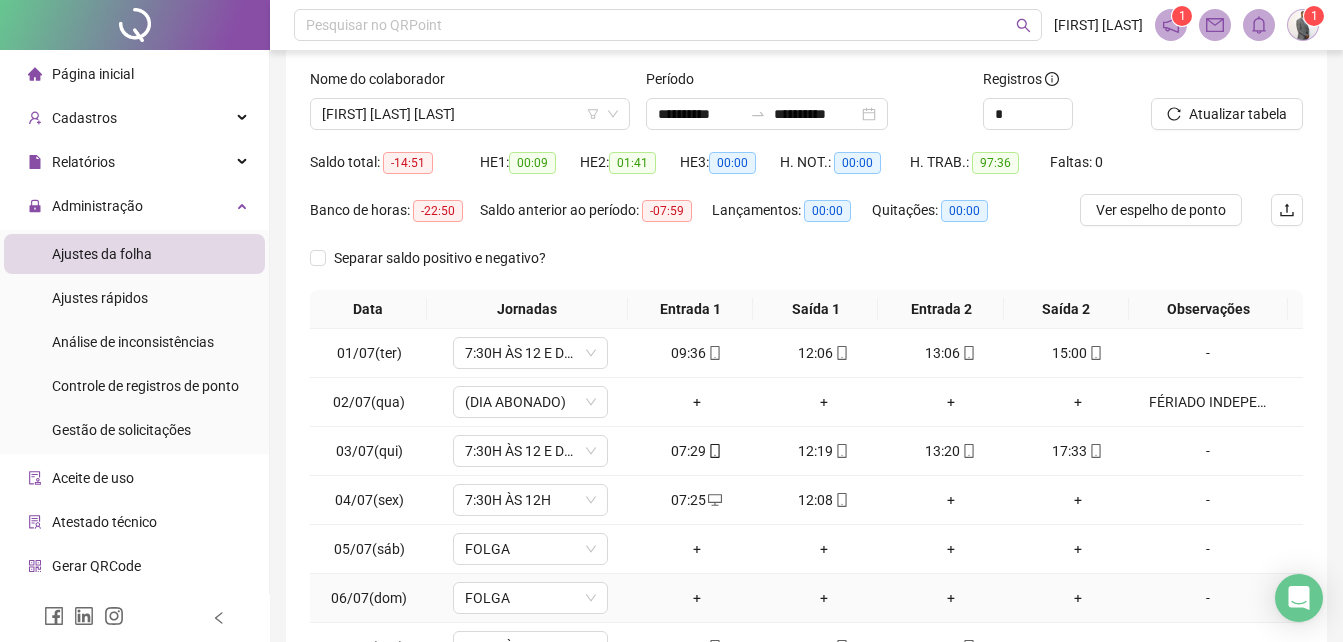 scroll, scrollTop: 312, scrollLeft: 0, axis: vertical 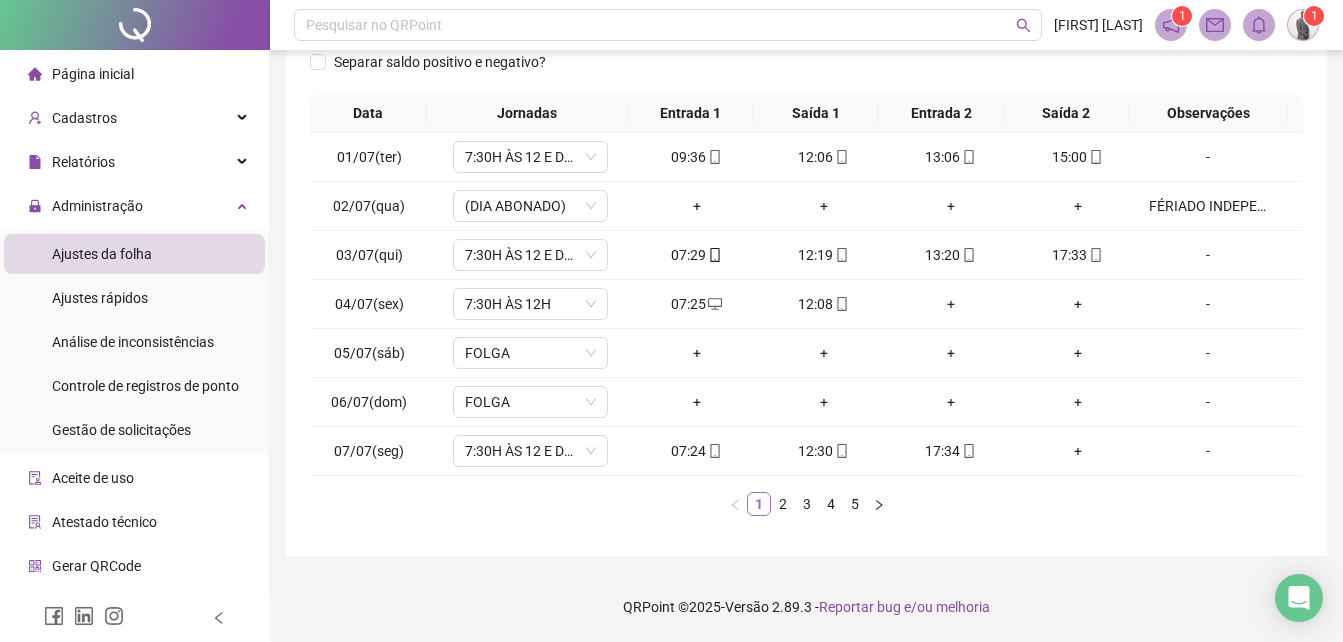 type 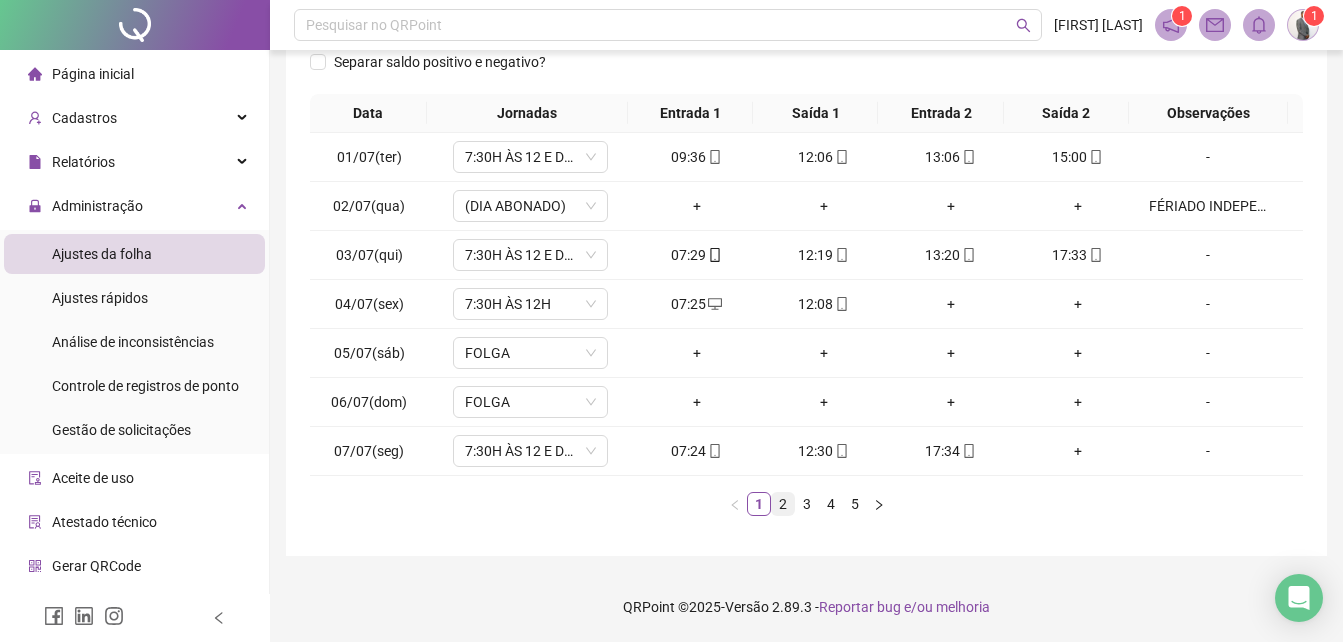 click on "2" at bounding box center [783, 504] 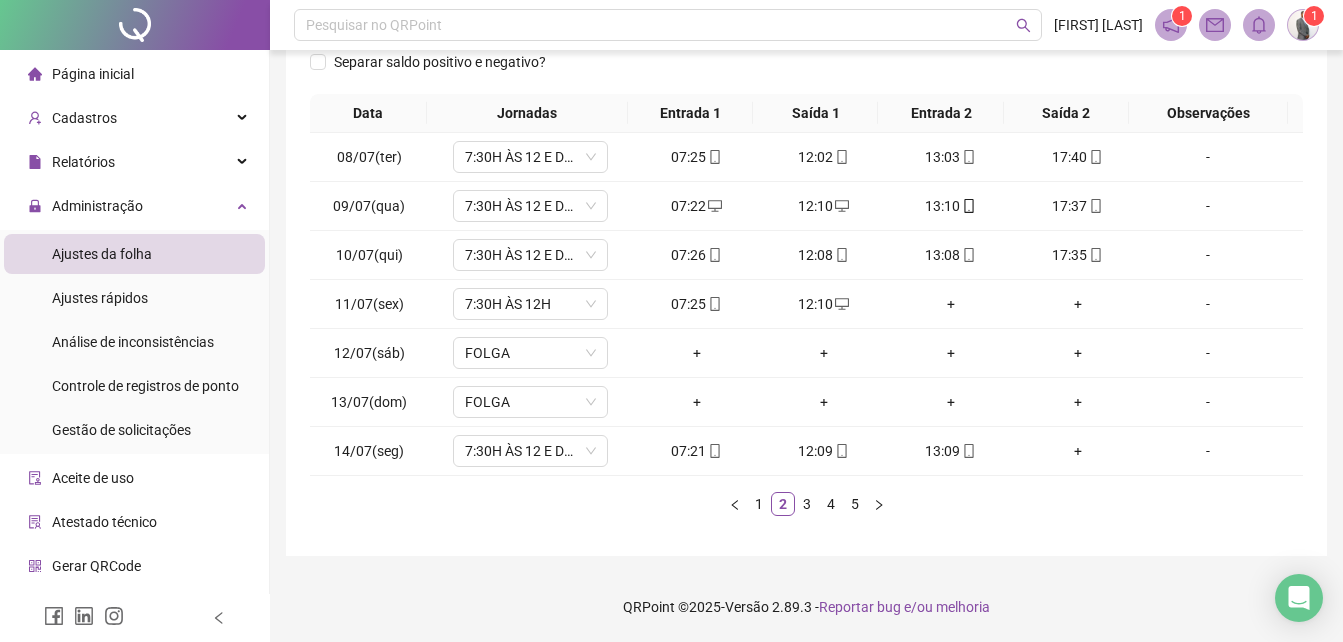 type 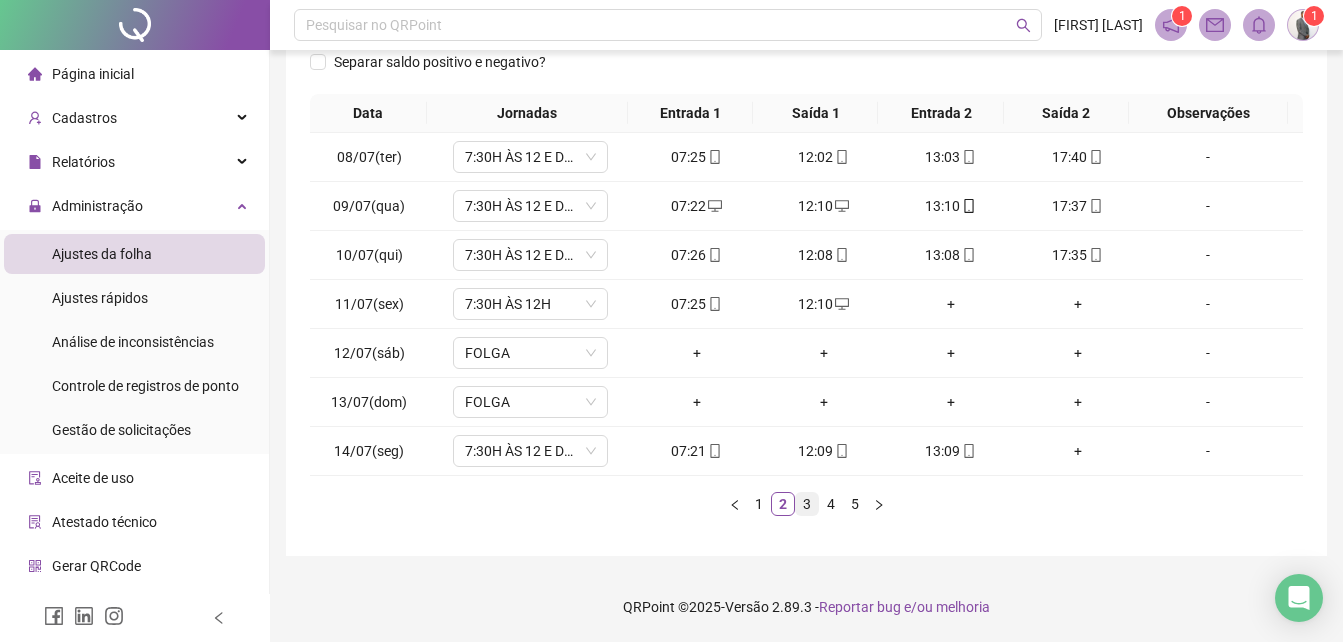 click on "3" at bounding box center (807, 504) 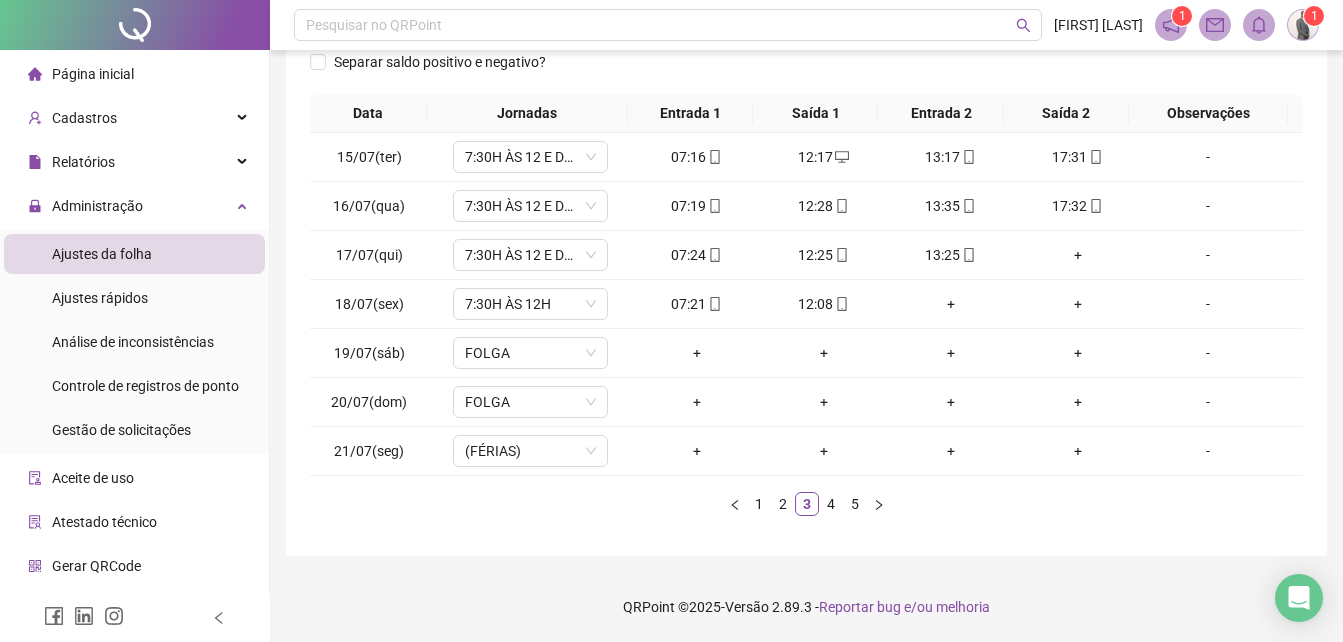 type 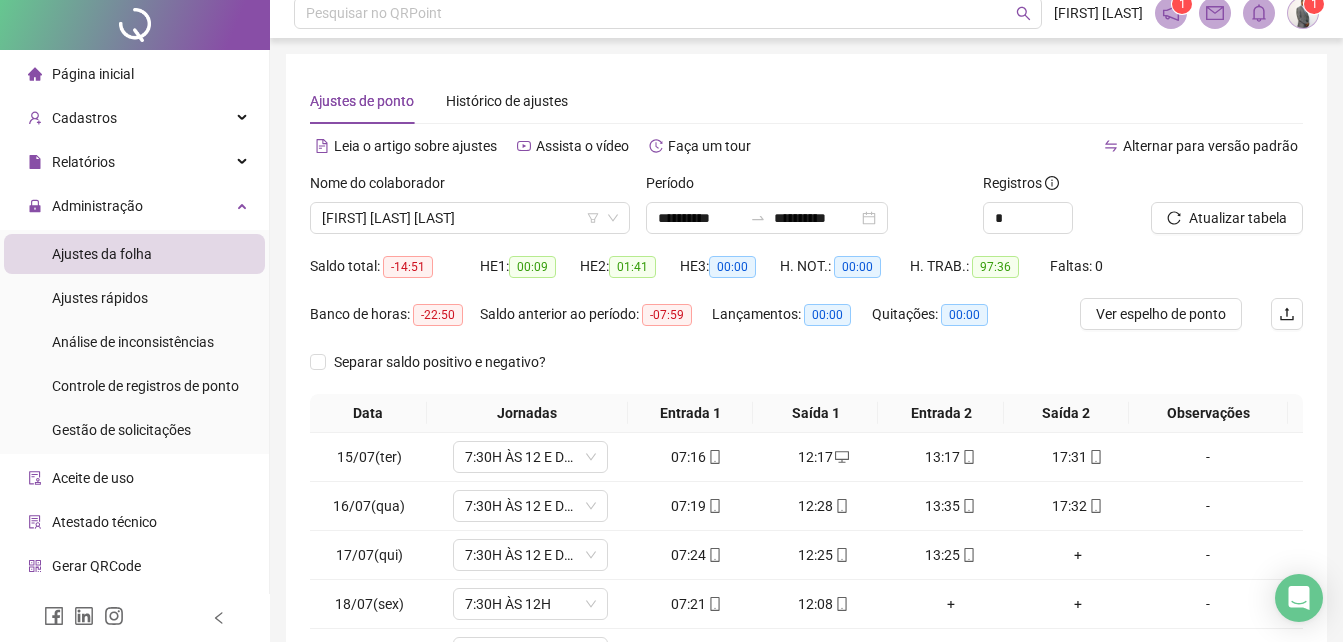 scroll, scrollTop: 0, scrollLeft: 0, axis: both 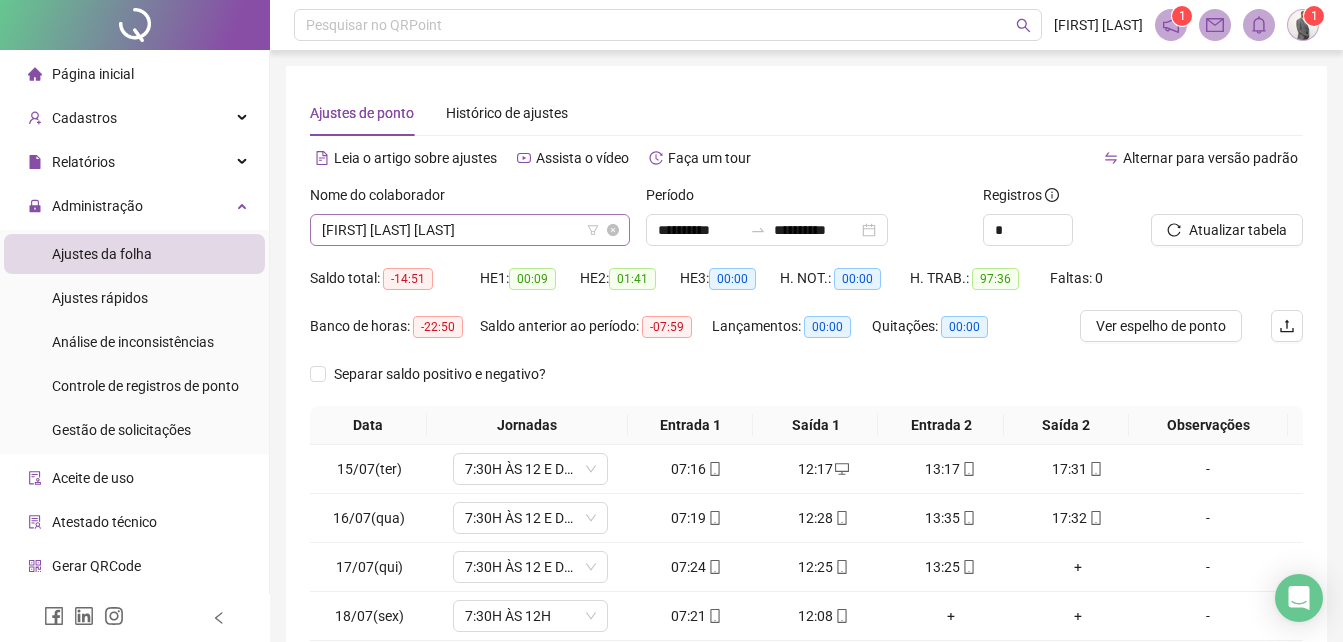 click on "[FIRST] [LAST] [LAST]" at bounding box center [470, 230] 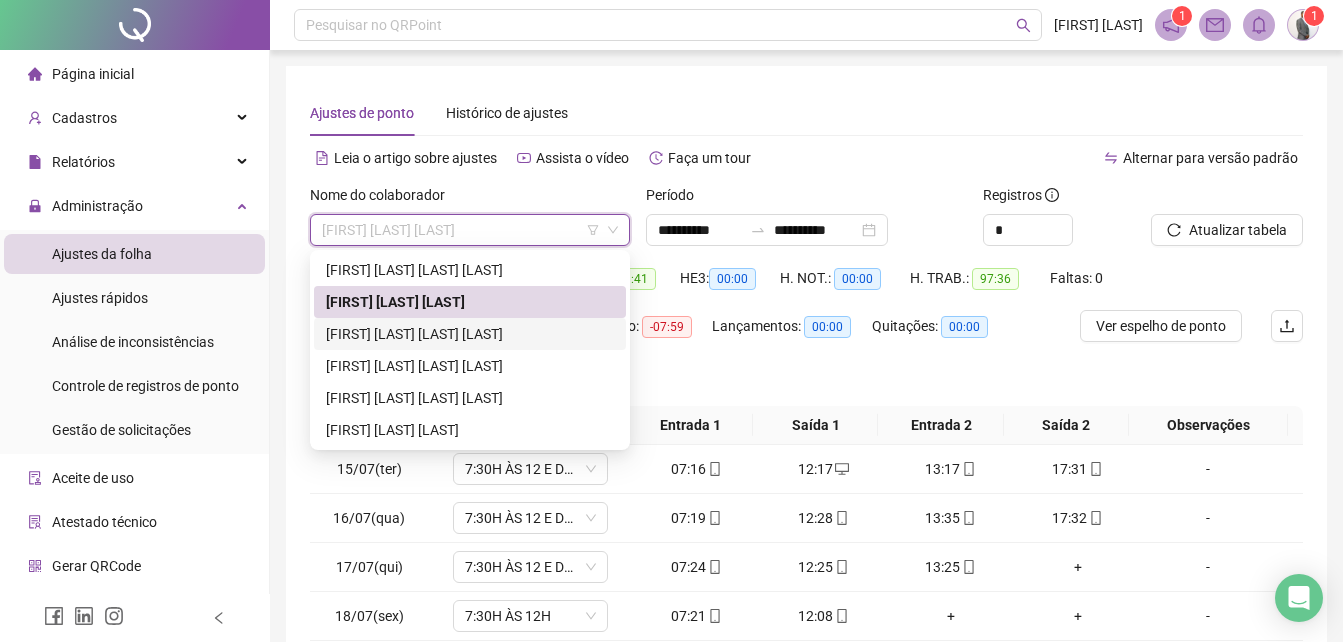 click on "[FIRST] [LAST] [LAST] [LAST]" at bounding box center [470, 334] 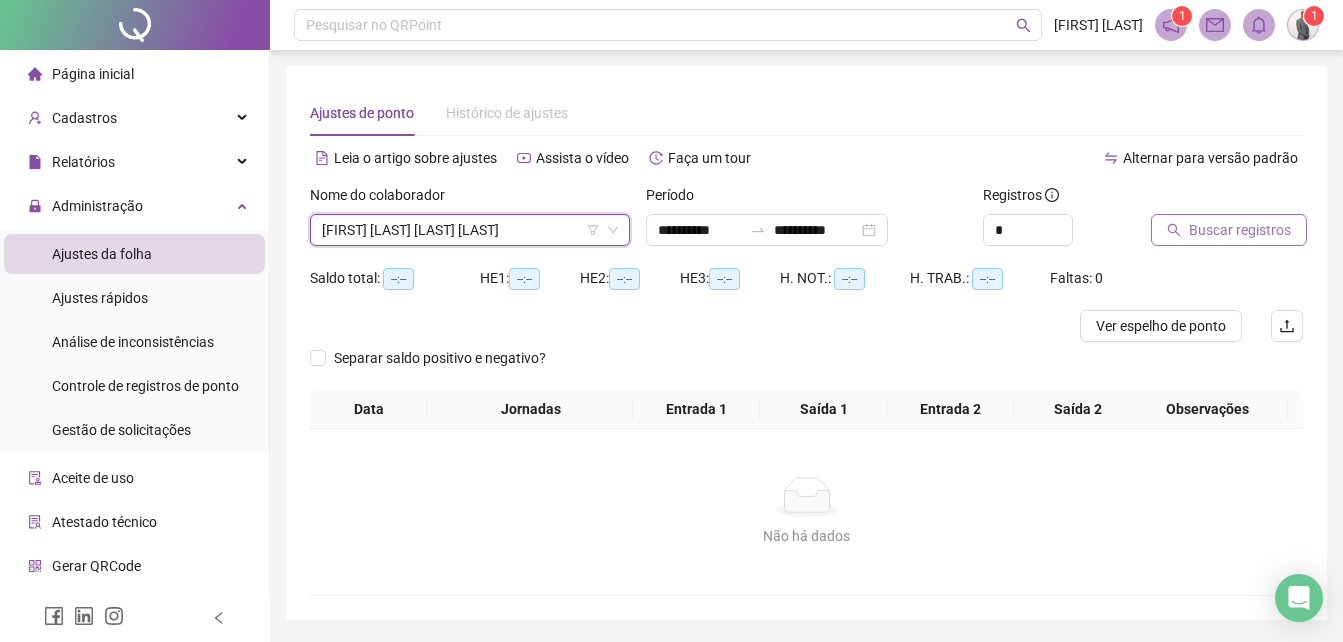 click on "Buscar registros" at bounding box center [1240, 230] 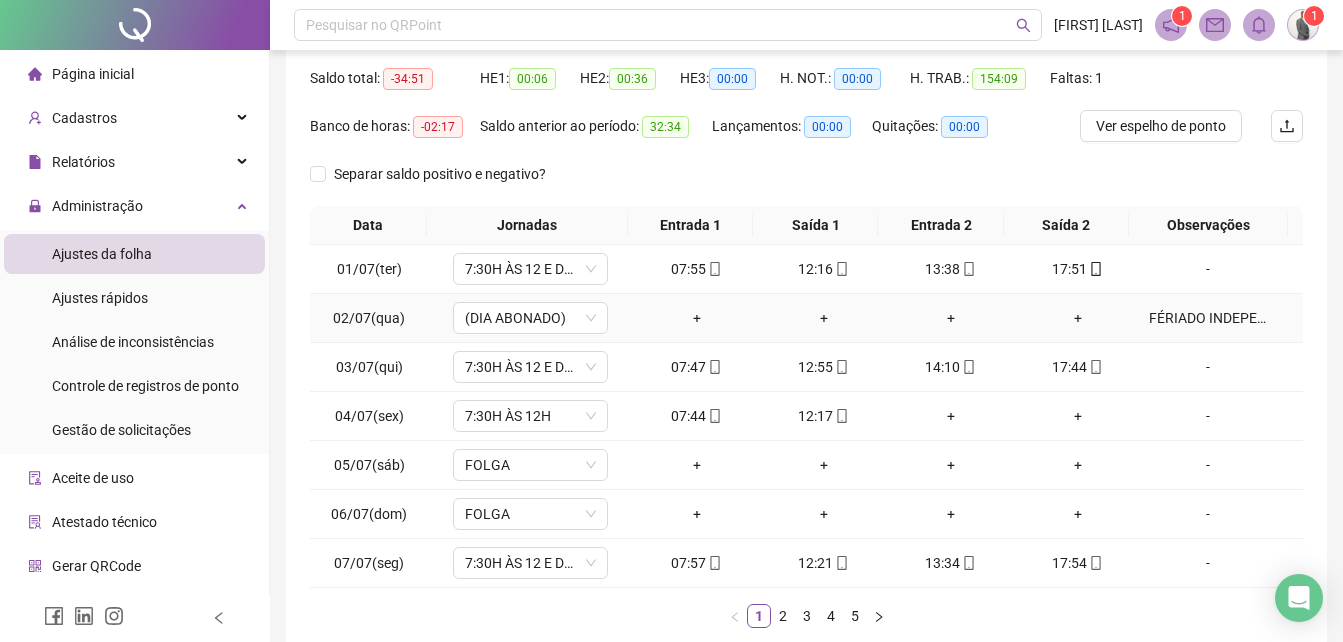 scroll, scrollTop: 300, scrollLeft: 0, axis: vertical 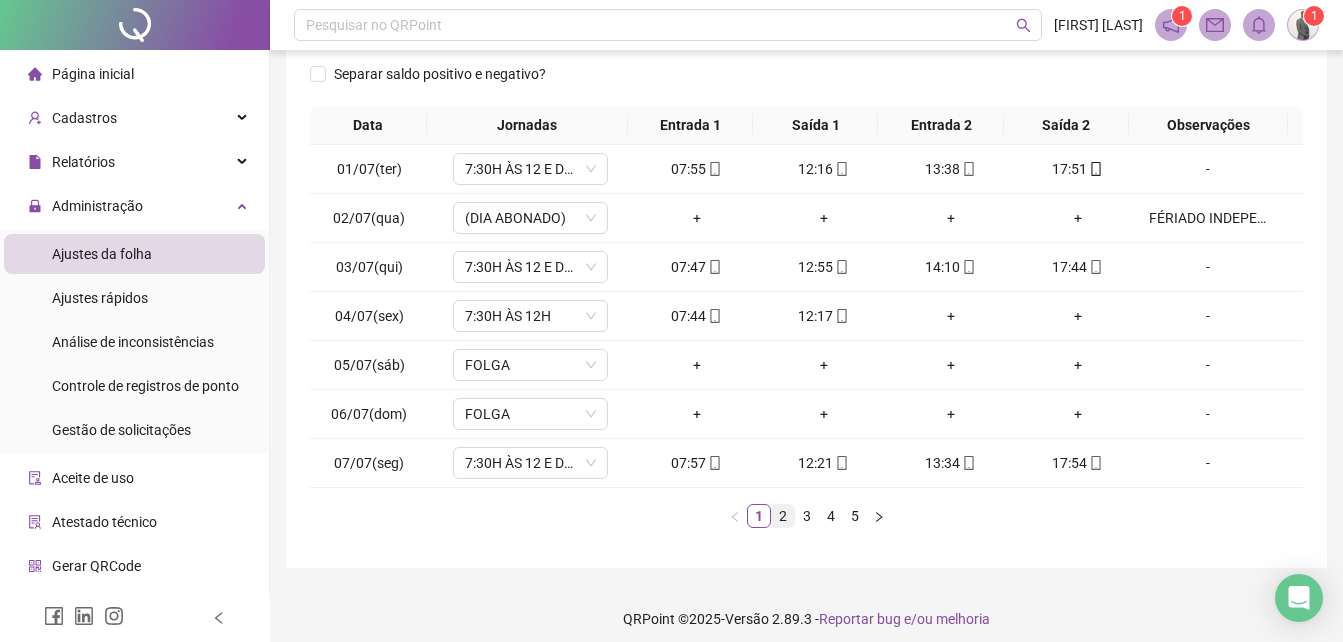 click on "2" at bounding box center [783, 516] 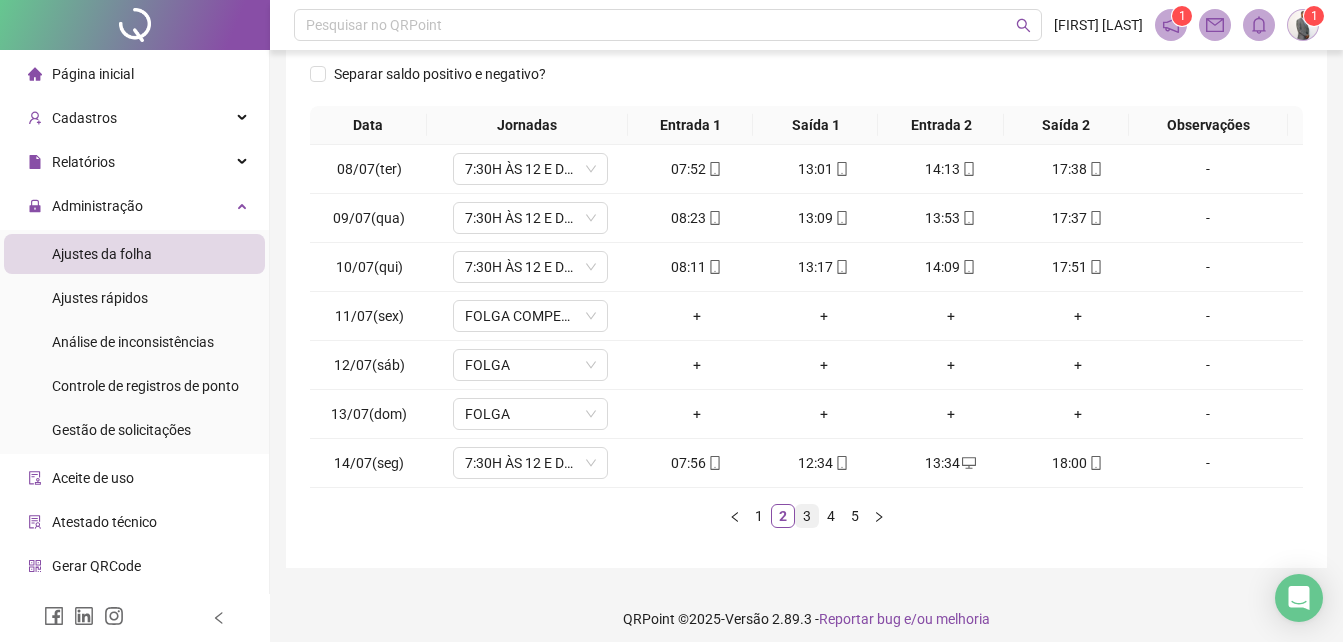 click on "3" at bounding box center (807, 516) 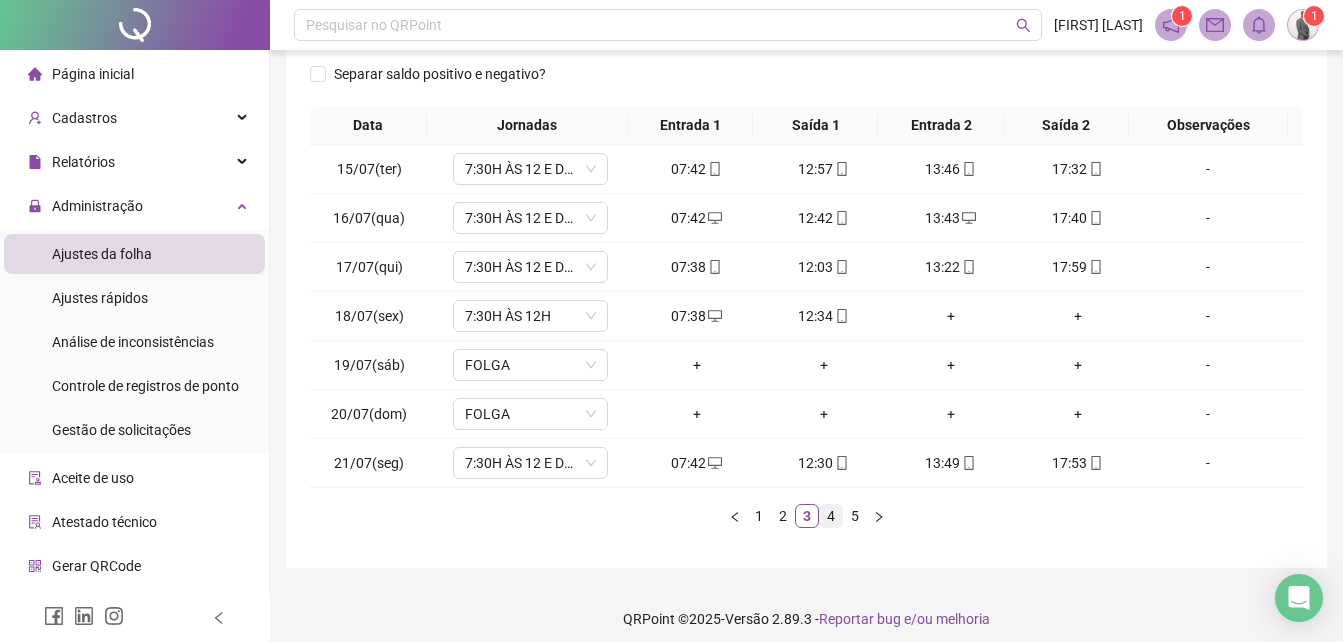 click on "4" at bounding box center [831, 516] 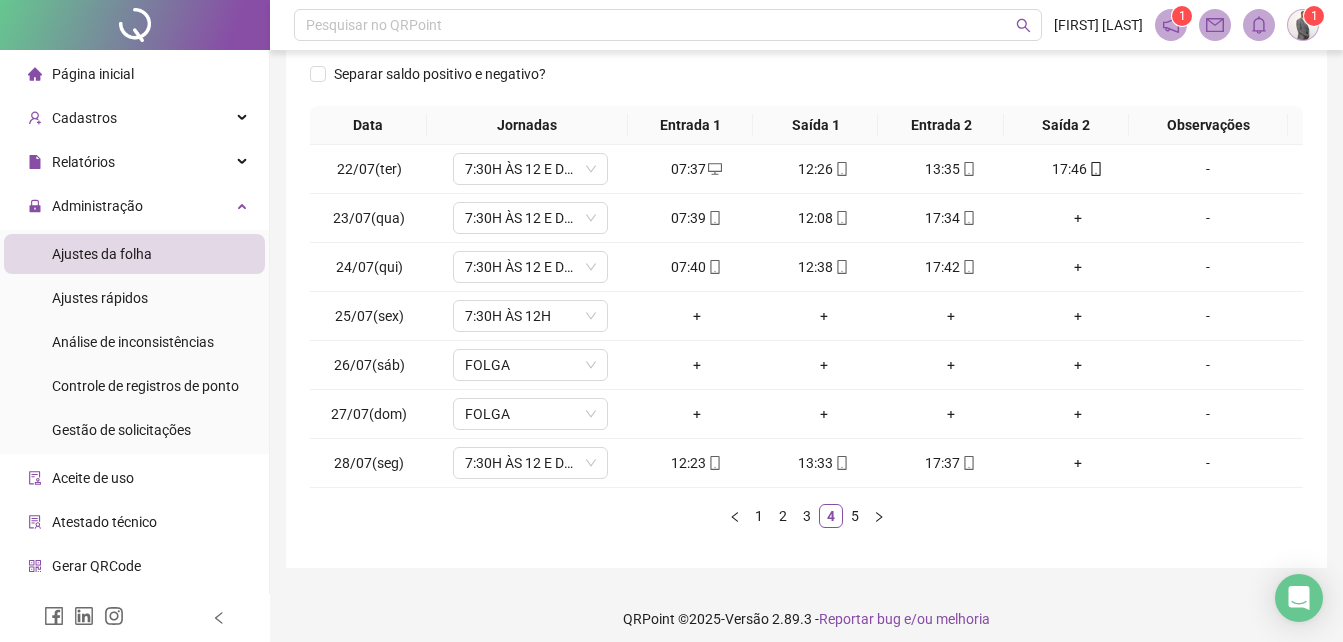 type 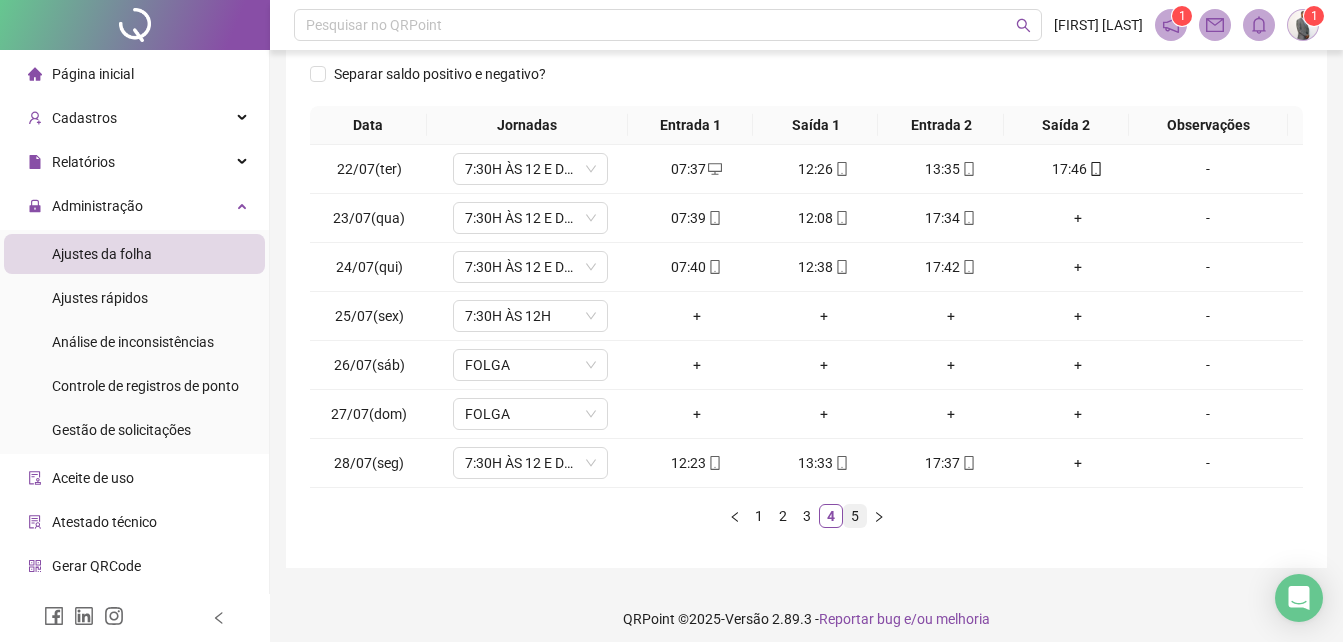 click on "5" at bounding box center [855, 516] 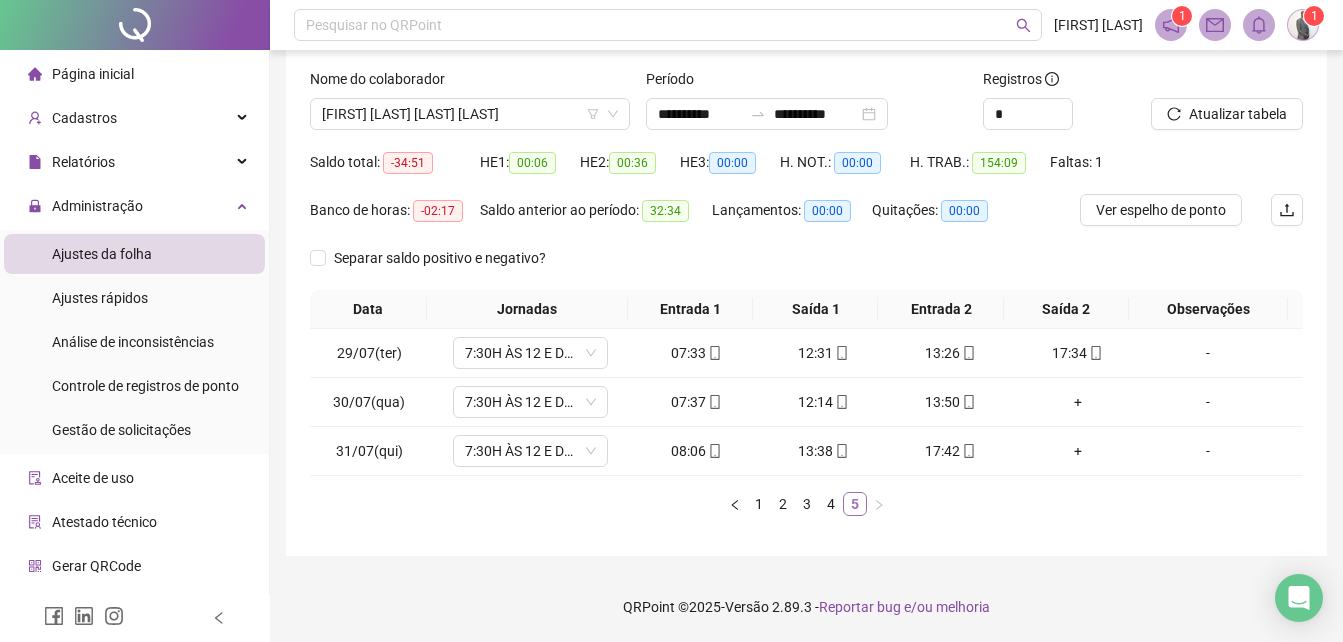 scroll, scrollTop: 116, scrollLeft: 0, axis: vertical 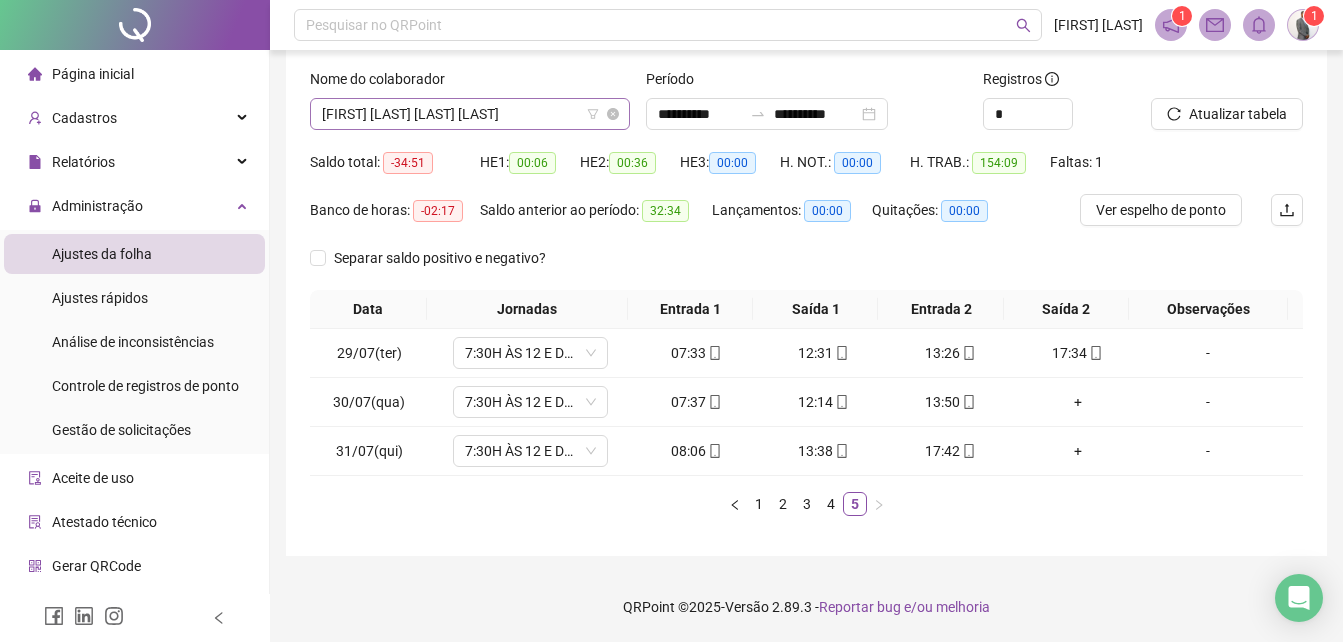click on "[FIRST] [LAST] [LAST] [LAST]" at bounding box center [470, 114] 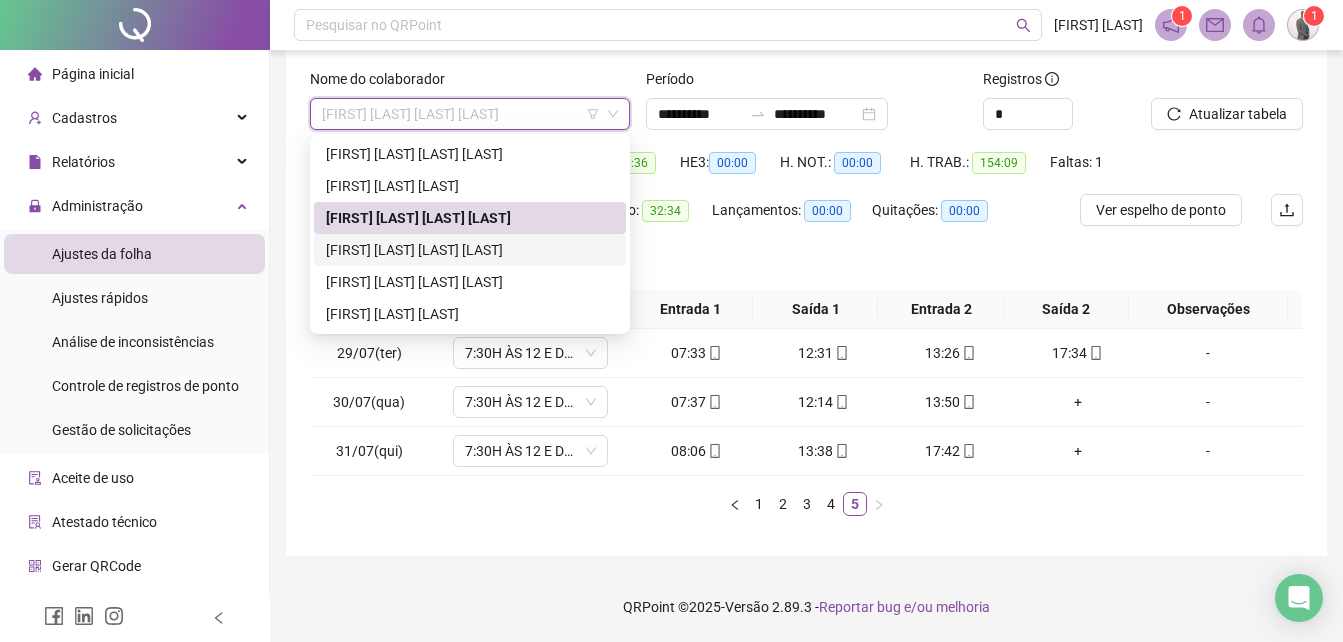 click on "[FIRST] [LAST] [LAST] [LAST]" at bounding box center [470, 250] 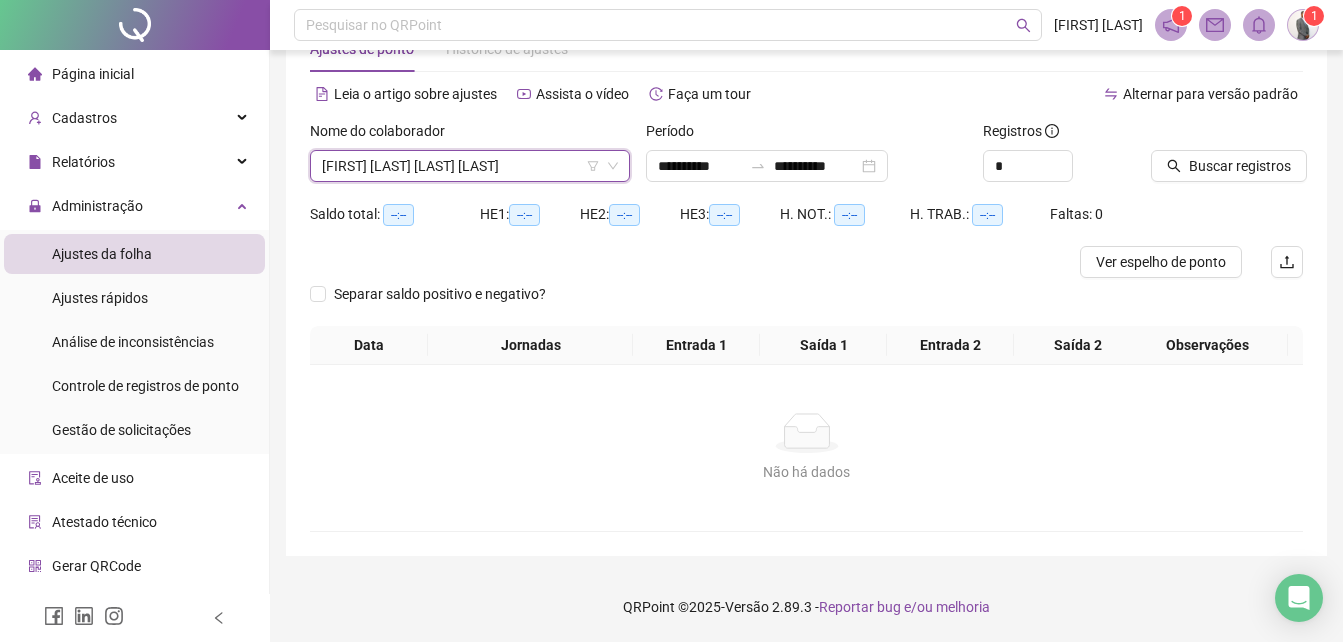 scroll, scrollTop: 64, scrollLeft: 0, axis: vertical 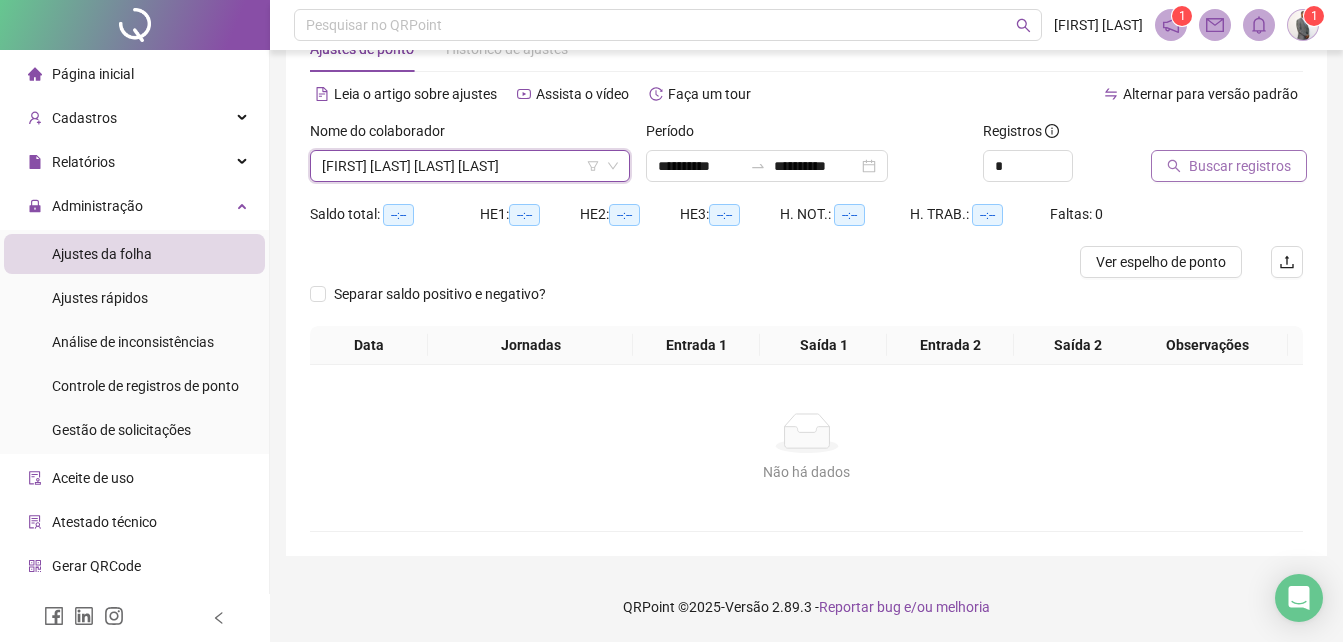 click on "Buscar registros" at bounding box center [1240, 166] 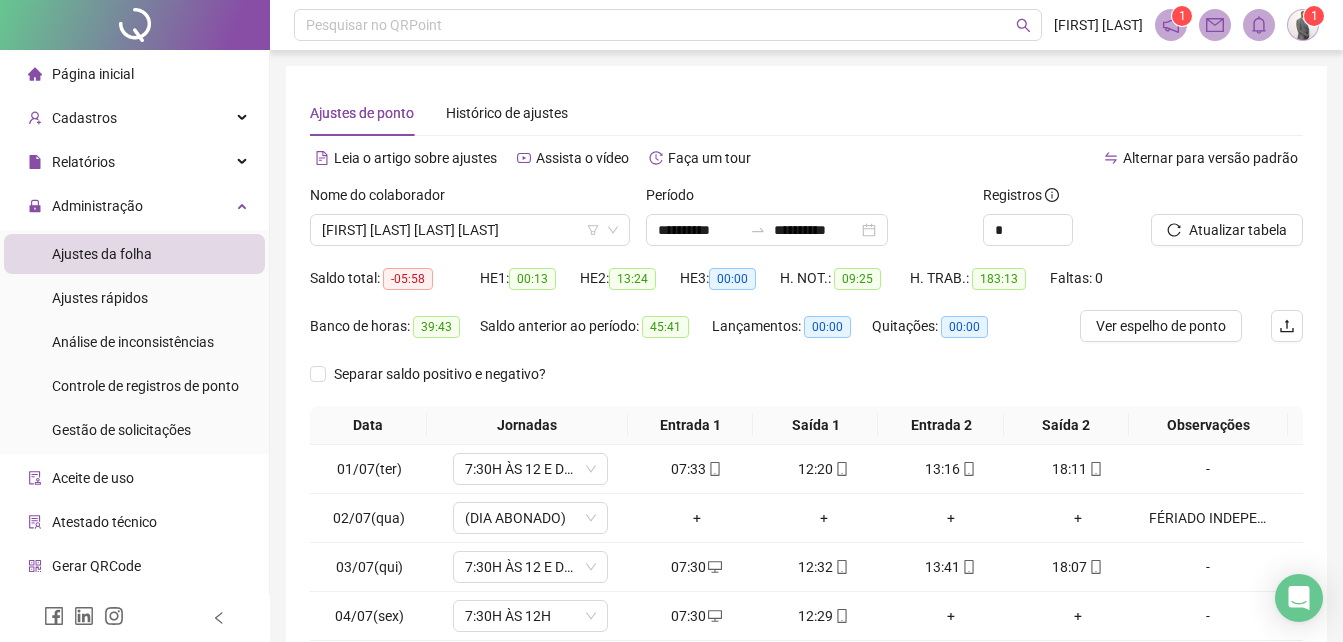 scroll, scrollTop: 200, scrollLeft: 0, axis: vertical 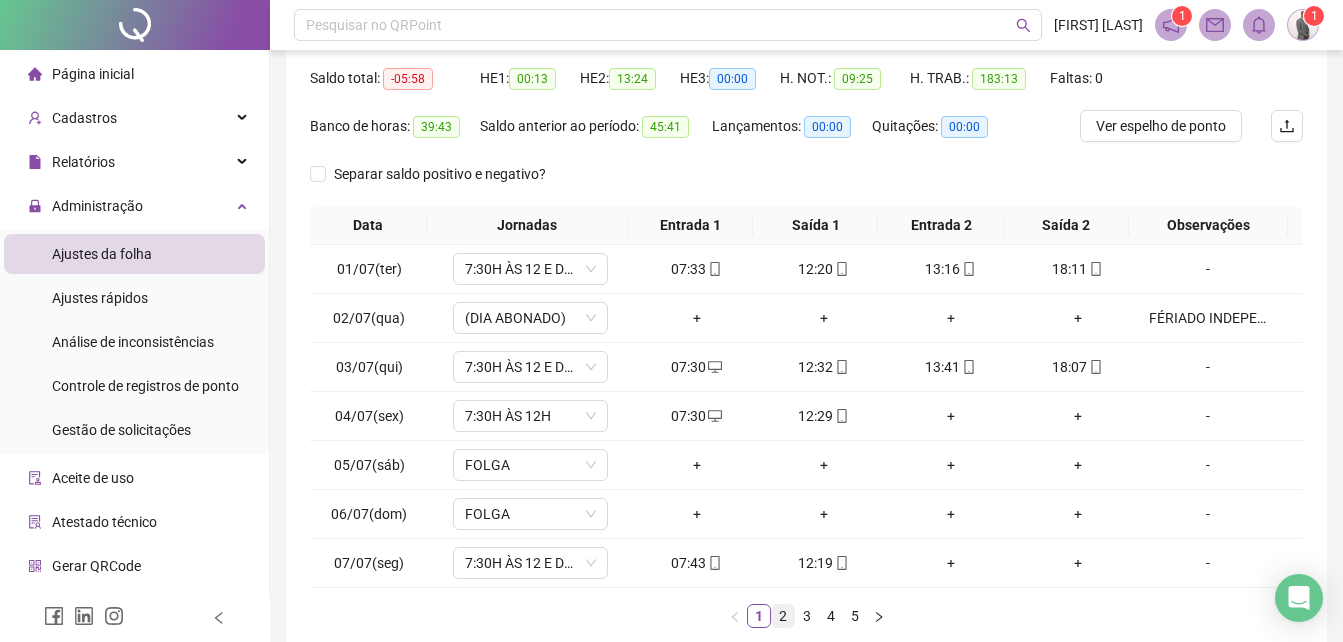 click on "2" at bounding box center [783, 616] 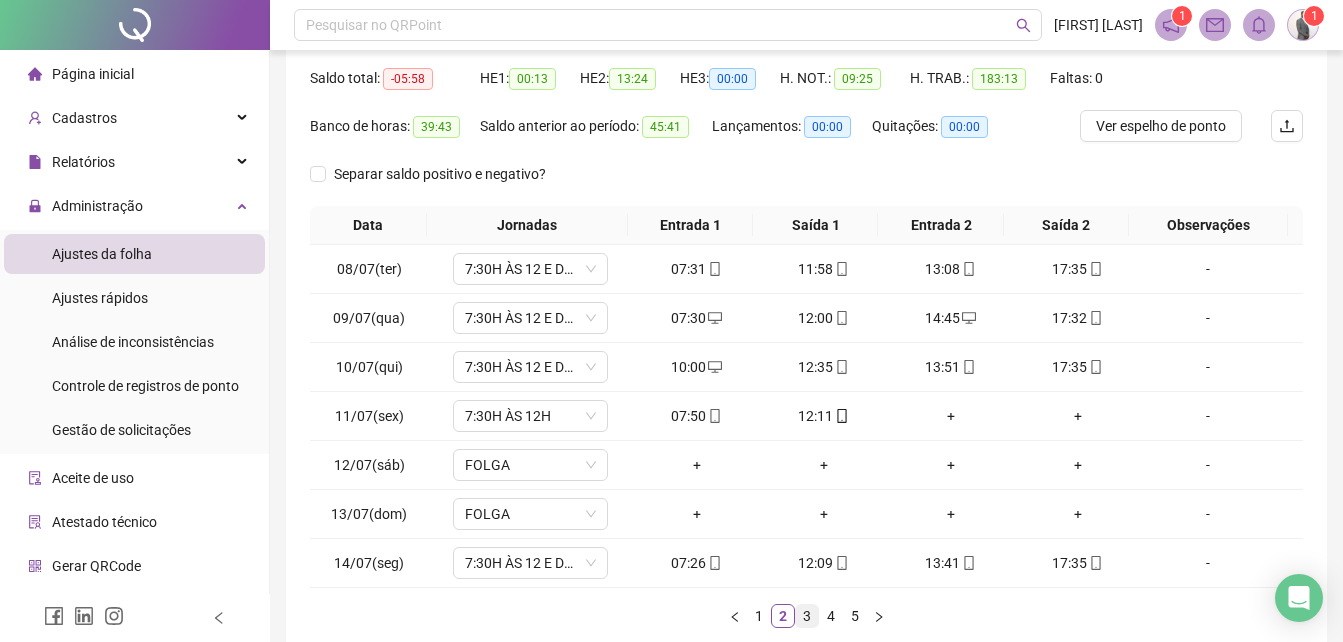 click on "3" at bounding box center [807, 616] 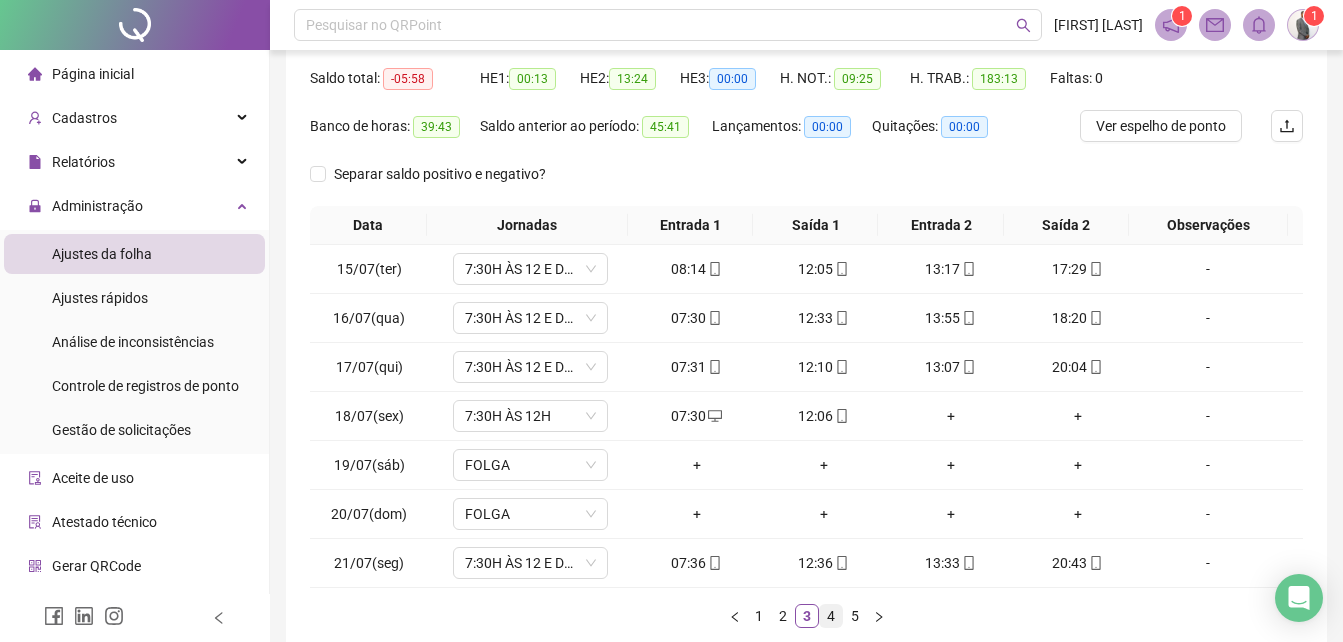 click on "4" at bounding box center [831, 616] 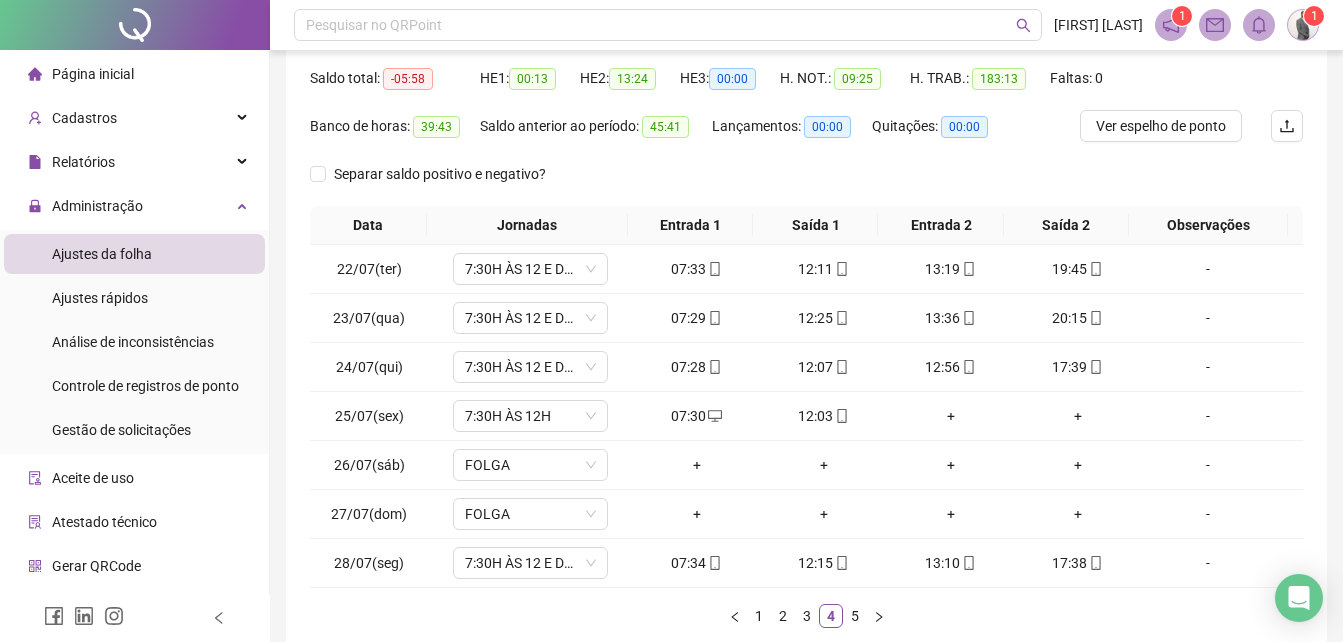 click on "5" at bounding box center [855, 616] 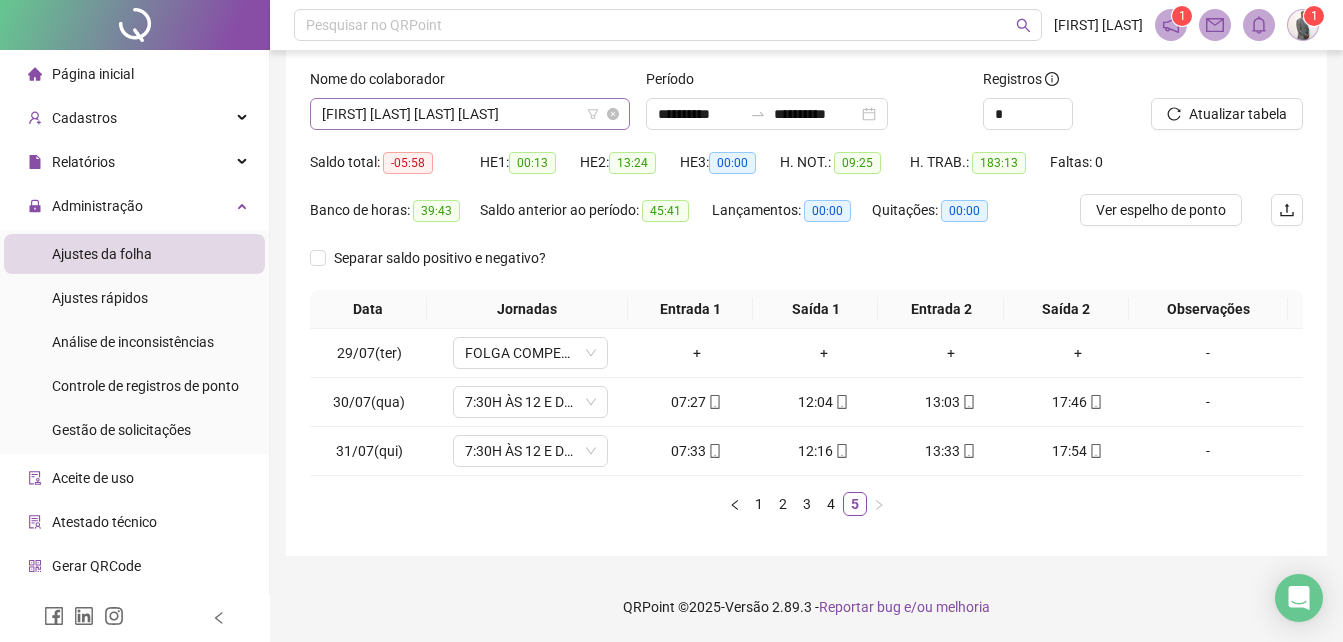 click on "[FIRST] [LAST] [LAST] [LAST]" at bounding box center (470, 114) 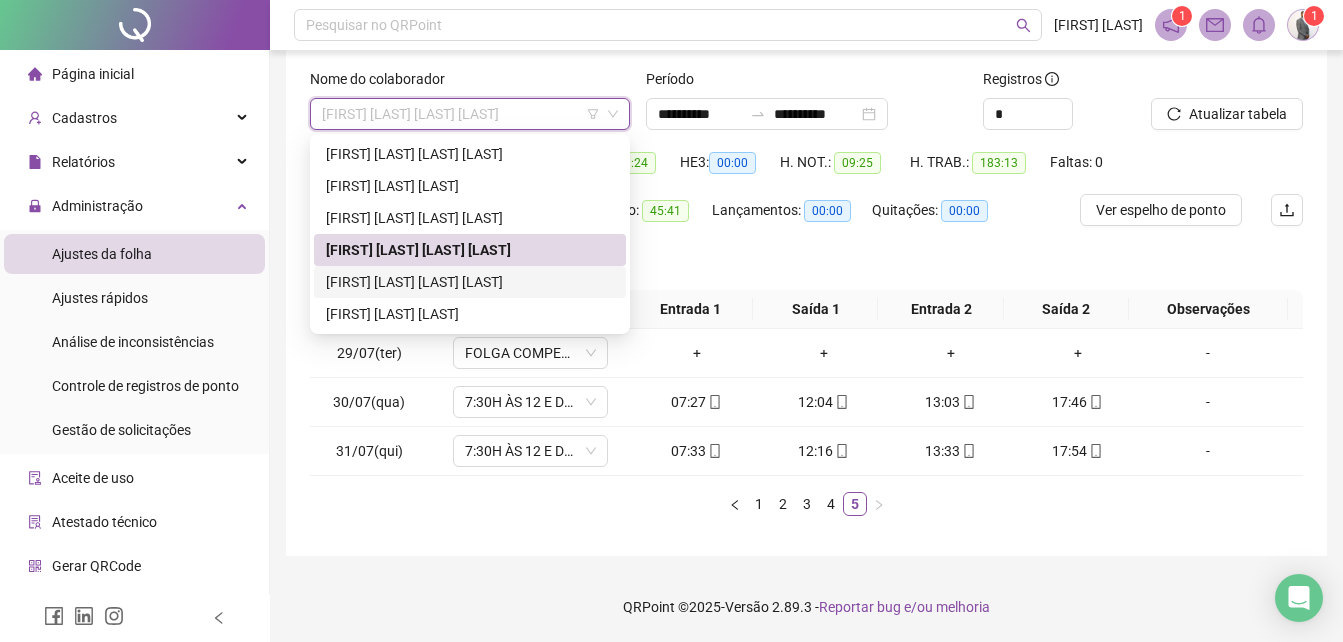 click on "[FIRST] [LAST] [LAST] [LAST]" at bounding box center [470, 282] 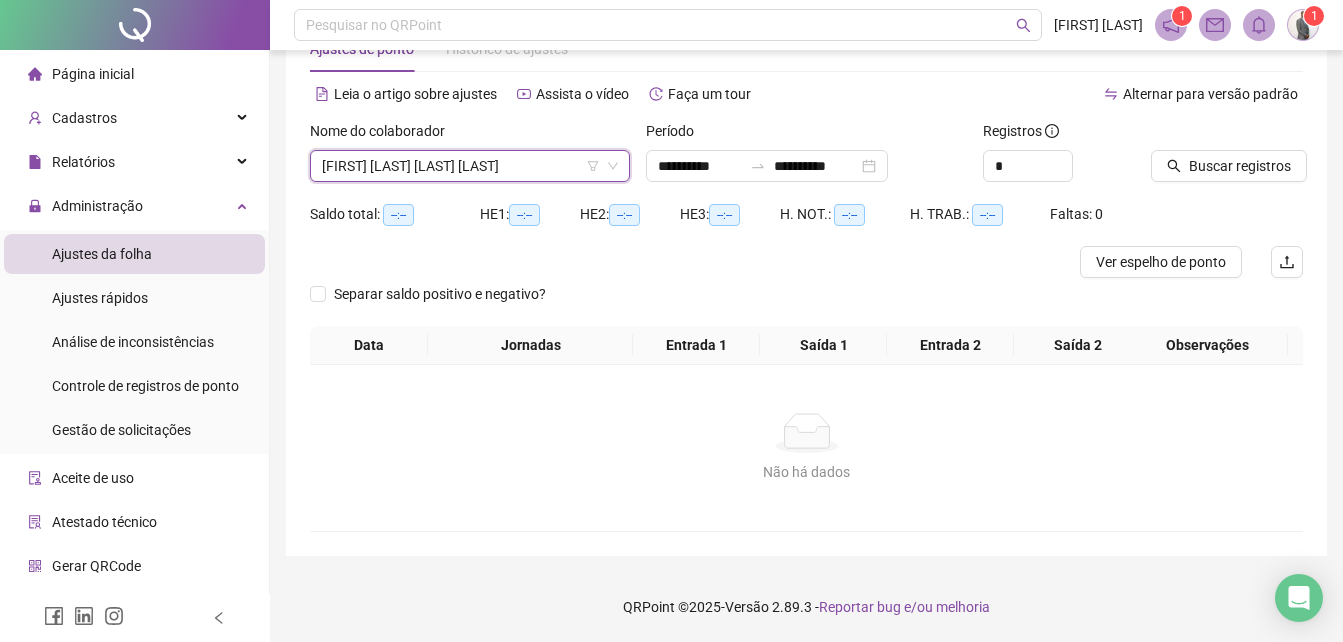 scroll, scrollTop: 64, scrollLeft: 0, axis: vertical 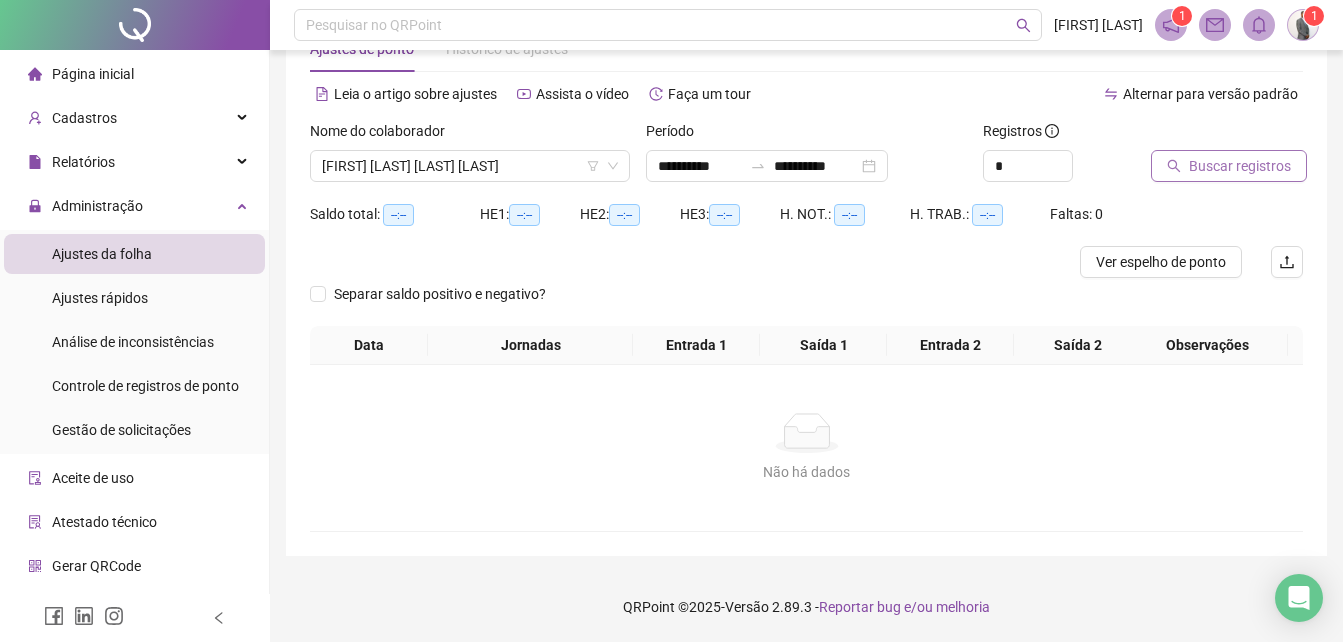 click on "Buscar registros" at bounding box center (1240, 166) 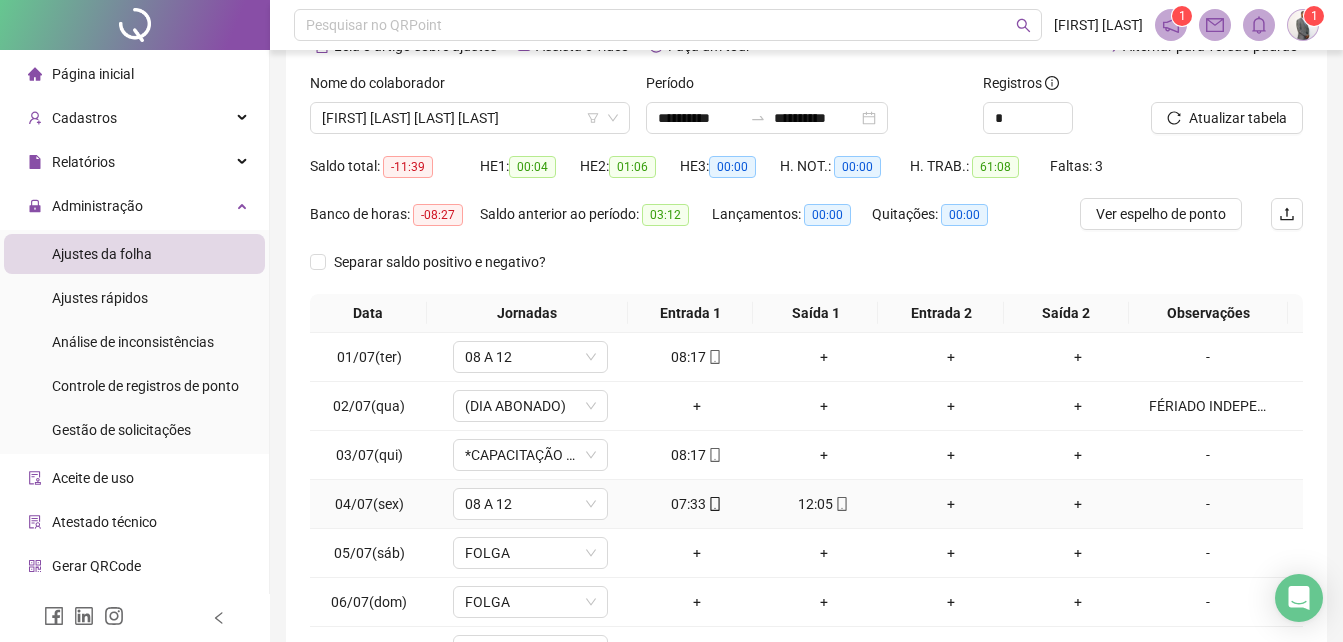 scroll, scrollTop: 212, scrollLeft: 0, axis: vertical 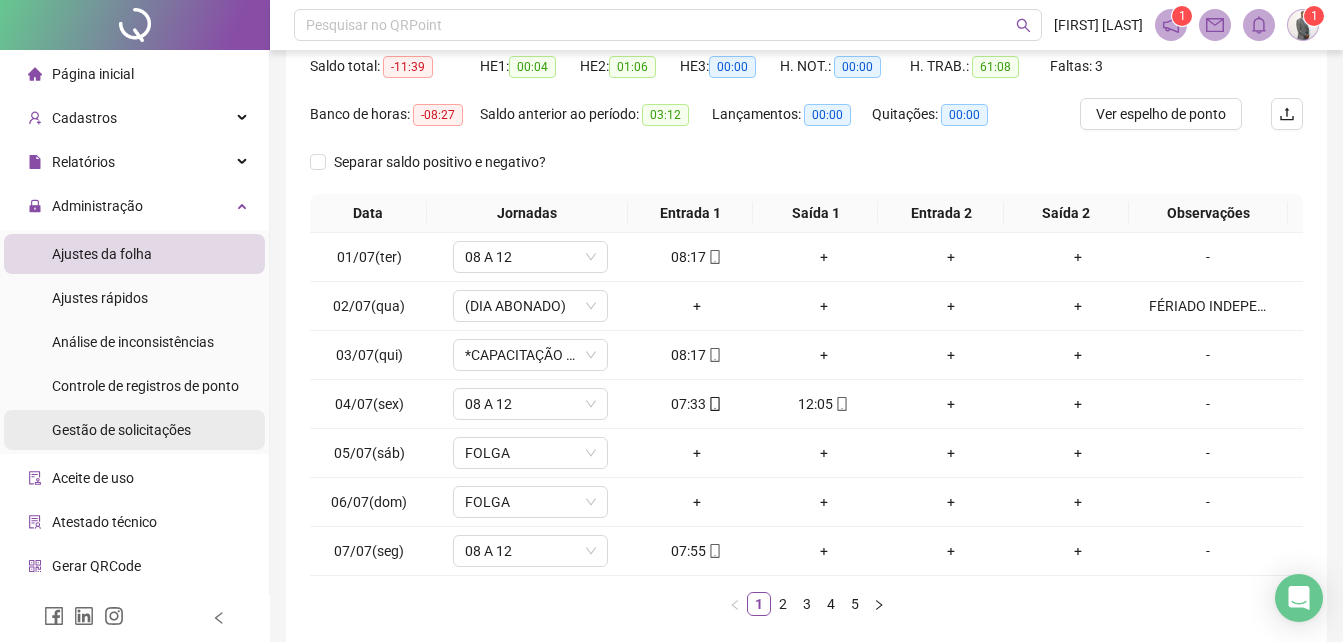 click on "Gestão de solicitações" at bounding box center [121, 430] 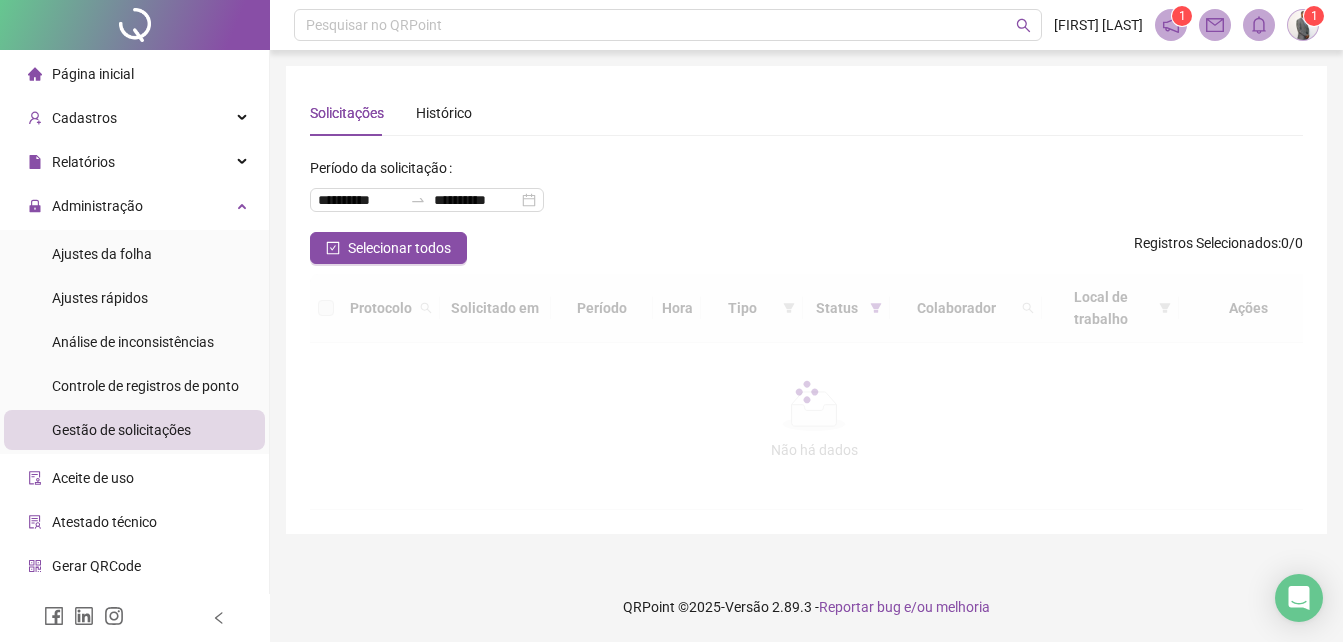 scroll, scrollTop: 0, scrollLeft: 0, axis: both 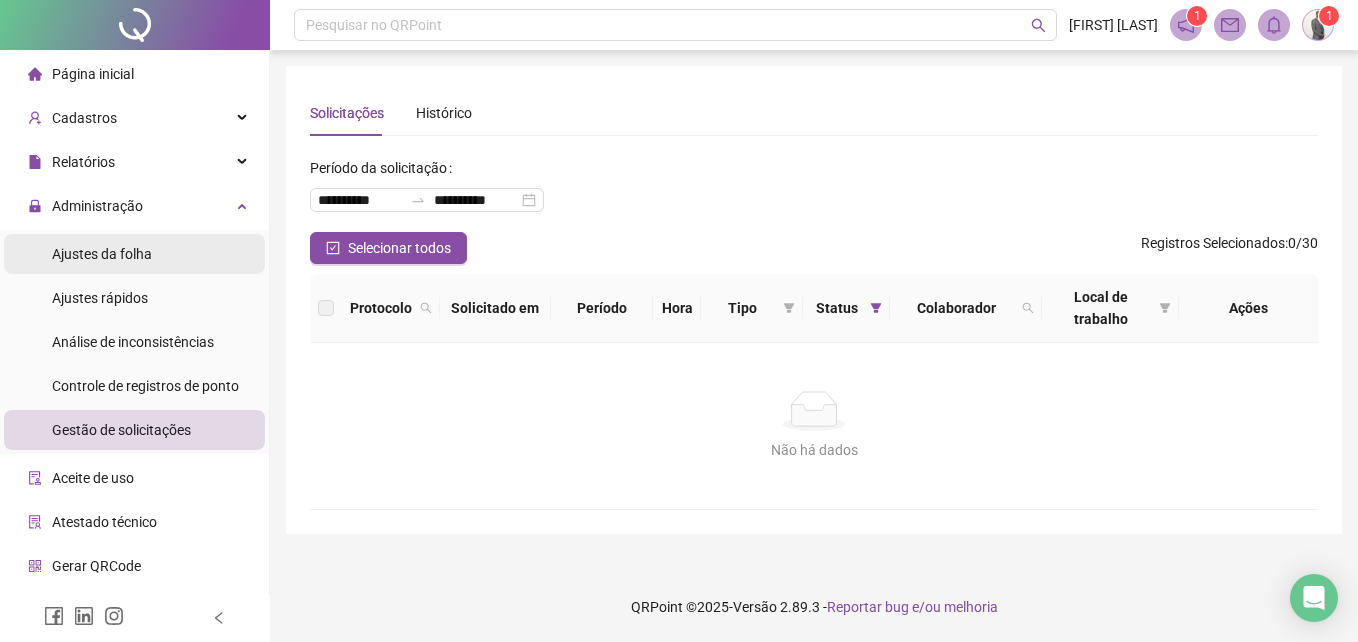 click on "Ajustes da folha" at bounding box center [102, 254] 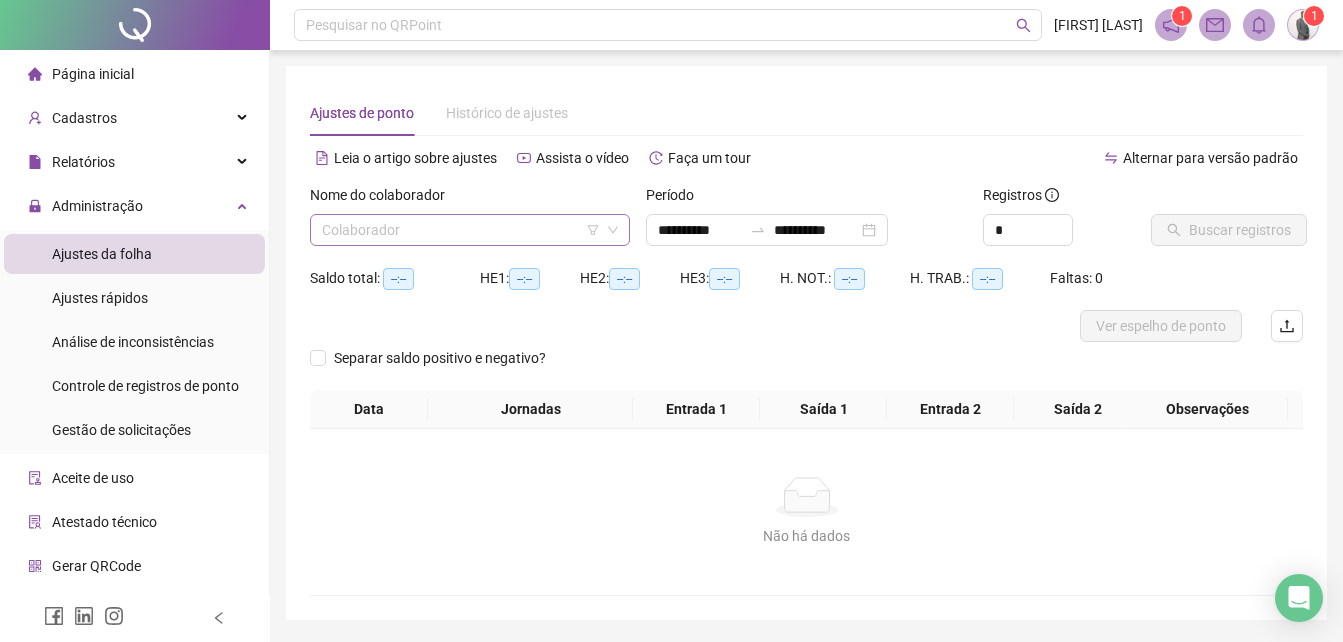 click at bounding box center (461, 230) 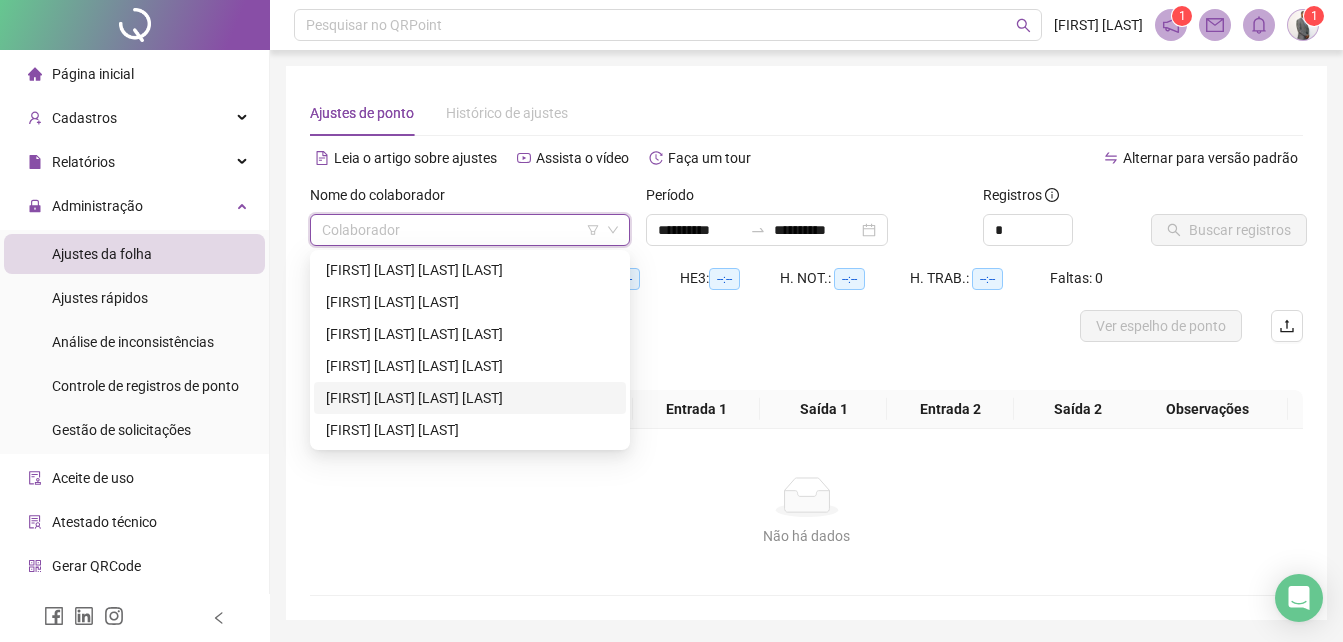 click on "[FIRST] [LAST] [LAST] [LAST]" at bounding box center [470, 398] 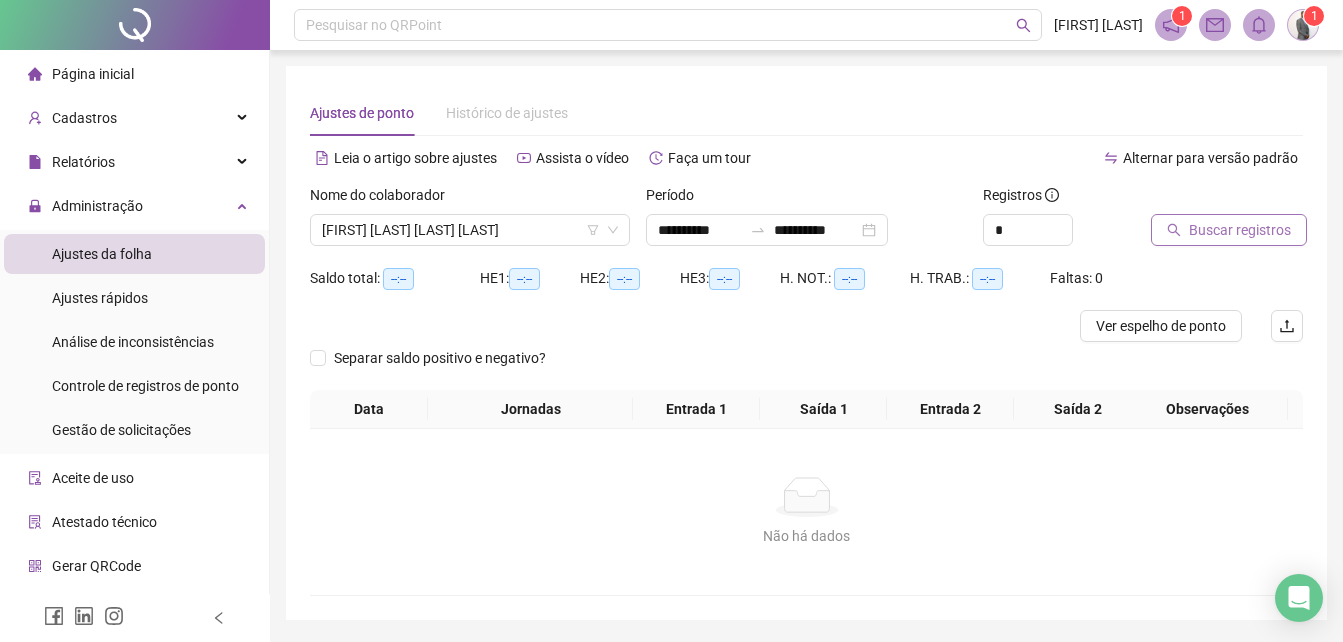 click on "Buscar registros" at bounding box center [1240, 230] 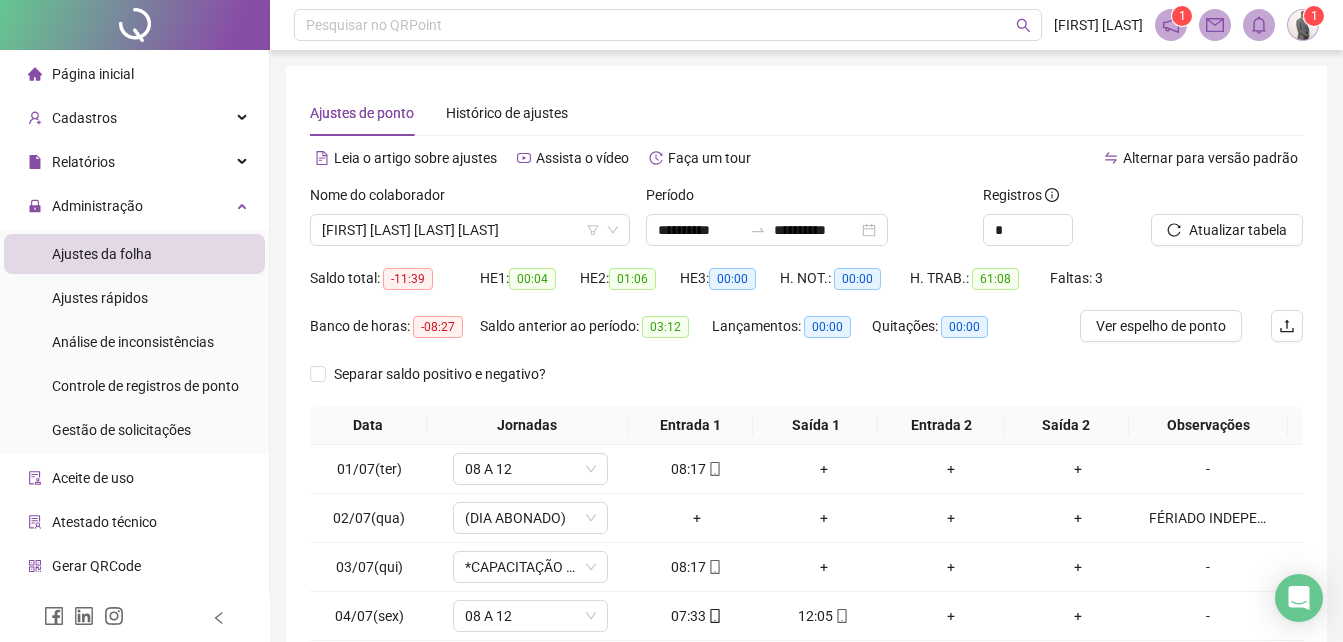 scroll, scrollTop: 200, scrollLeft: 0, axis: vertical 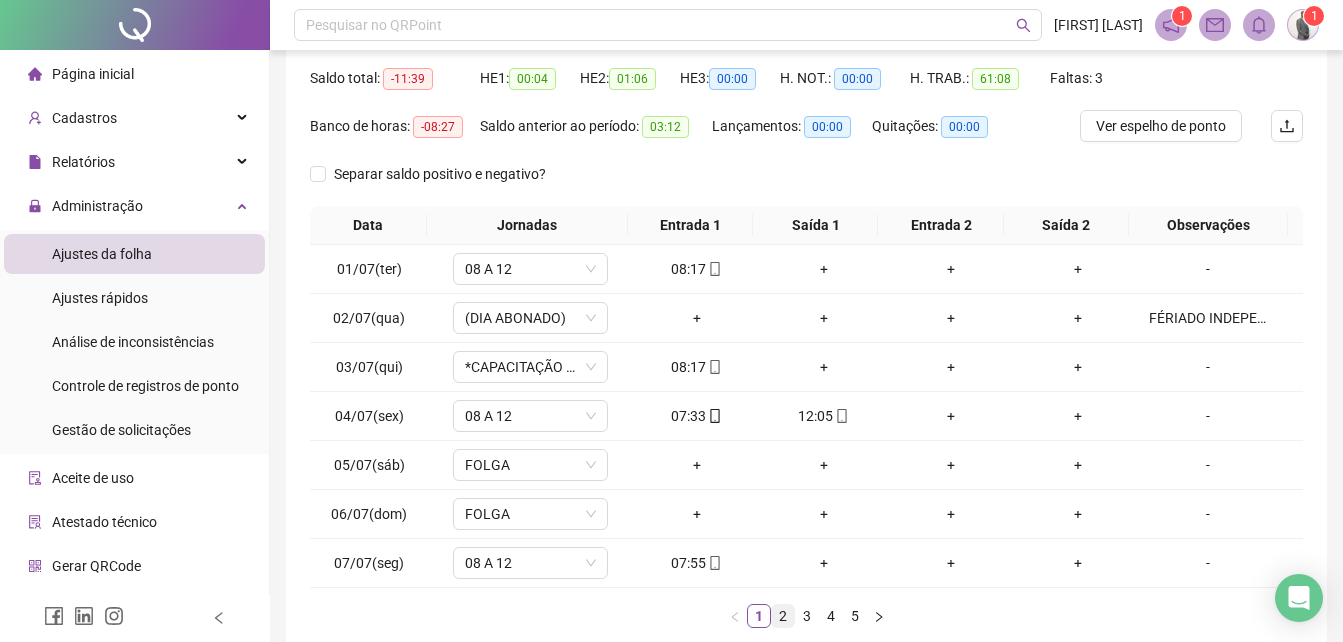 click on "2" at bounding box center [783, 616] 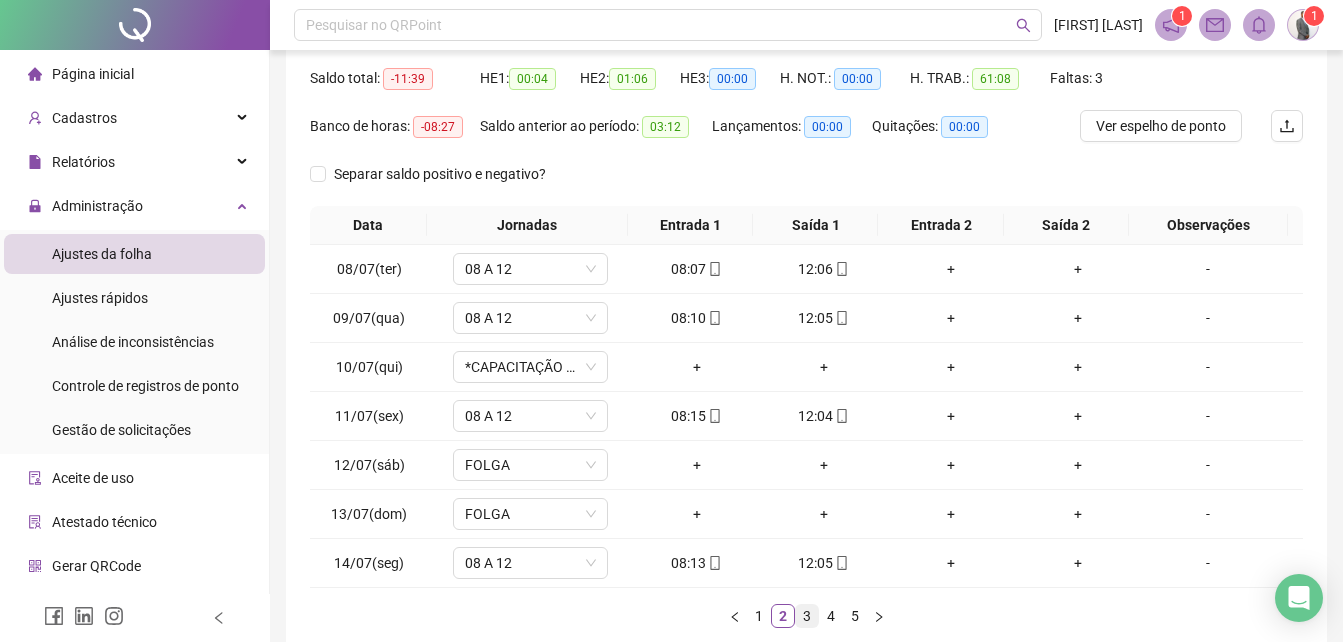 click on "3" at bounding box center (807, 616) 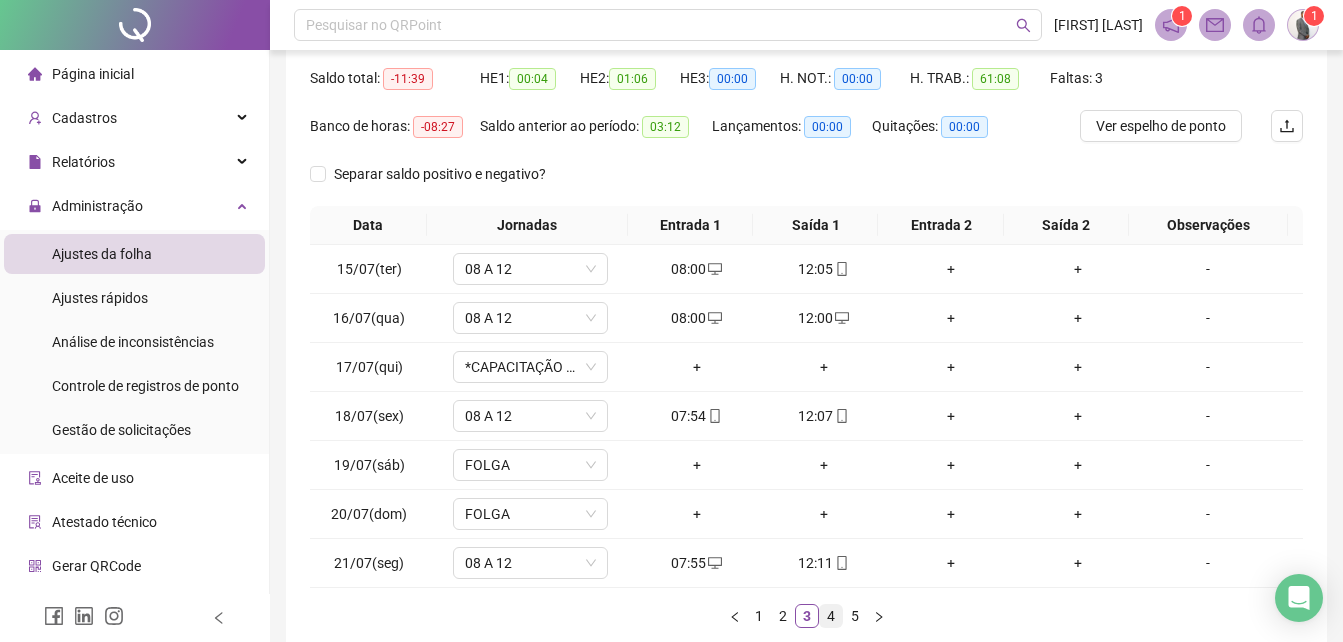 click on "4" at bounding box center [831, 616] 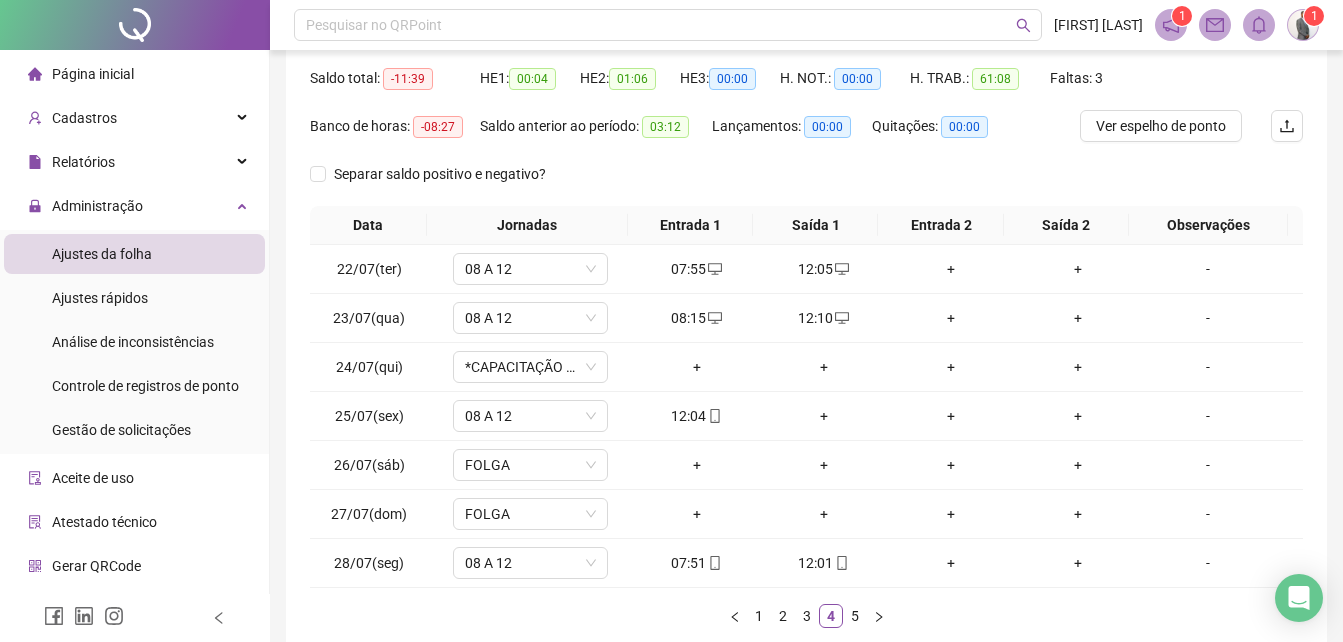 type 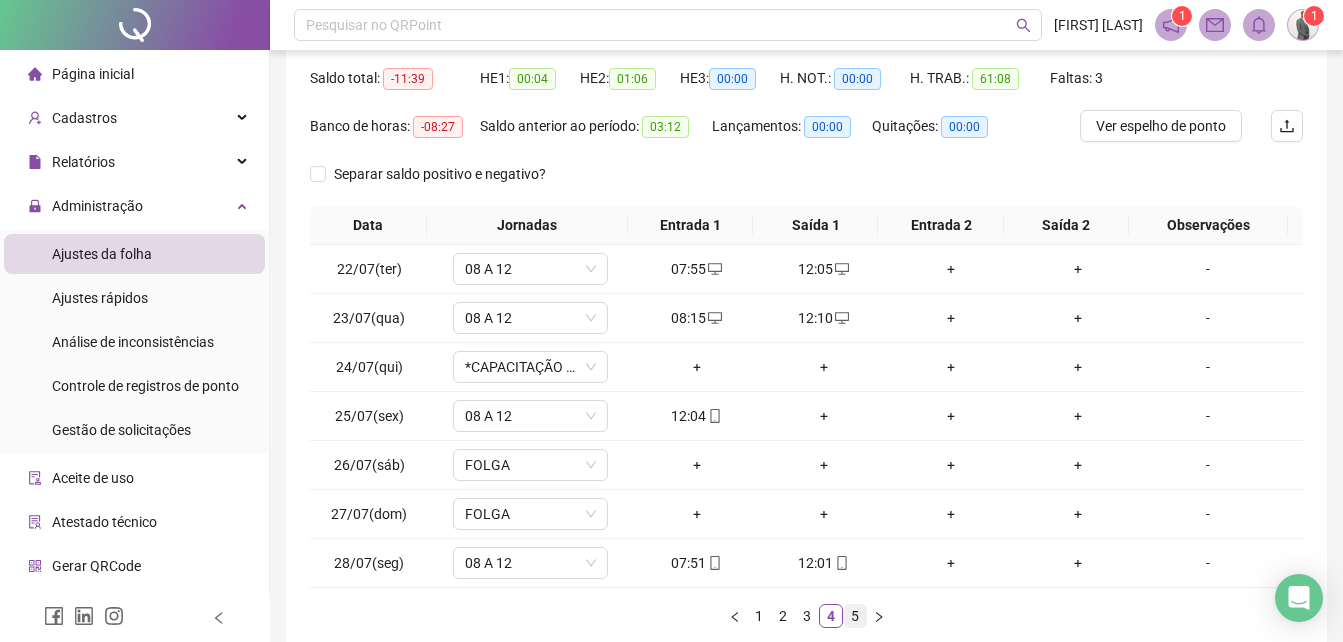 click on "5" at bounding box center [855, 616] 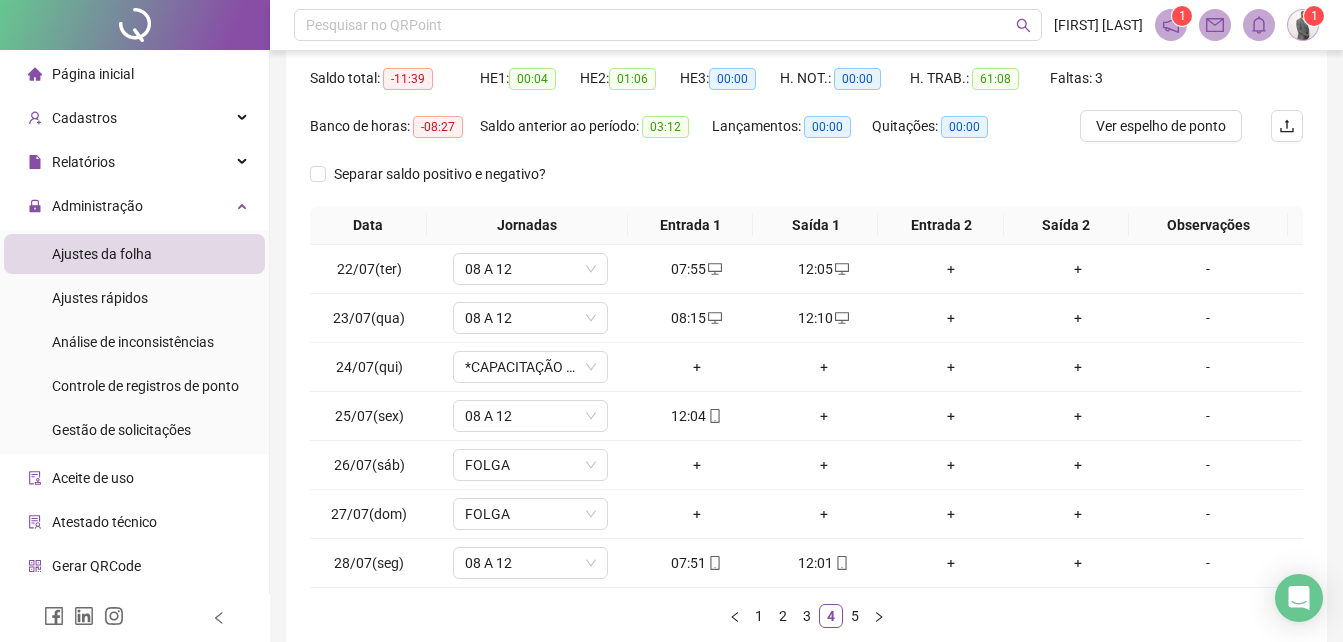 scroll, scrollTop: 116, scrollLeft: 0, axis: vertical 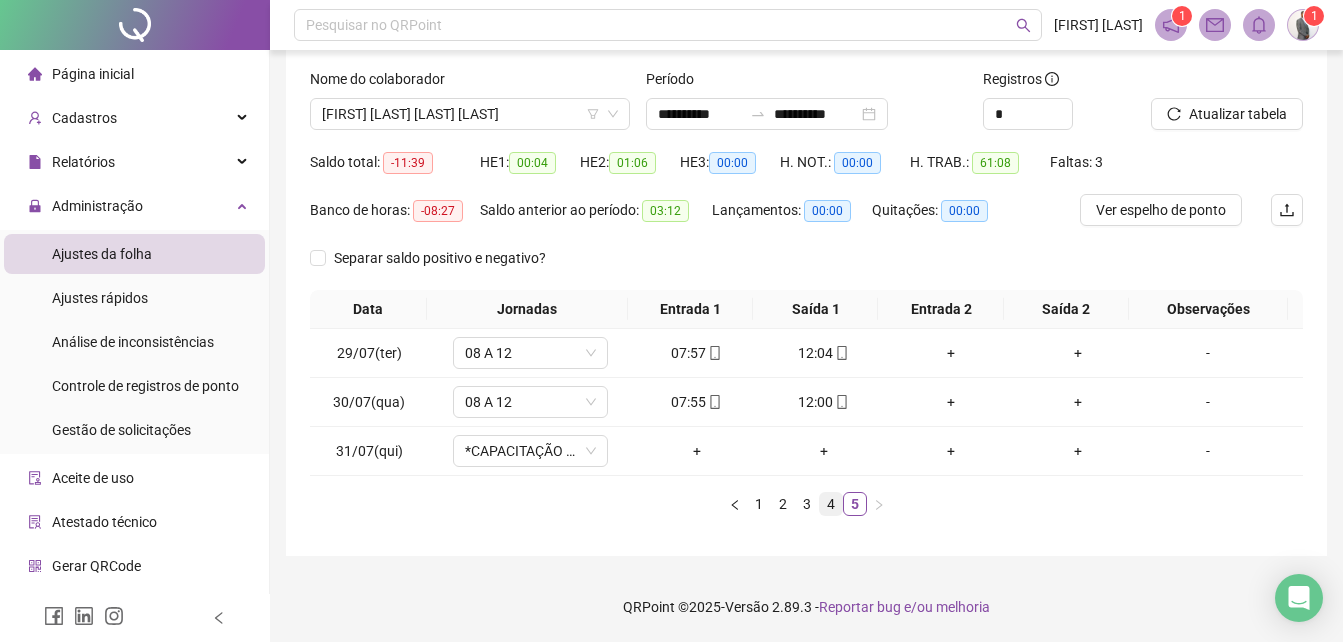 click on "4" at bounding box center (831, 504) 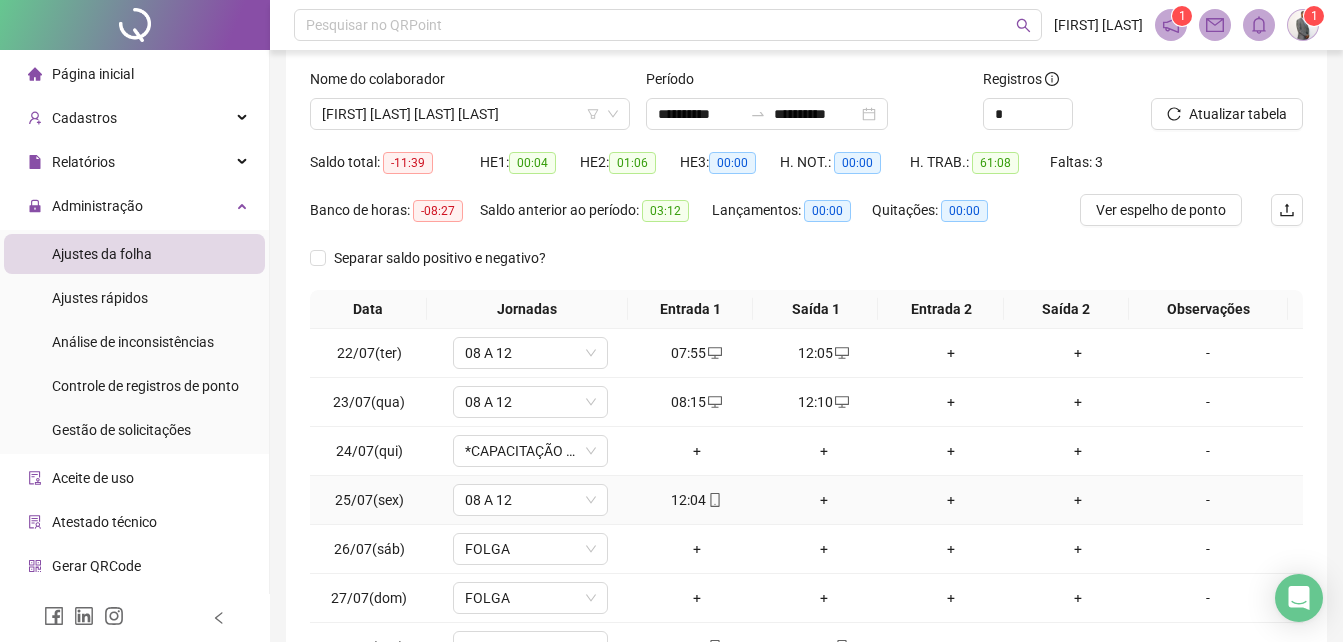 scroll, scrollTop: 312, scrollLeft: 0, axis: vertical 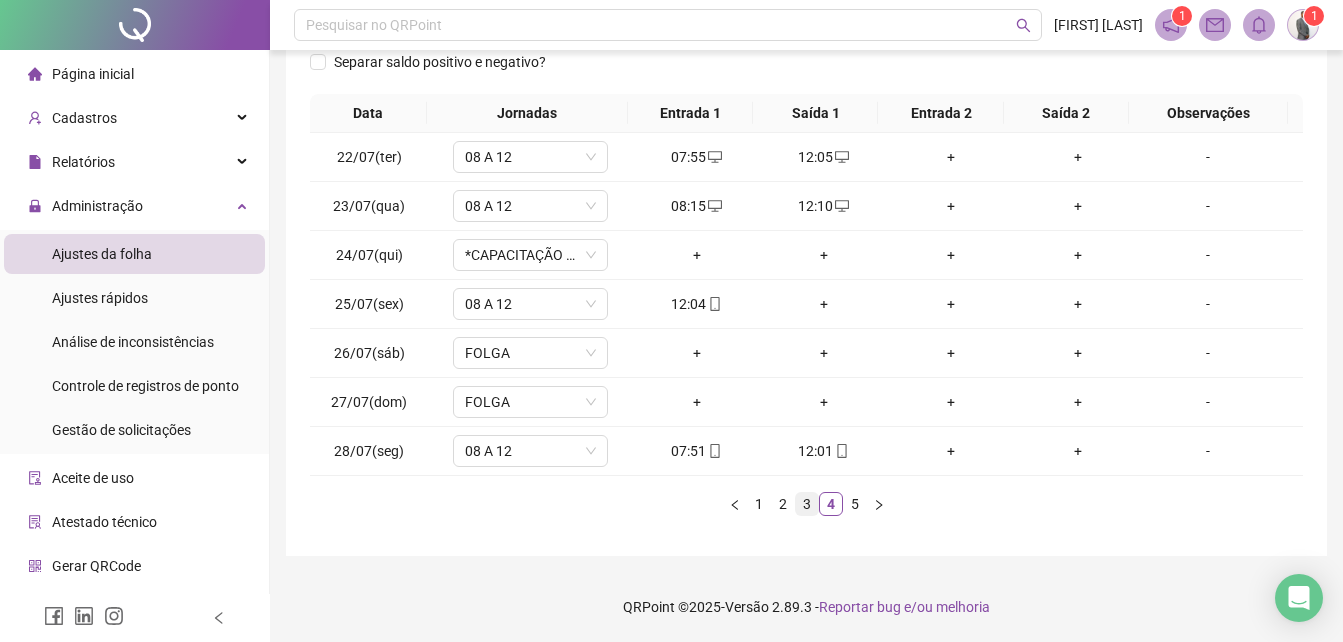 click on "3" at bounding box center [807, 504] 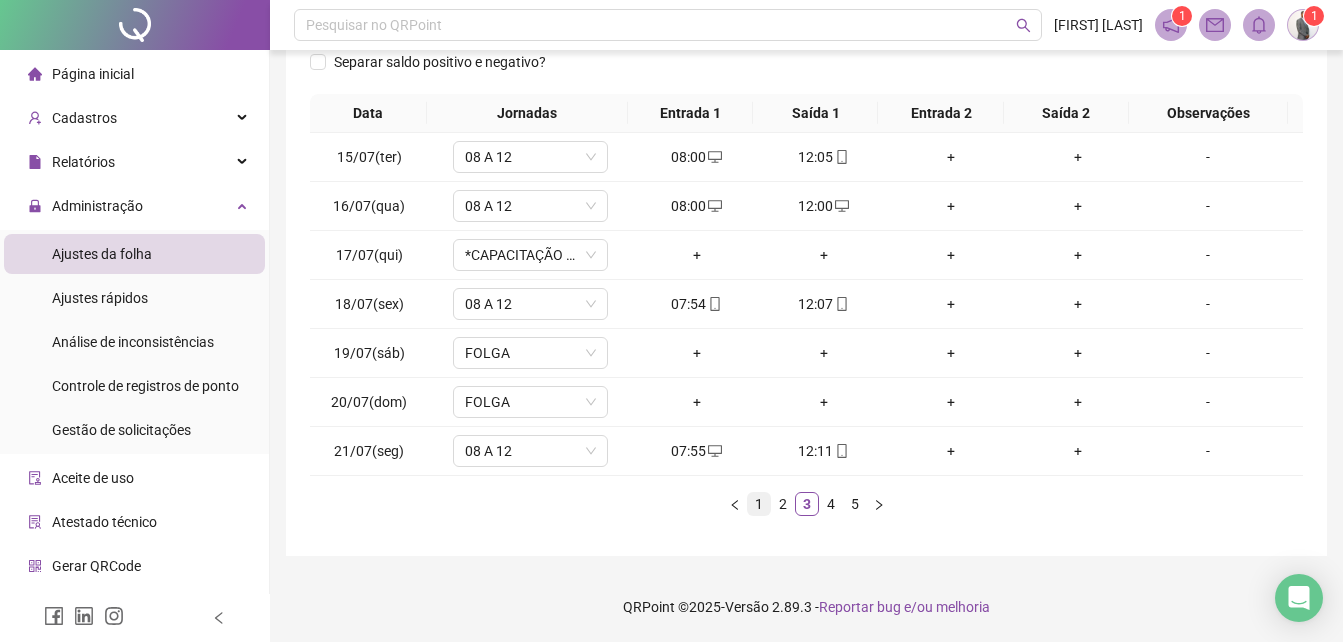 click on "1" at bounding box center [759, 504] 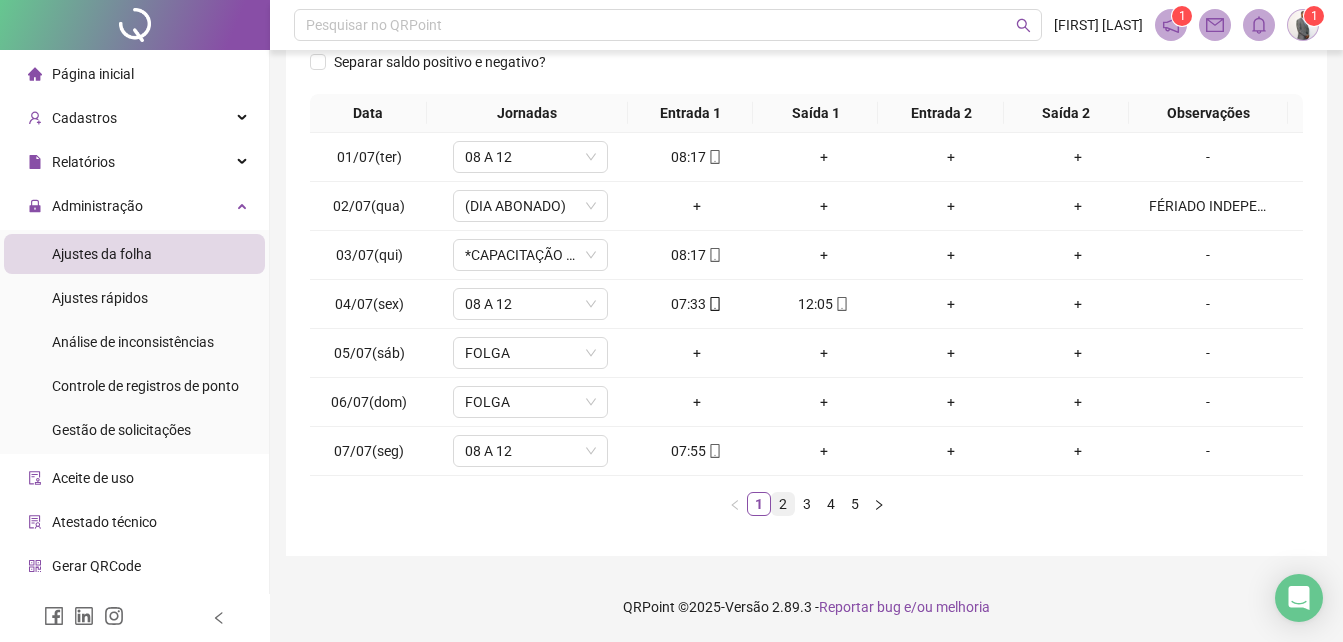click on "2" at bounding box center (783, 504) 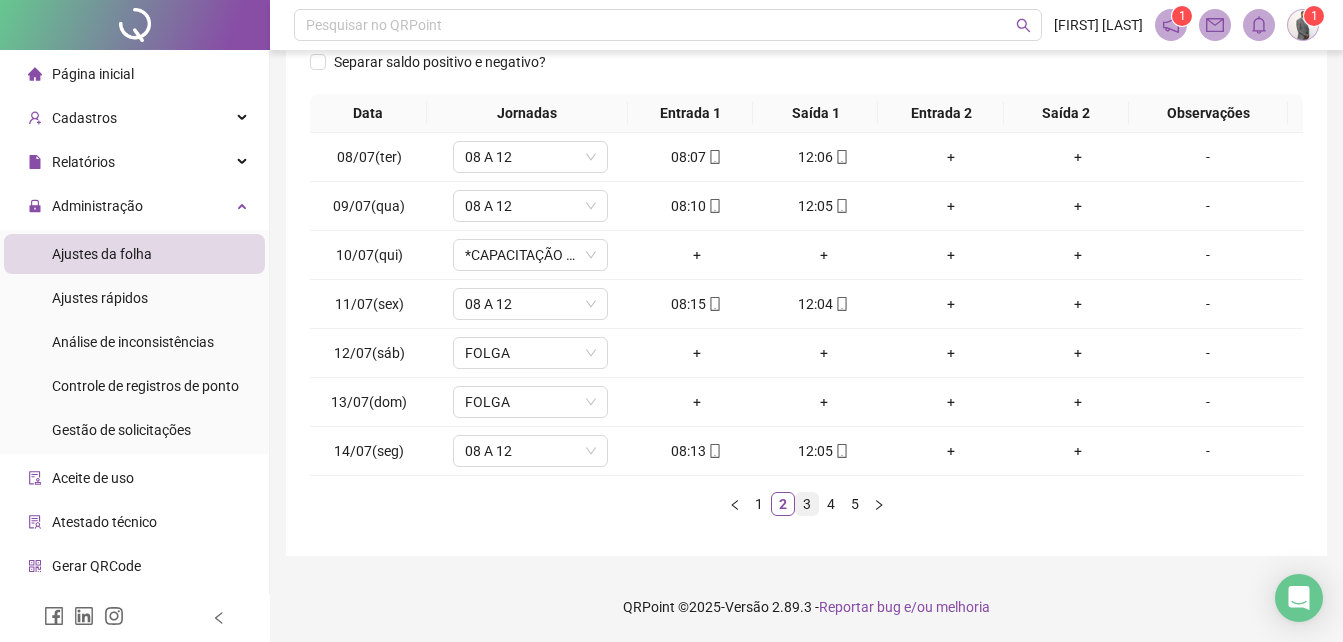 click on "3" at bounding box center (807, 504) 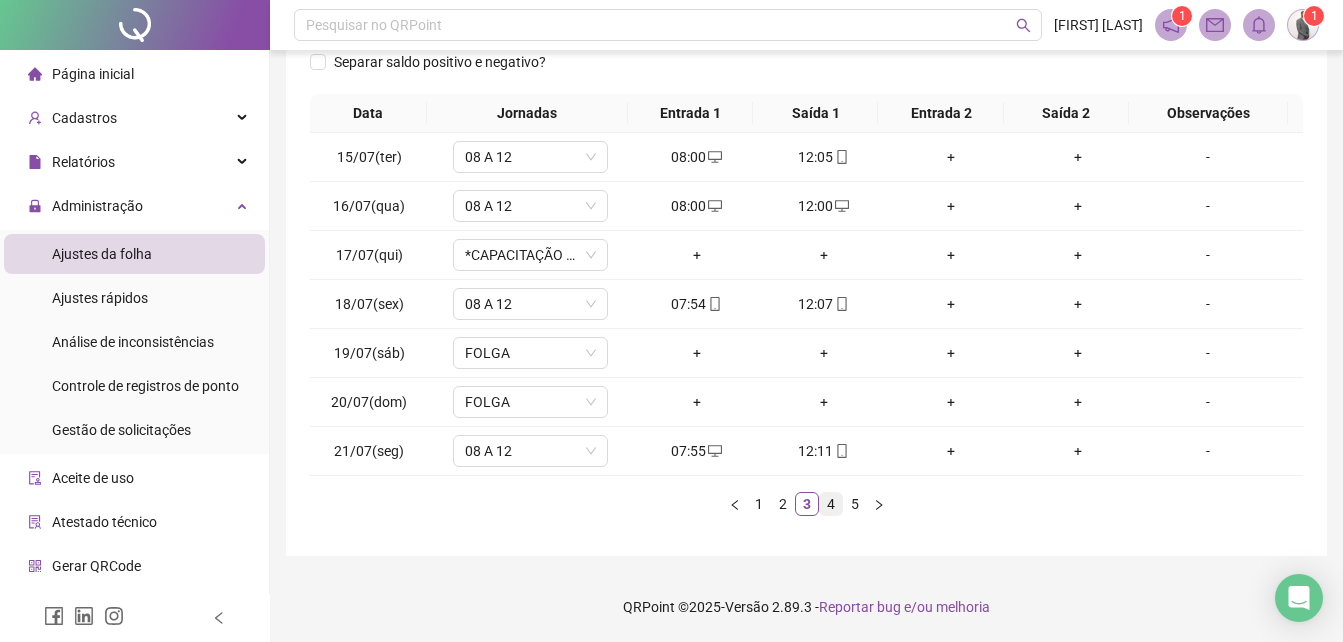 click on "4" at bounding box center [831, 504] 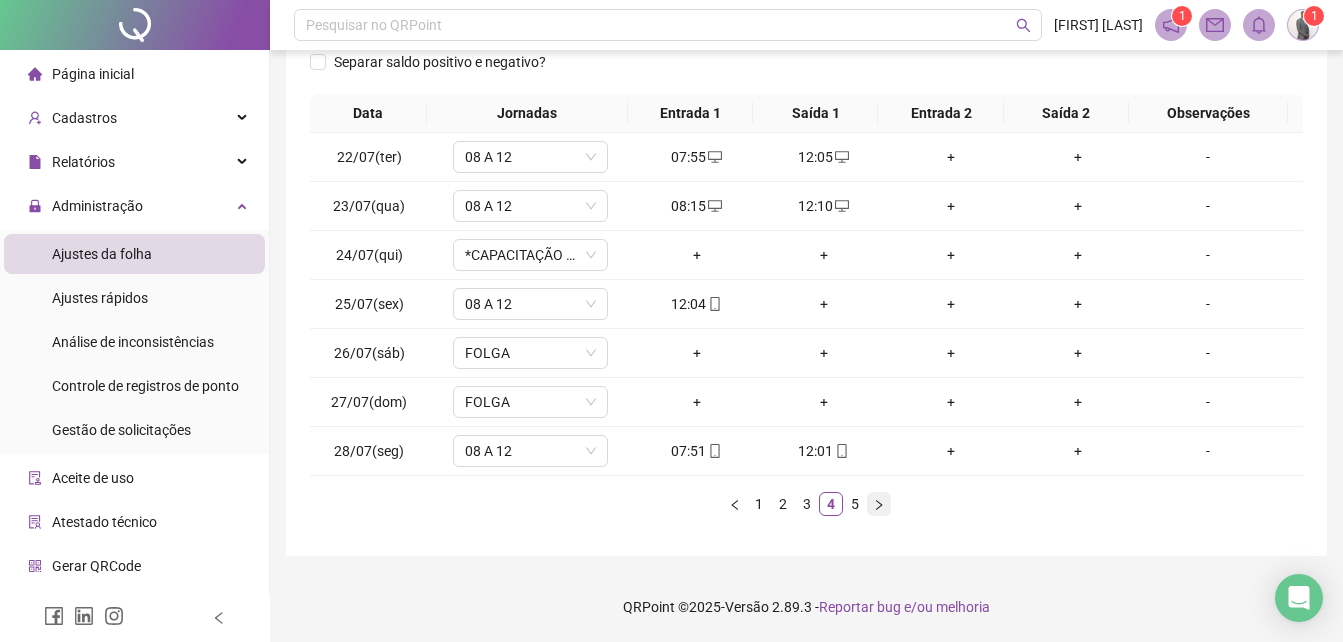 click 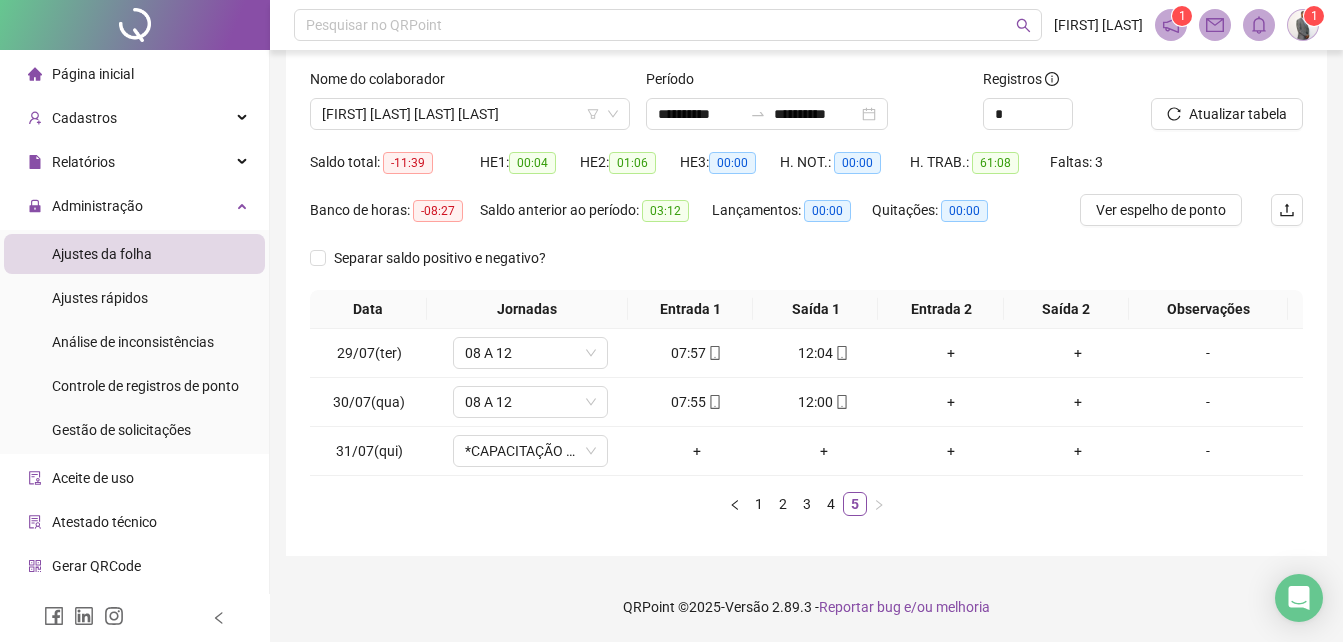 scroll, scrollTop: 116, scrollLeft: 0, axis: vertical 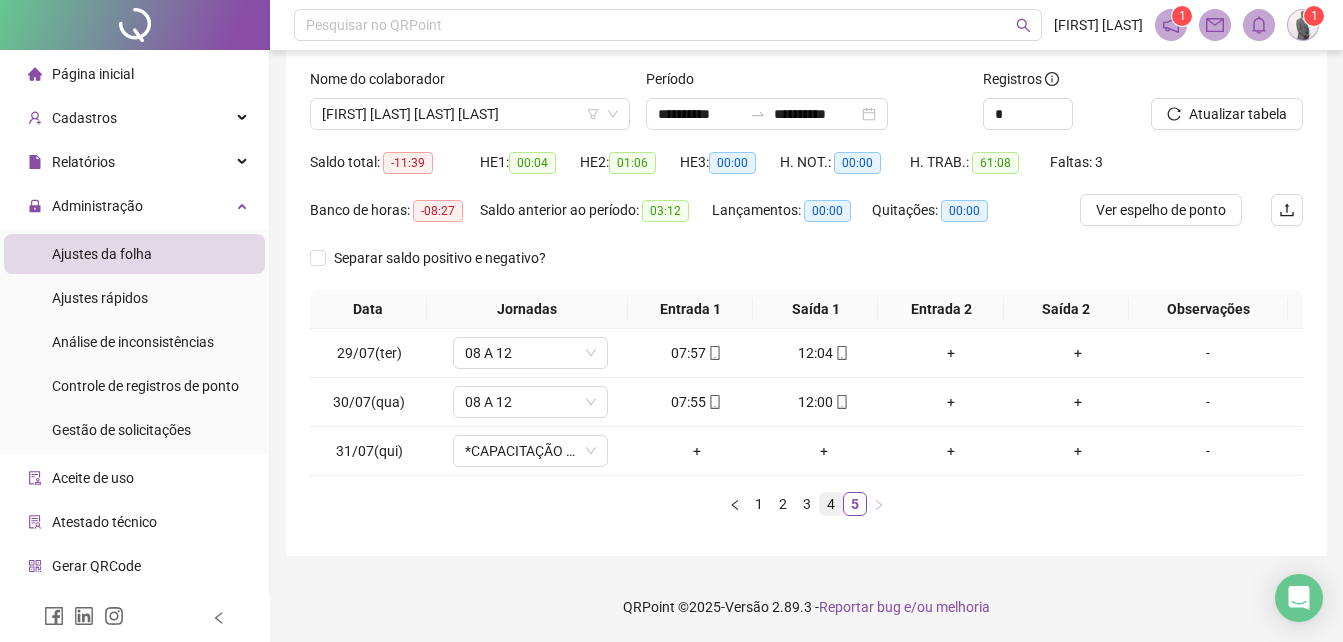 click on "4" at bounding box center [831, 504] 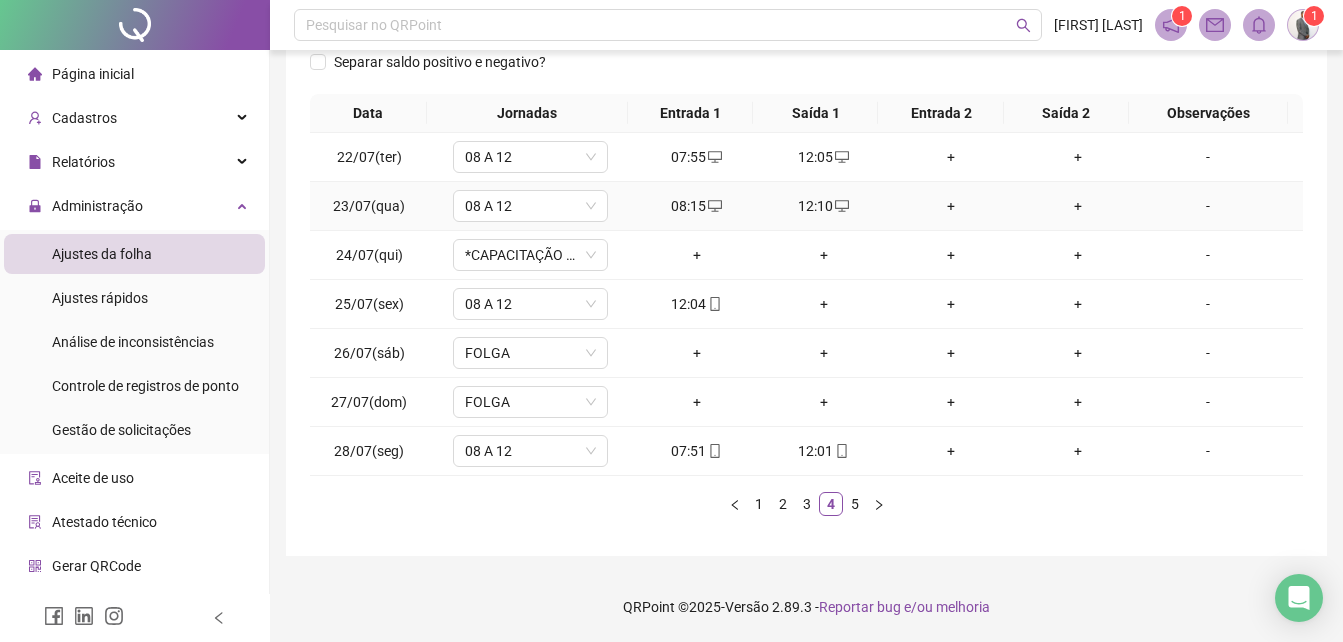 scroll, scrollTop: 112, scrollLeft: 0, axis: vertical 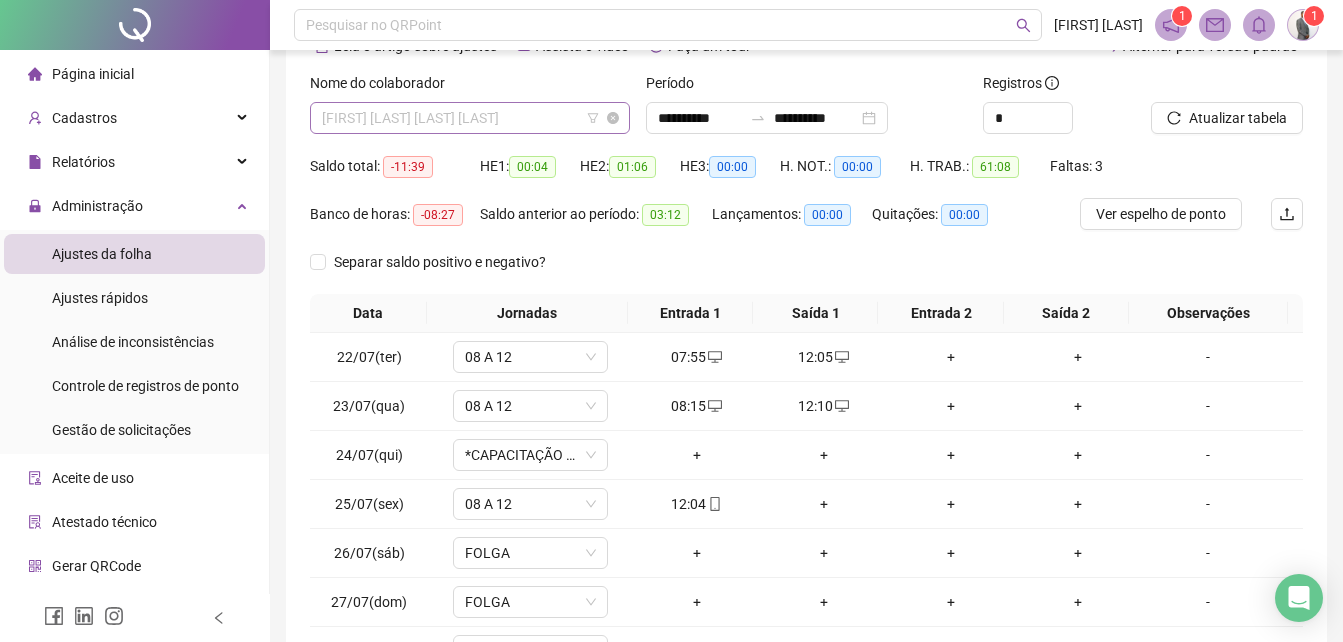 click on "[FIRST] [LAST] [LAST] [LAST]" at bounding box center (470, 118) 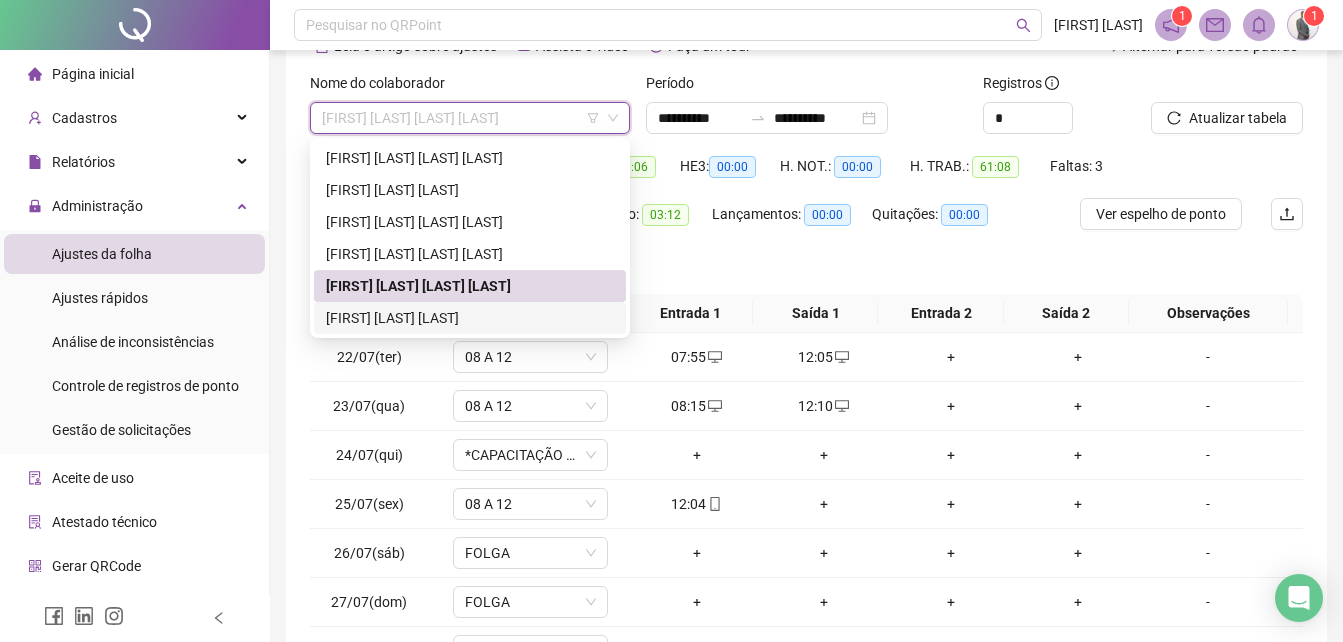 click on "[FIRST] [LAST] [LAST]" at bounding box center (470, 318) 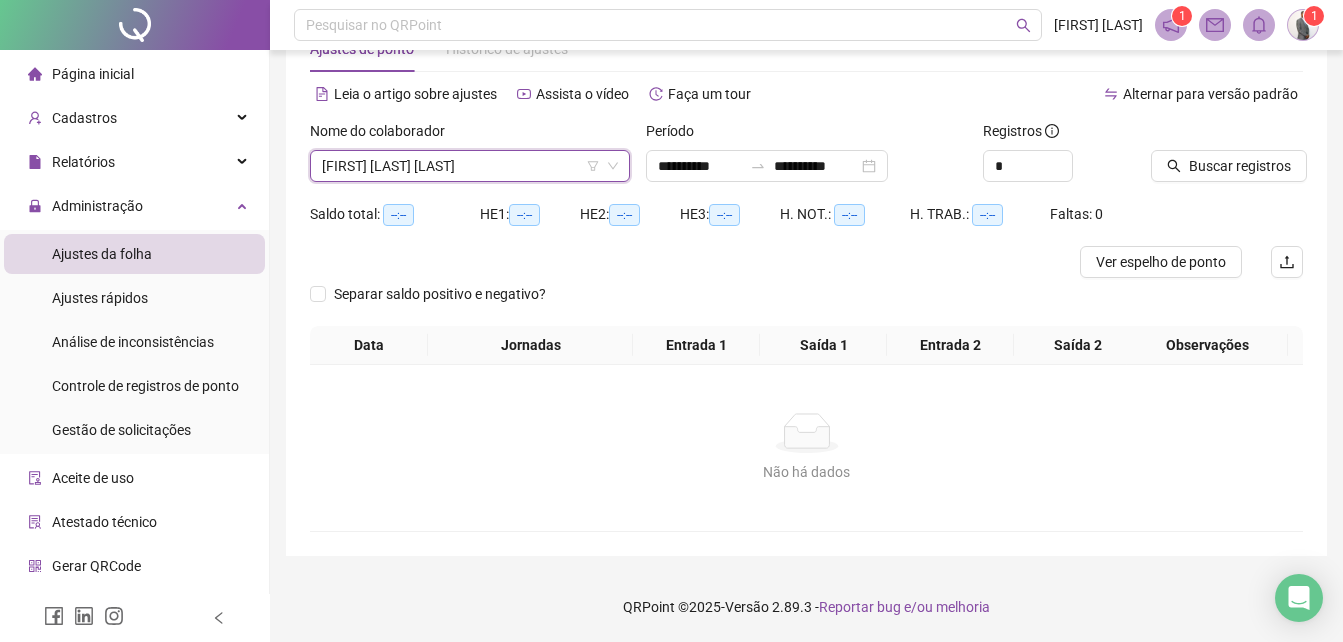 scroll, scrollTop: 64, scrollLeft: 0, axis: vertical 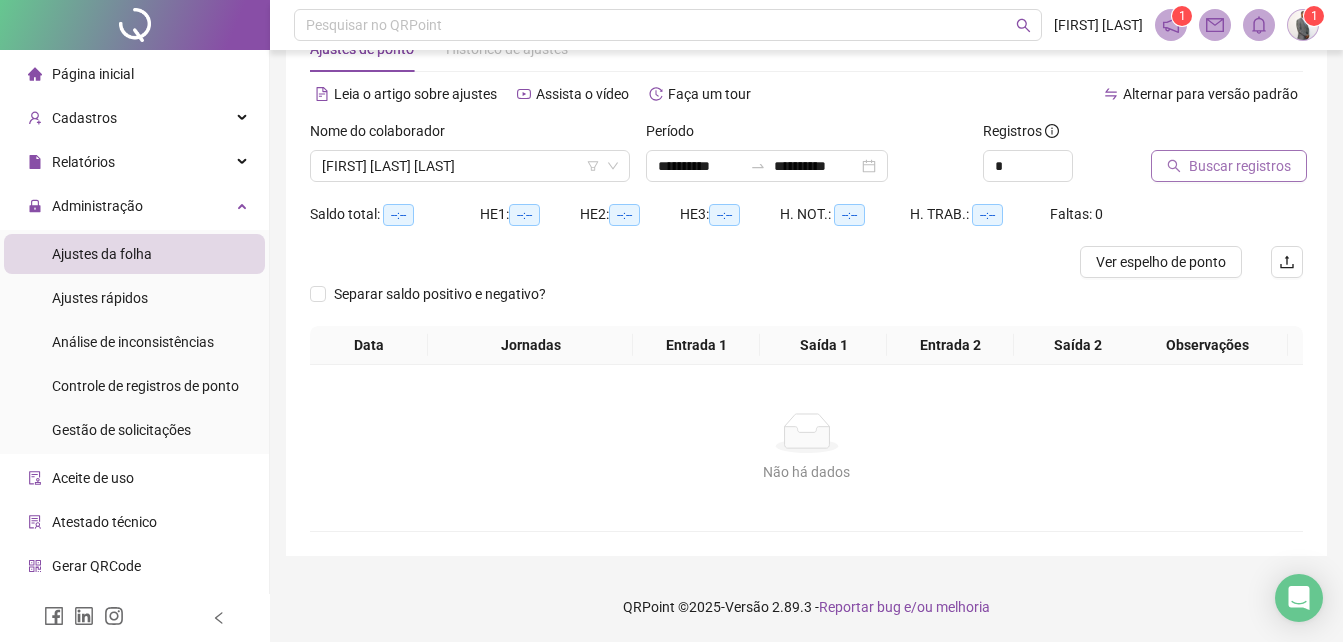 click on "Buscar registros" at bounding box center [1240, 166] 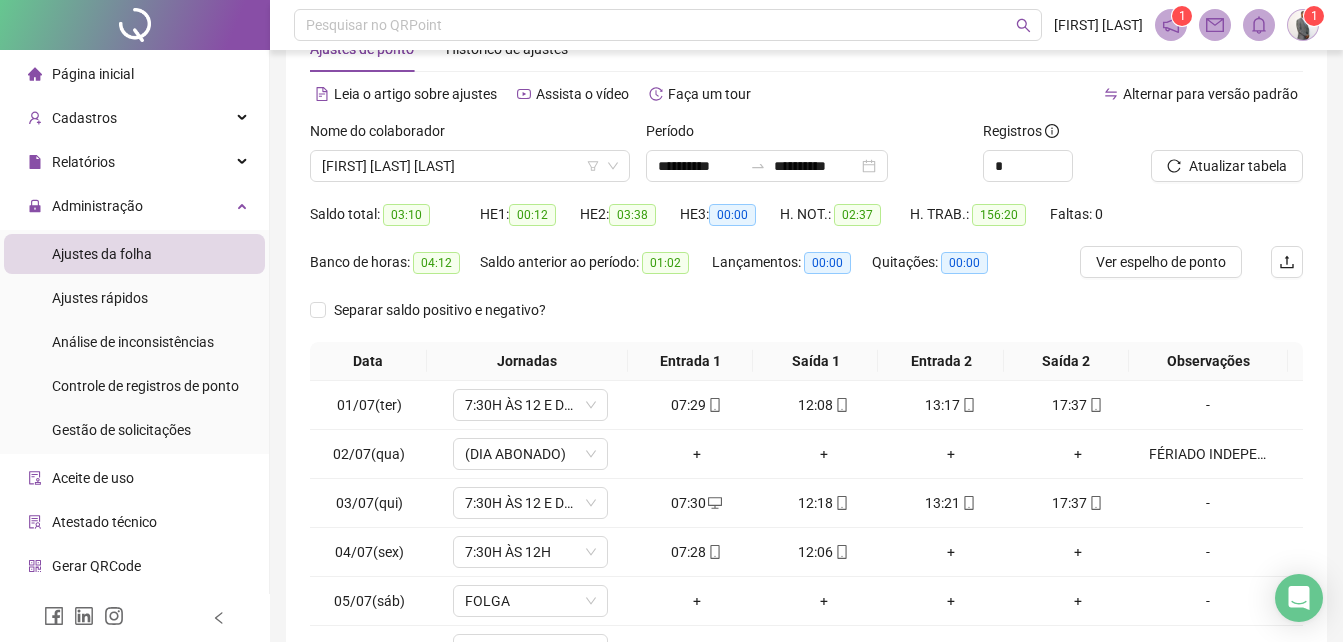 scroll, scrollTop: 264, scrollLeft: 0, axis: vertical 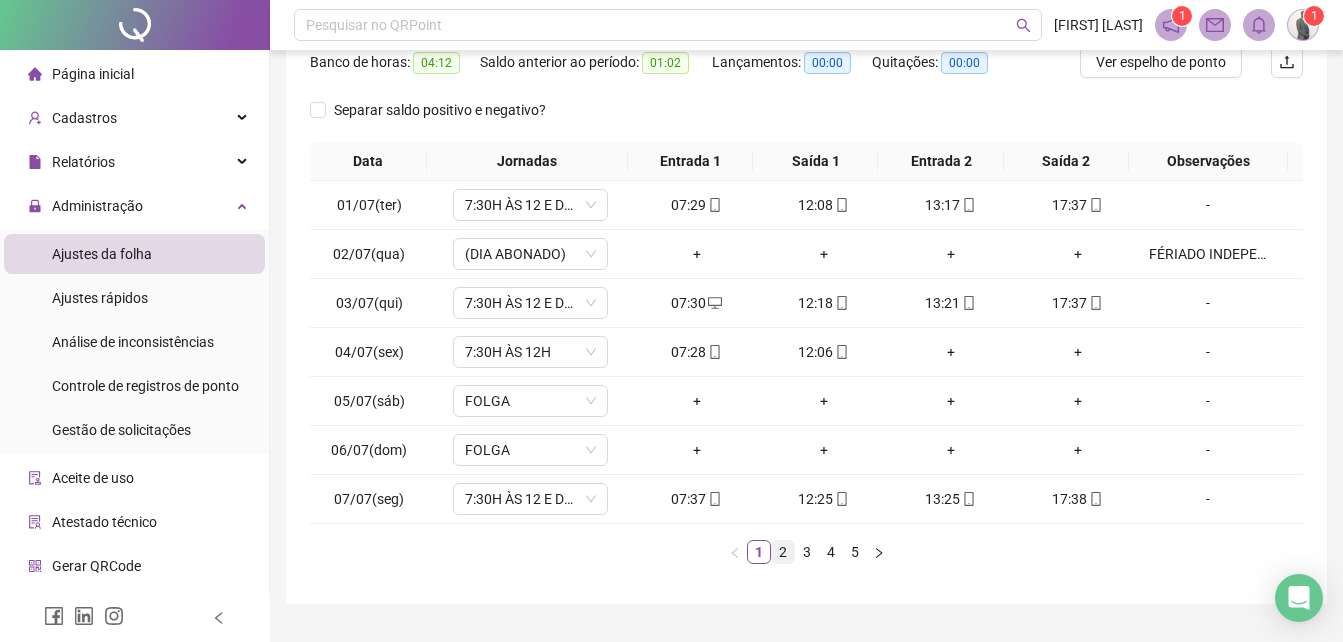 click on "2" at bounding box center [783, 552] 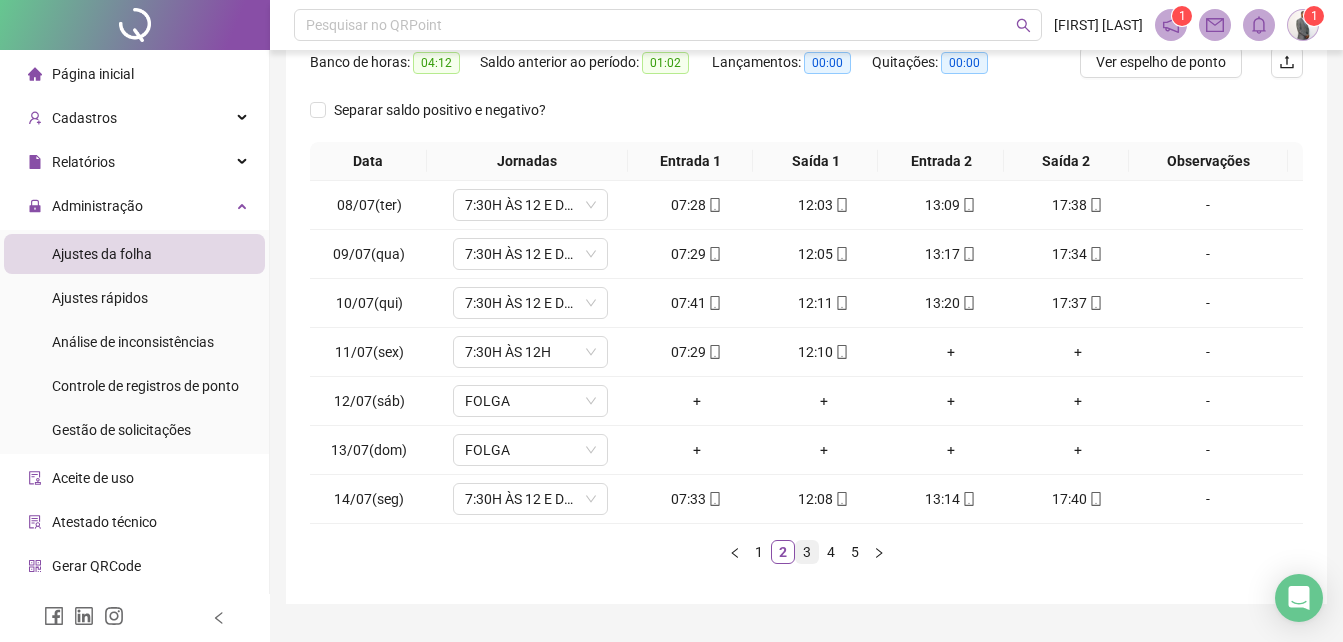 click on "3" at bounding box center (807, 552) 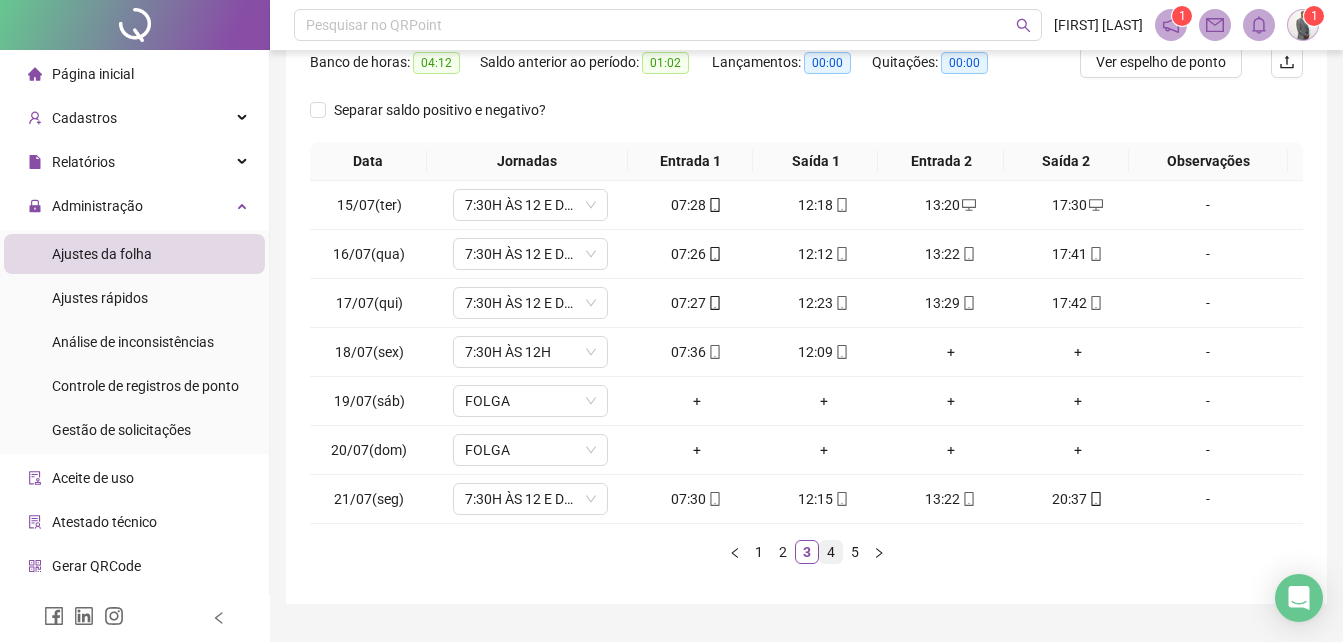 click on "4" at bounding box center [831, 552] 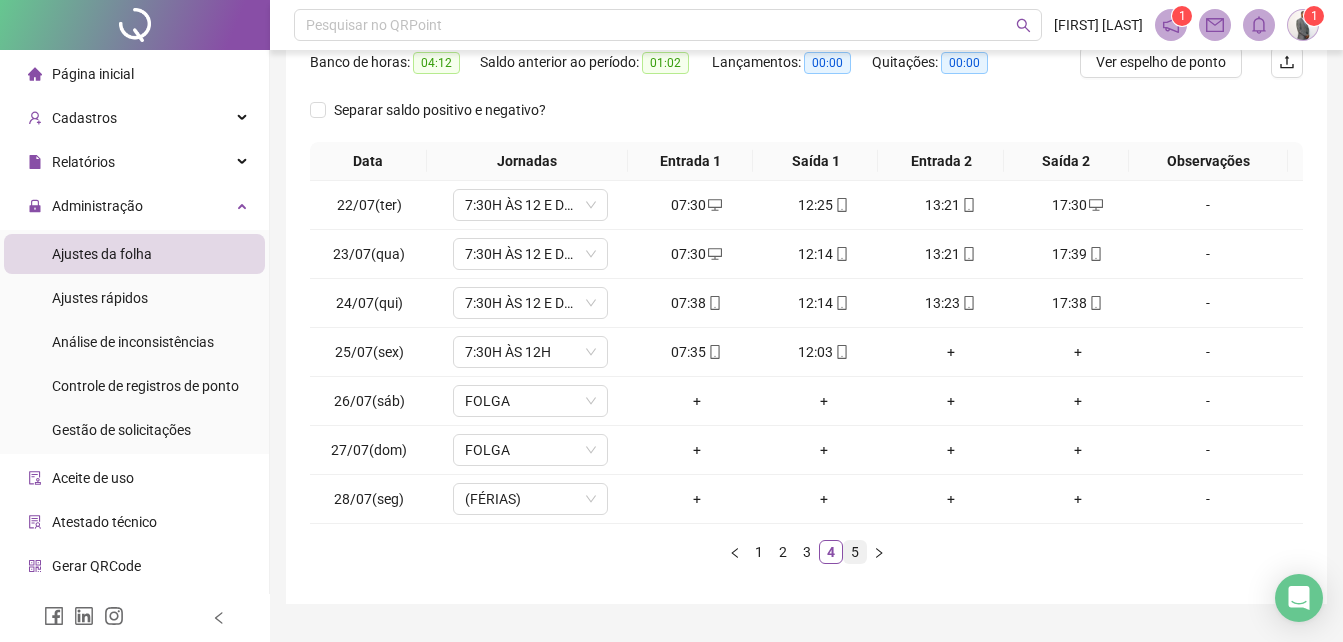 click on "5" at bounding box center (855, 552) 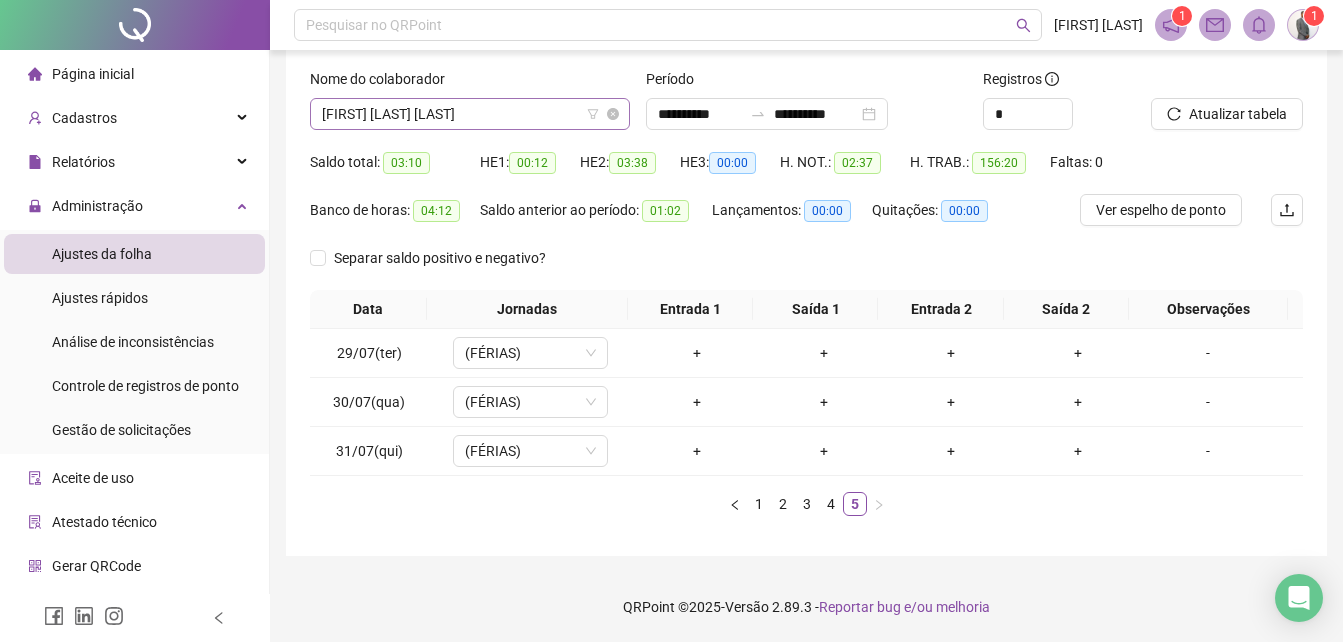 click on "[FIRST] [LAST] [LAST]" at bounding box center [470, 114] 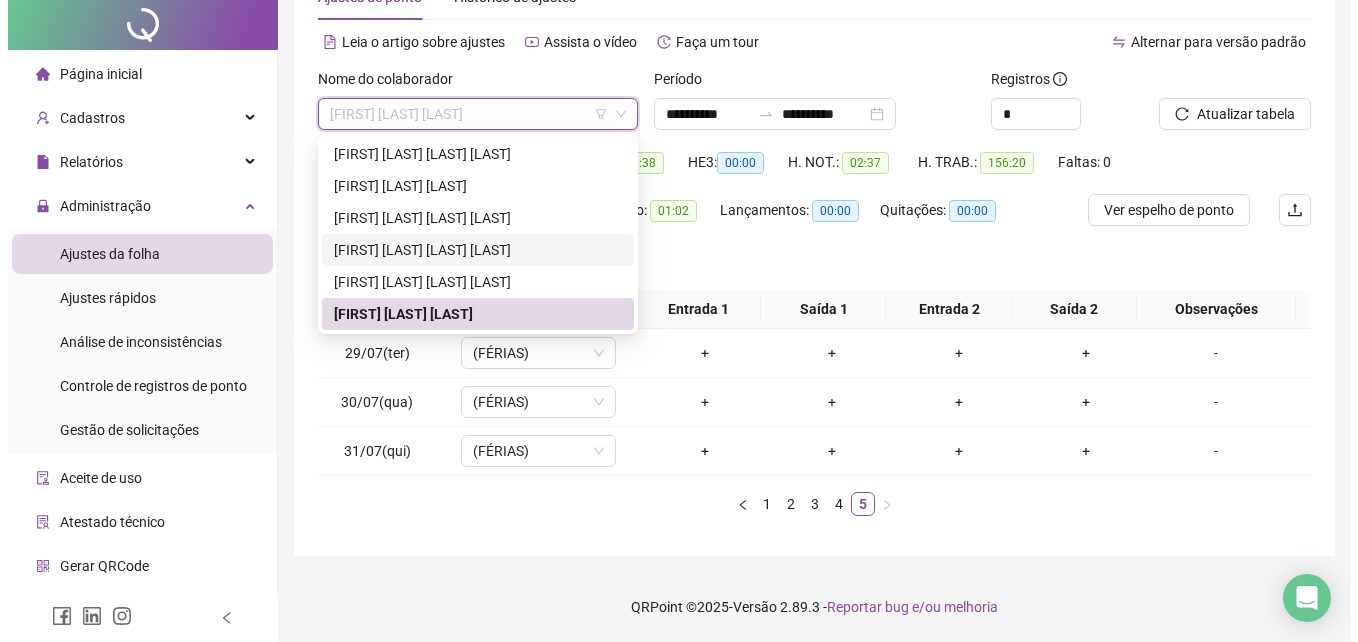 scroll, scrollTop: 0, scrollLeft: 0, axis: both 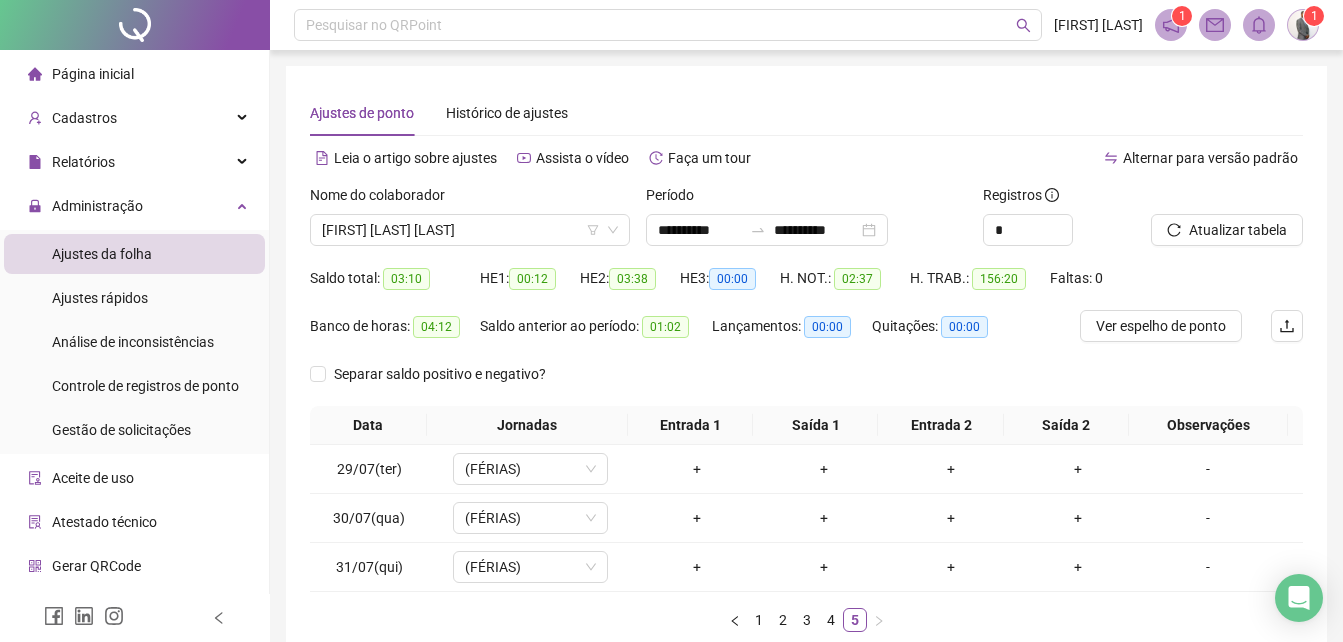 click at bounding box center [1303, 25] 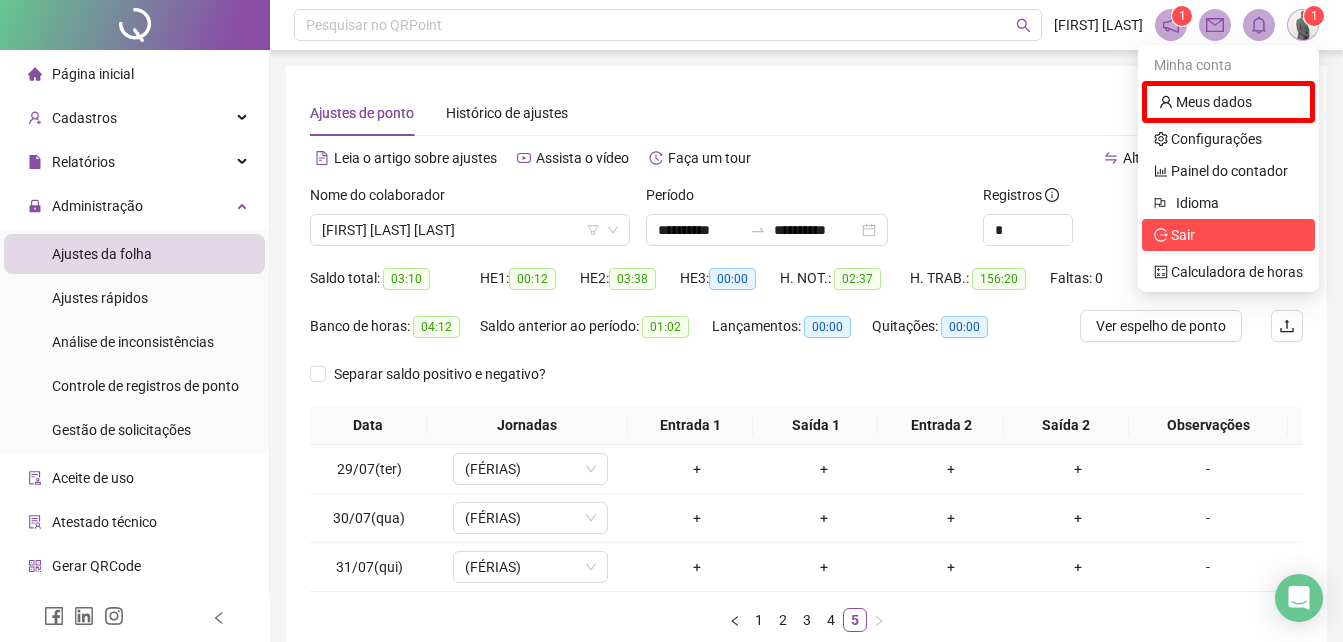 click on "Sair" at bounding box center [1228, 235] 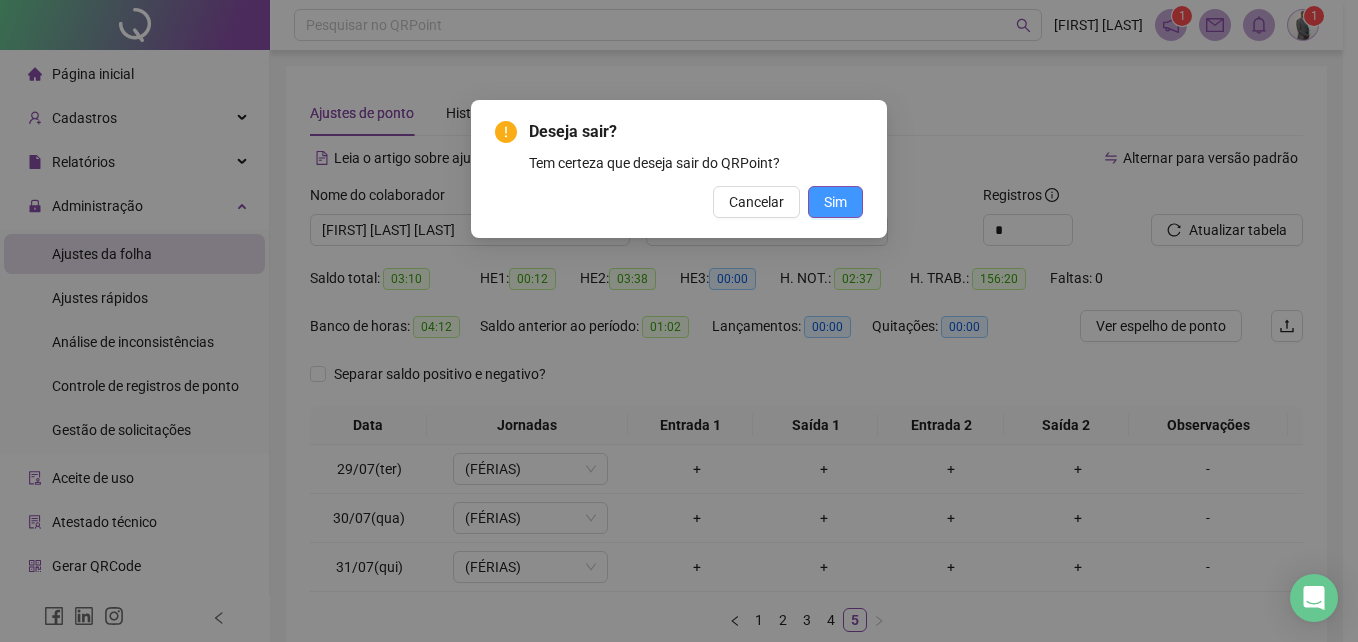 click on "Sim" at bounding box center (835, 202) 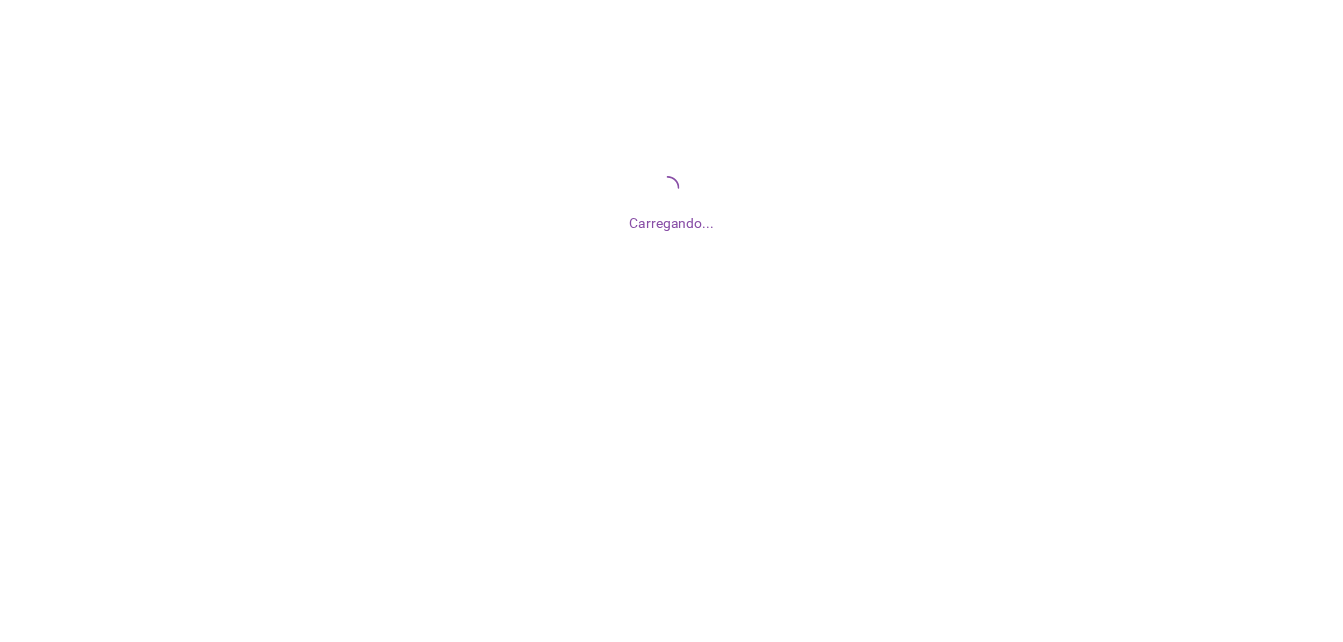 scroll, scrollTop: 0, scrollLeft: 0, axis: both 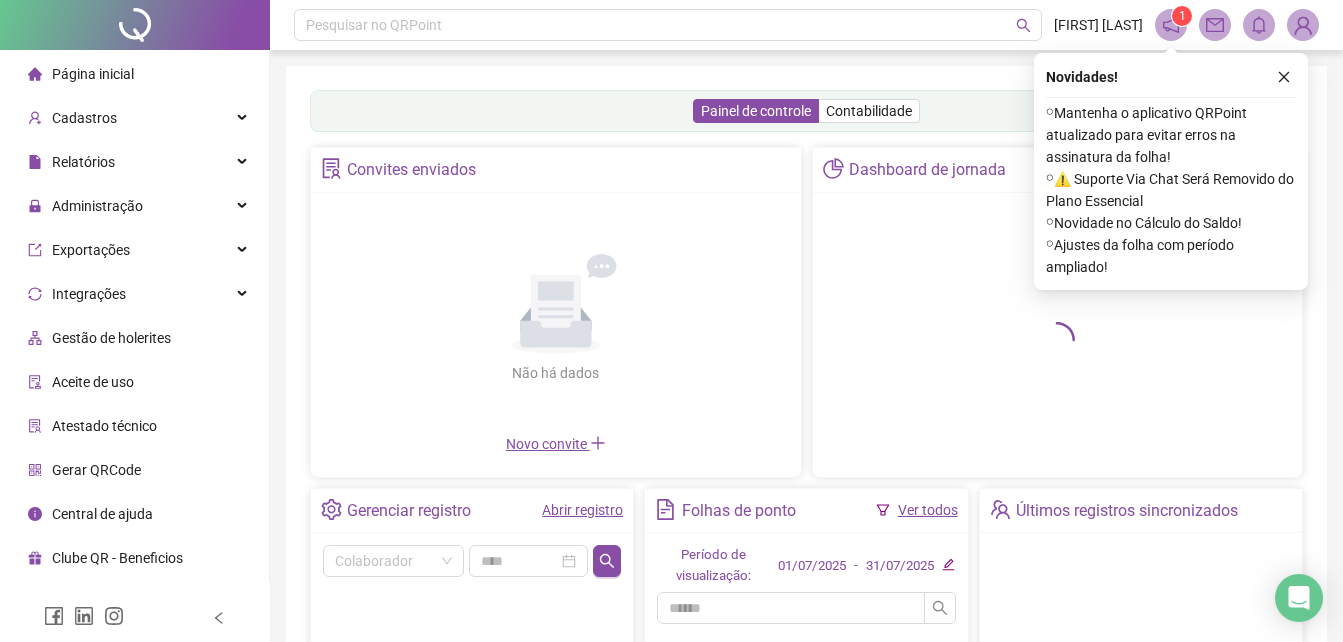 click 